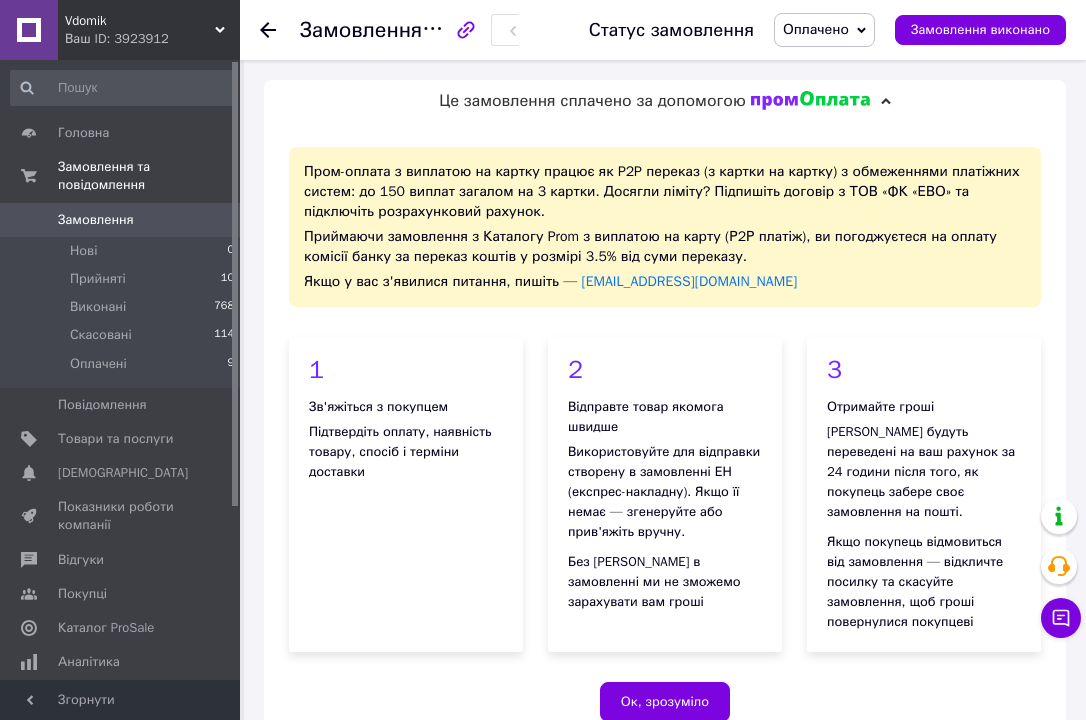 scroll, scrollTop: 480, scrollLeft: 0, axis: vertical 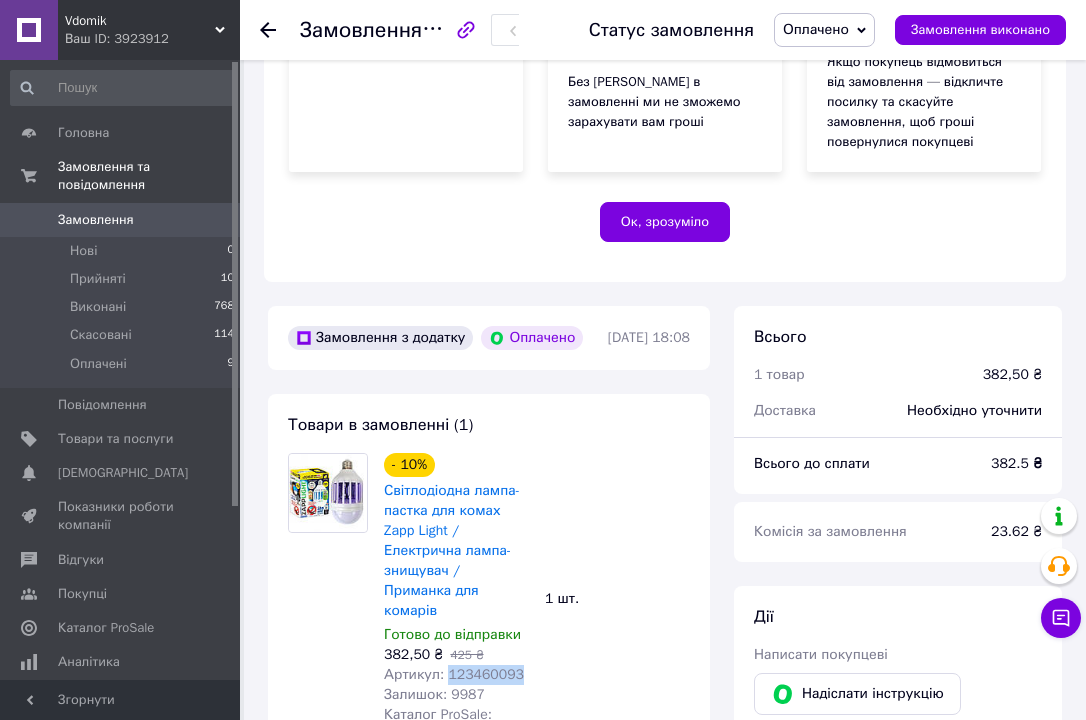 click on "Замовлення" at bounding box center [121, 220] 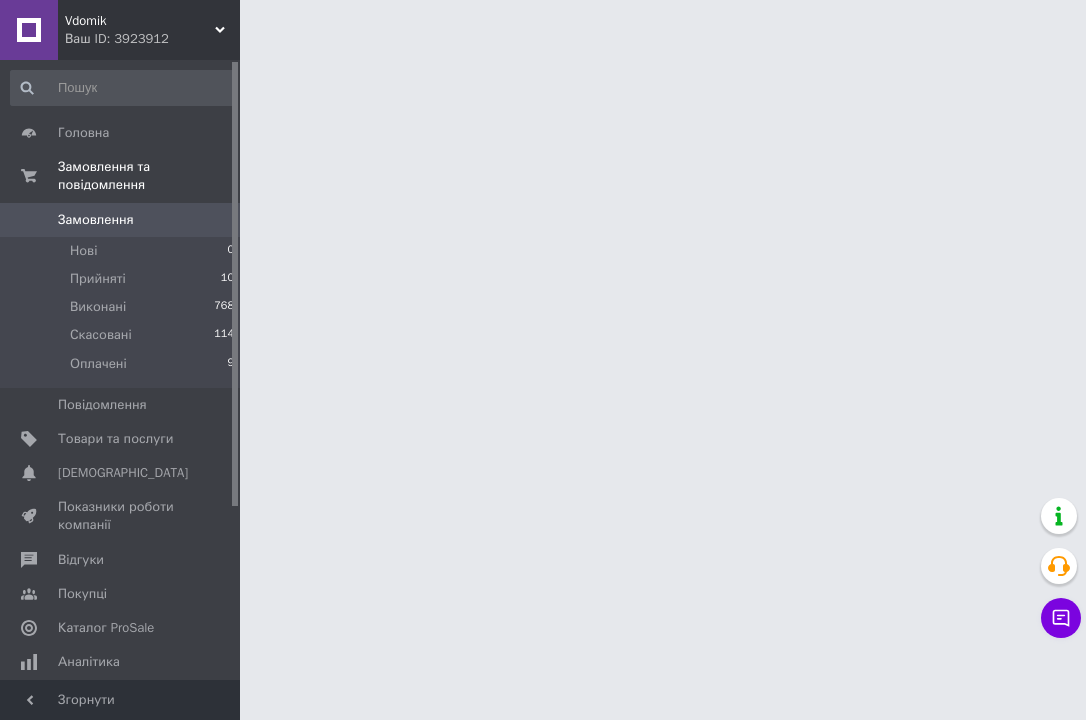 scroll, scrollTop: 0, scrollLeft: 0, axis: both 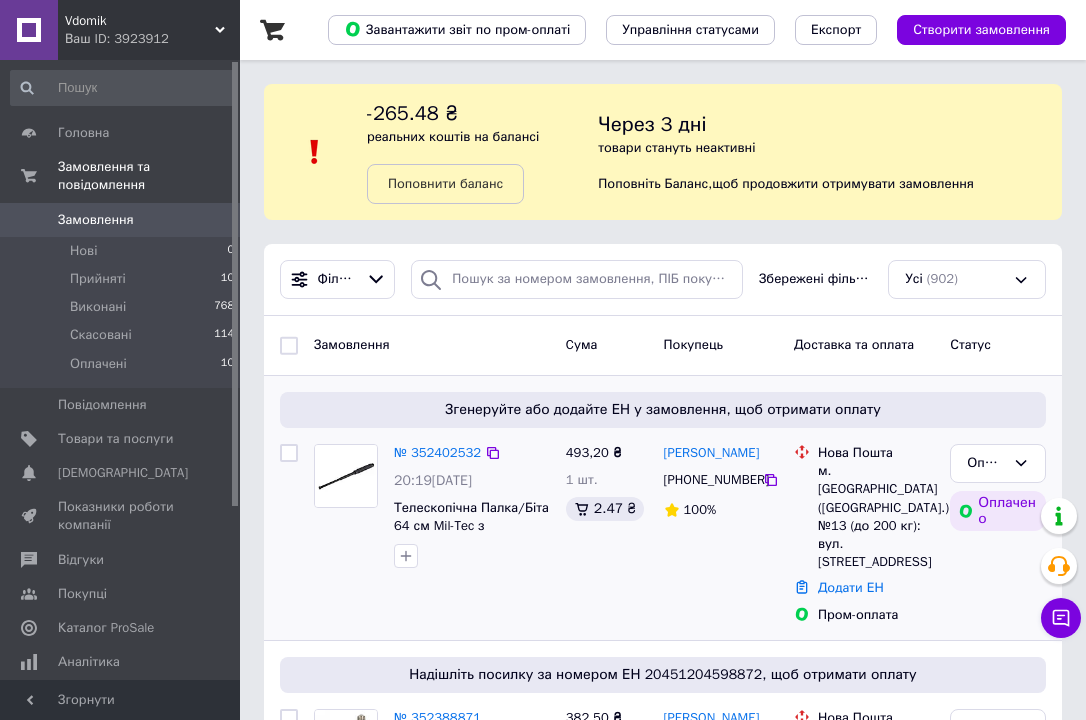 click on "493,20 ₴ 1 шт. 2.47 ₴" at bounding box center (607, 534) 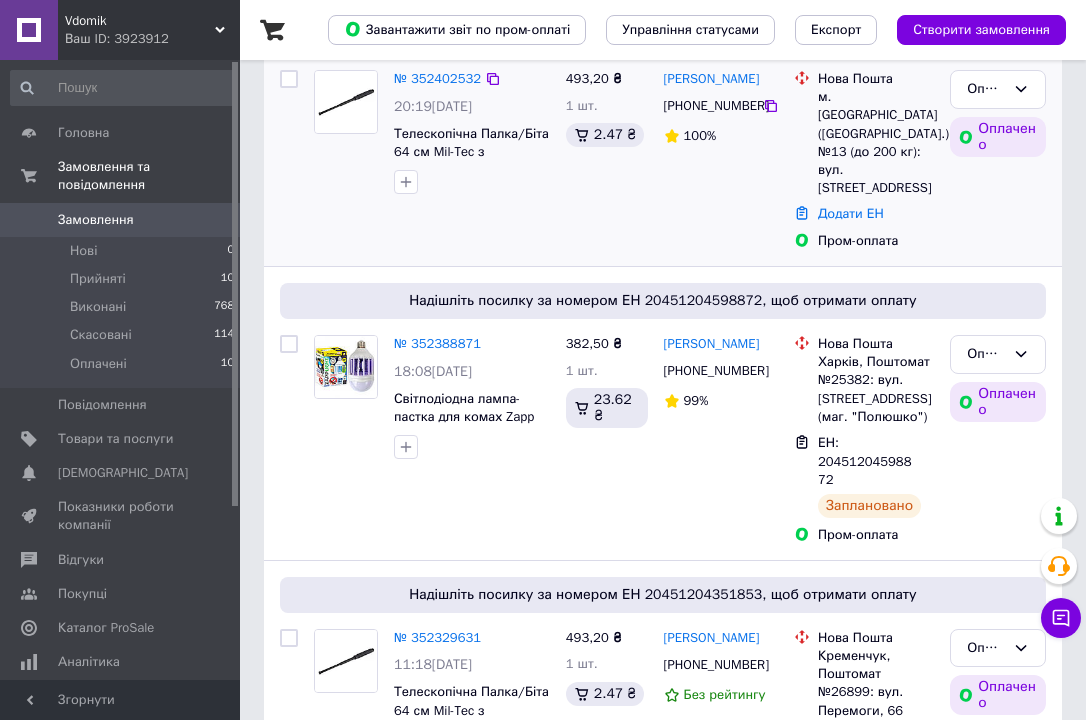 scroll, scrollTop: 400, scrollLeft: 0, axis: vertical 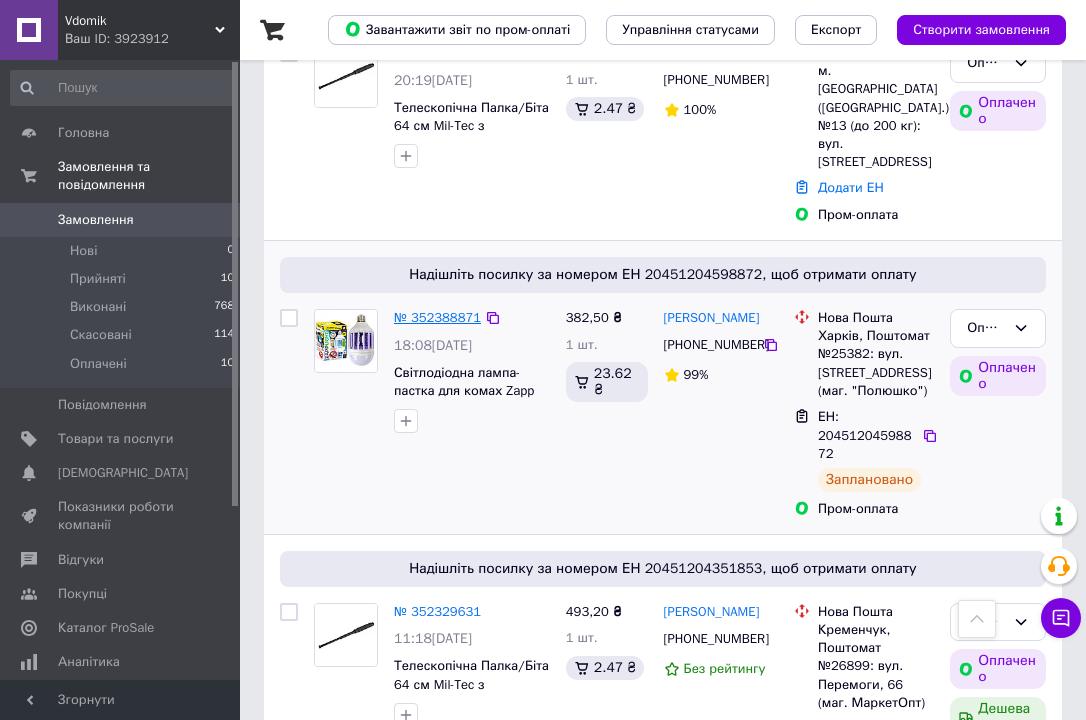 click on "№ 352388871" at bounding box center [437, 317] 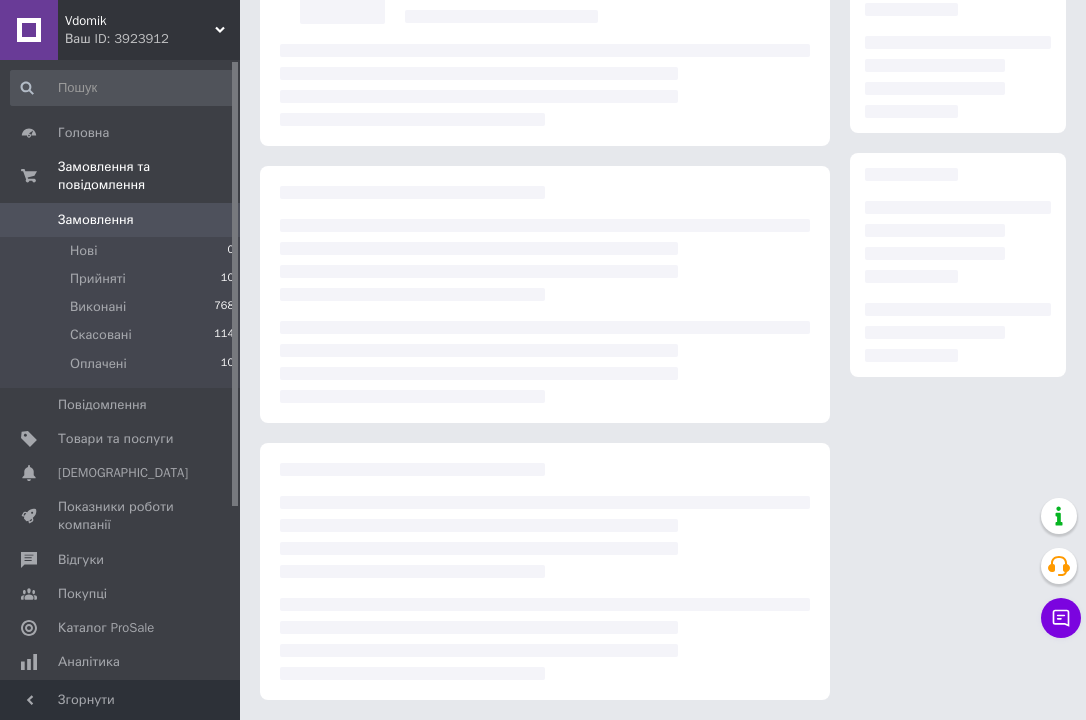 scroll, scrollTop: 400, scrollLeft: 0, axis: vertical 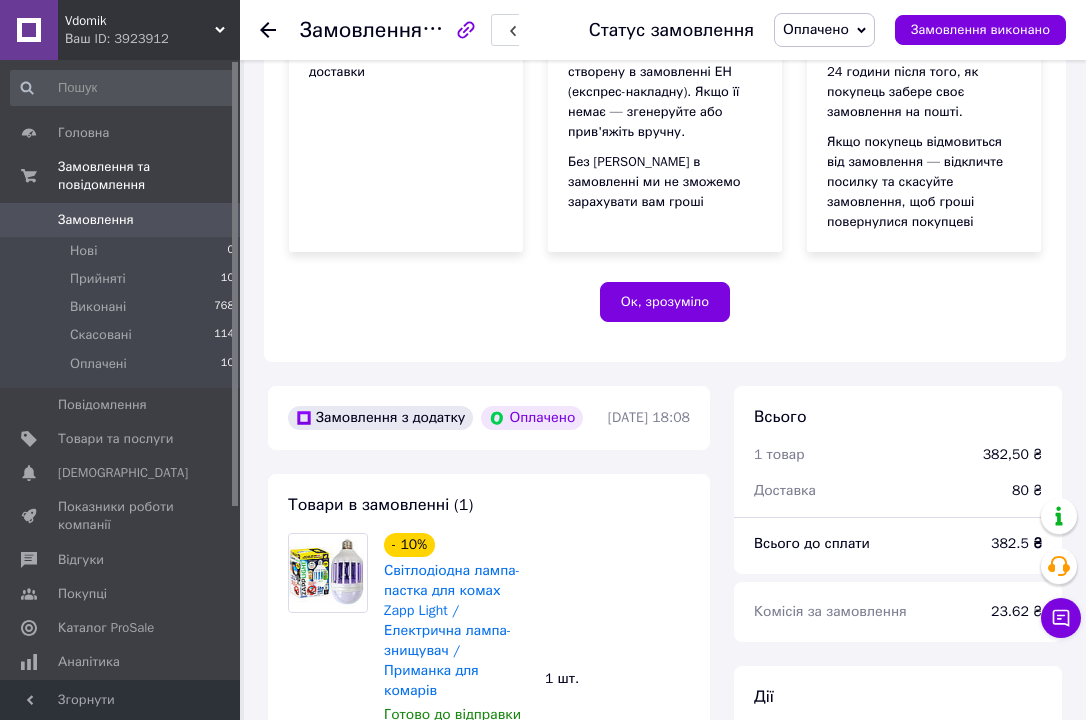 click on "Товари в замовленні (1) - 10% Світлодіодна лампа-пастка для комах Zapp Light / Електрична лампа-знищувач / Приманка для комарів Готово до відправки 382,50 ₴   425 ₴ Артикул: 123460093 Залишок: 9987 Каталог ProSale: 23.62 ₴  1 шт. 382,50 ₴" at bounding box center (489, 683) 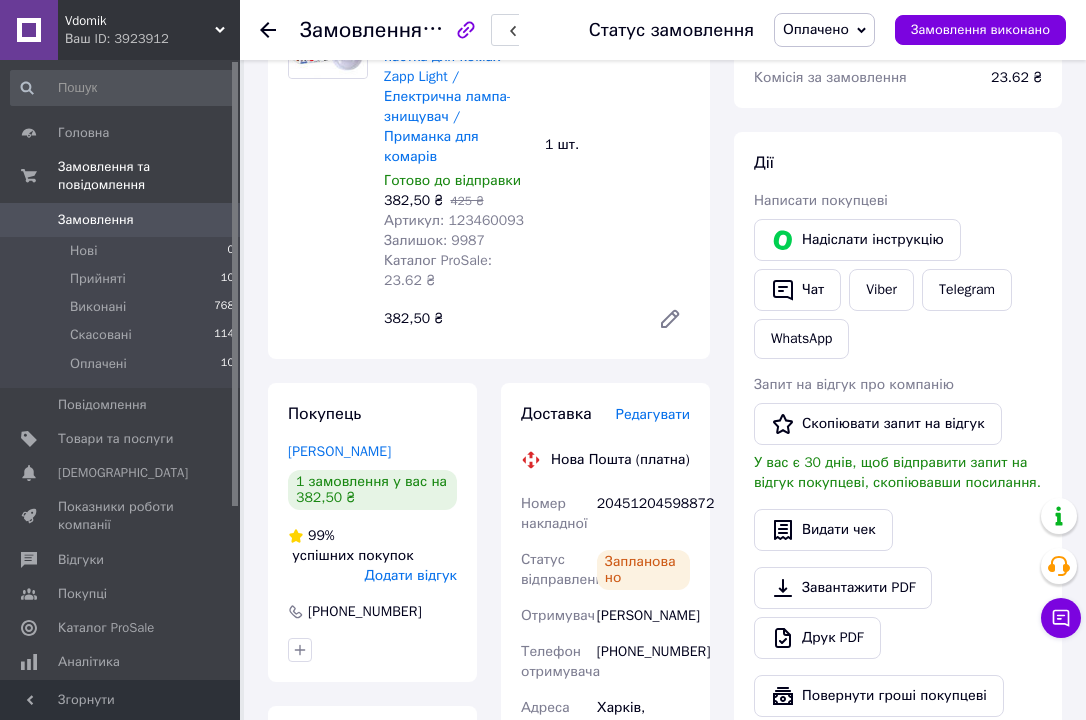 scroll, scrollTop: 840, scrollLeft: 0, axis: vertical 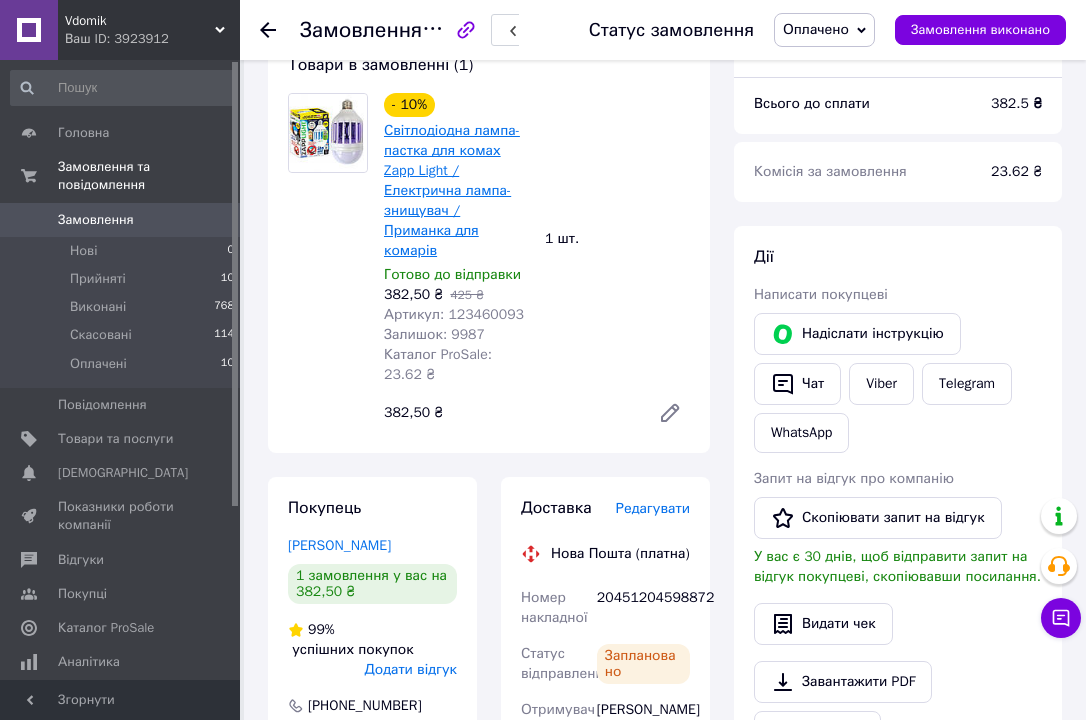 click on "Світлодіодна лампа-пастка для комах Zapp Light / Електрична лампа-знищувач / Приманка для комарів" at bounding box center [452, 190] 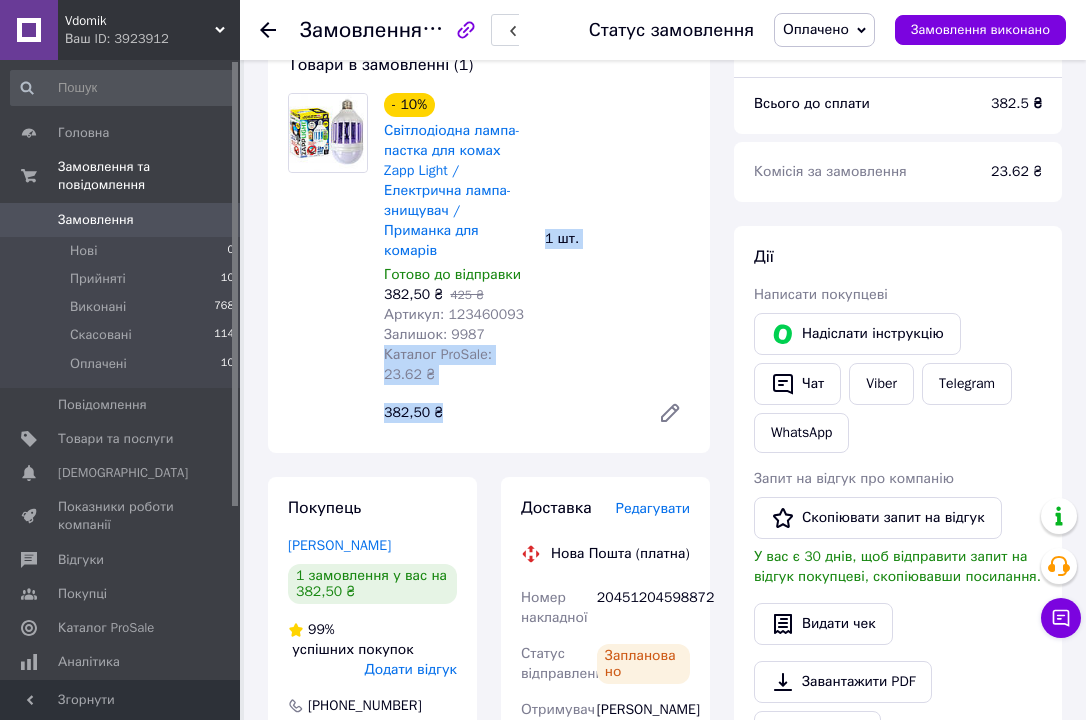 drag, startPoint x: 384, startPoint y: 384, endPoint x: 471, endPoint y: 443, distance: 105.11898 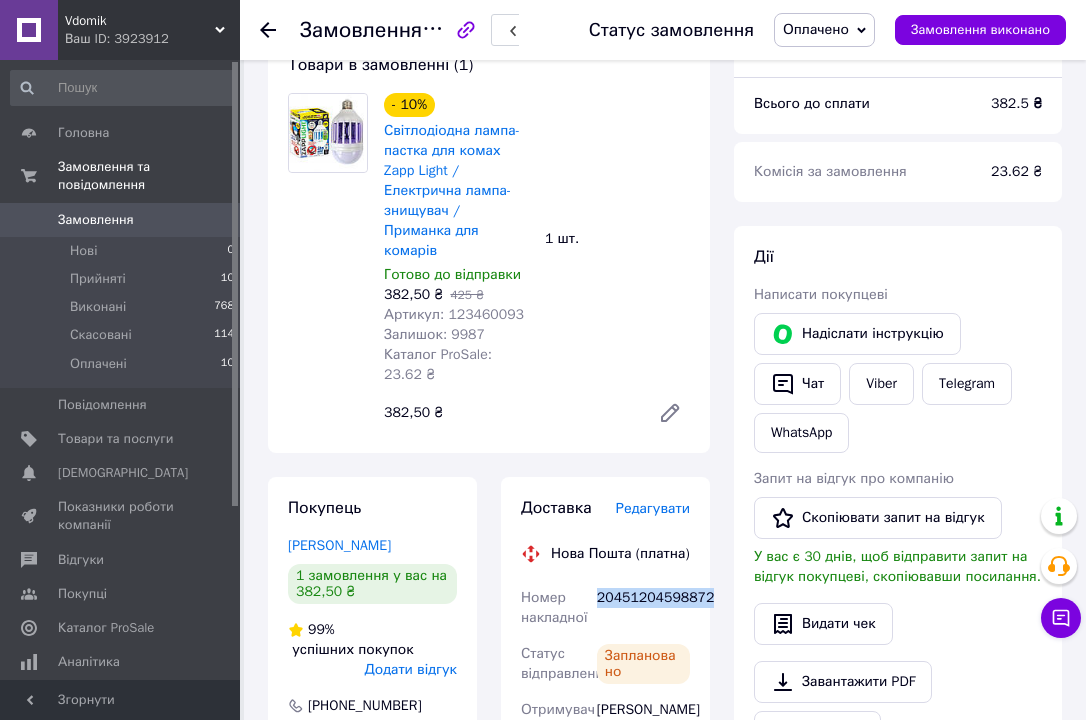 drag, startPoint x: 597, startPoint y: 646, endPoint x: 717, endPoint y: 648, distance: 120.01666 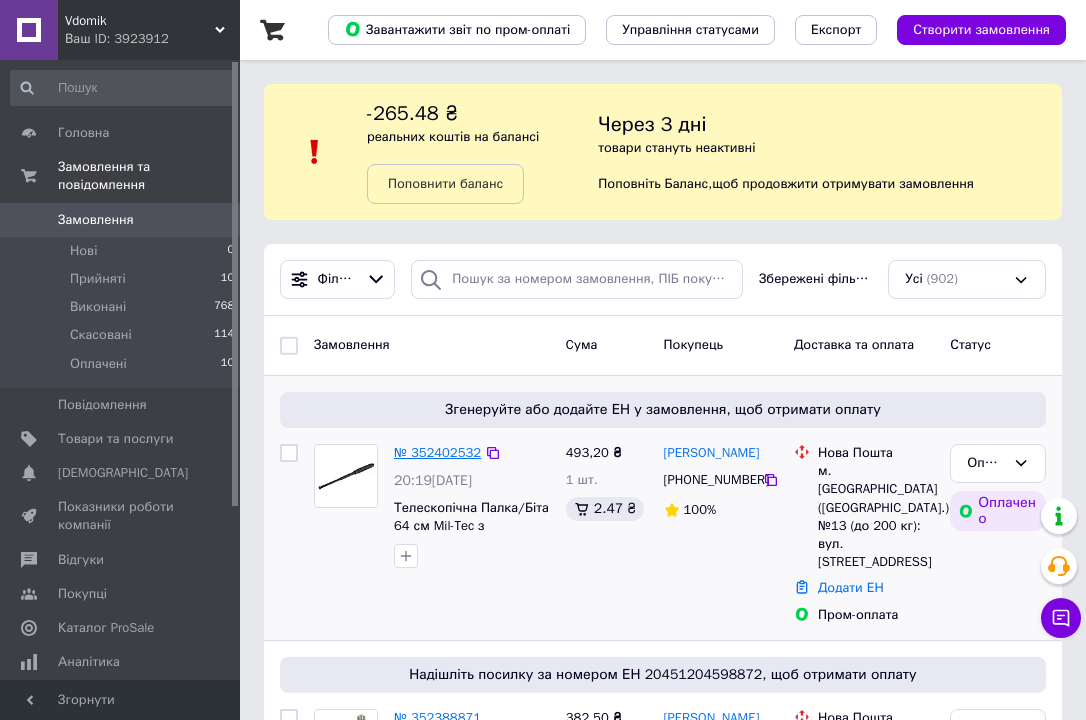 click on "№ 352402532" at bounding box center [437, 452] 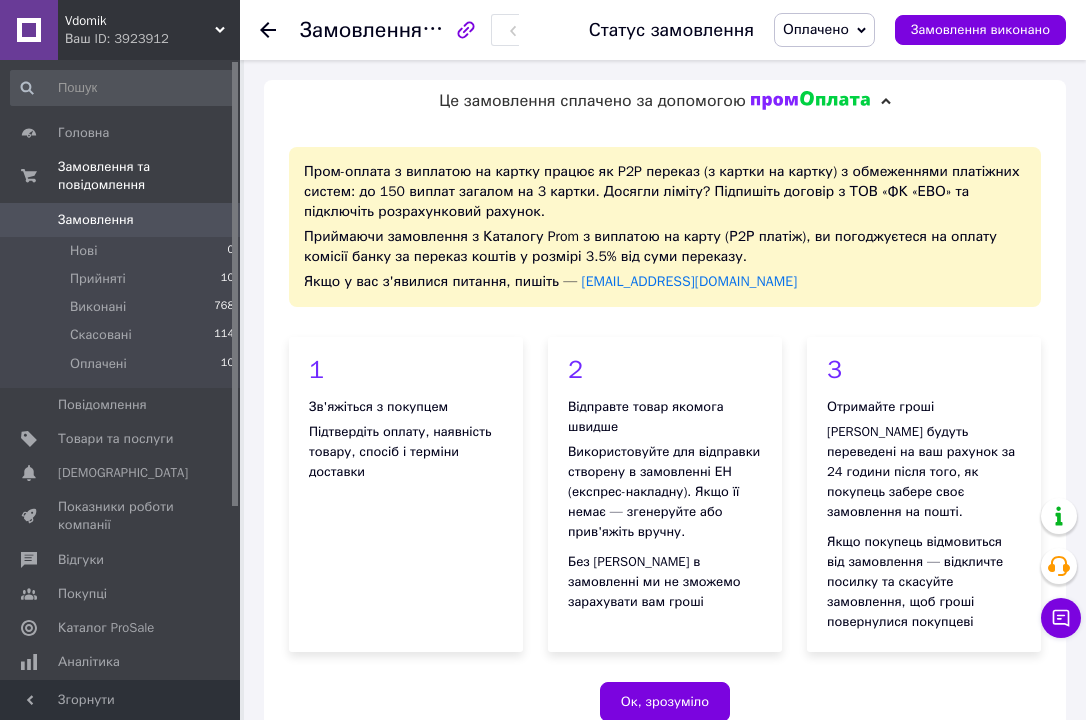 click on "Пром-оплата з виплатою на картку працює як P2P переказ (з картки на картку) з обмеженнями платіжних систем: до 150 виплат загалом на 3 картки. Досягли ліміту? Підпишіть договір з ТОВ «ФК «ЕВО» та підключіть розрахунковий рахунок. Приймаючи замовлення з Каталогу Prom з виплатою на карту (Р2Р платіж), ви погоджуєтеся на оплату комісії банку за переказ коштів у розмірі 3.5% від суми переказу. Якщо у вас з'явилися питання, пишіть —   prompay@prom.ua 1 Зв'яжіться з покупцем Підтвердіть оплату, наявність товару, спосіб і терміни доставки 2 Відправте товар якомога швидше 3" at bounding box center (665, 442) 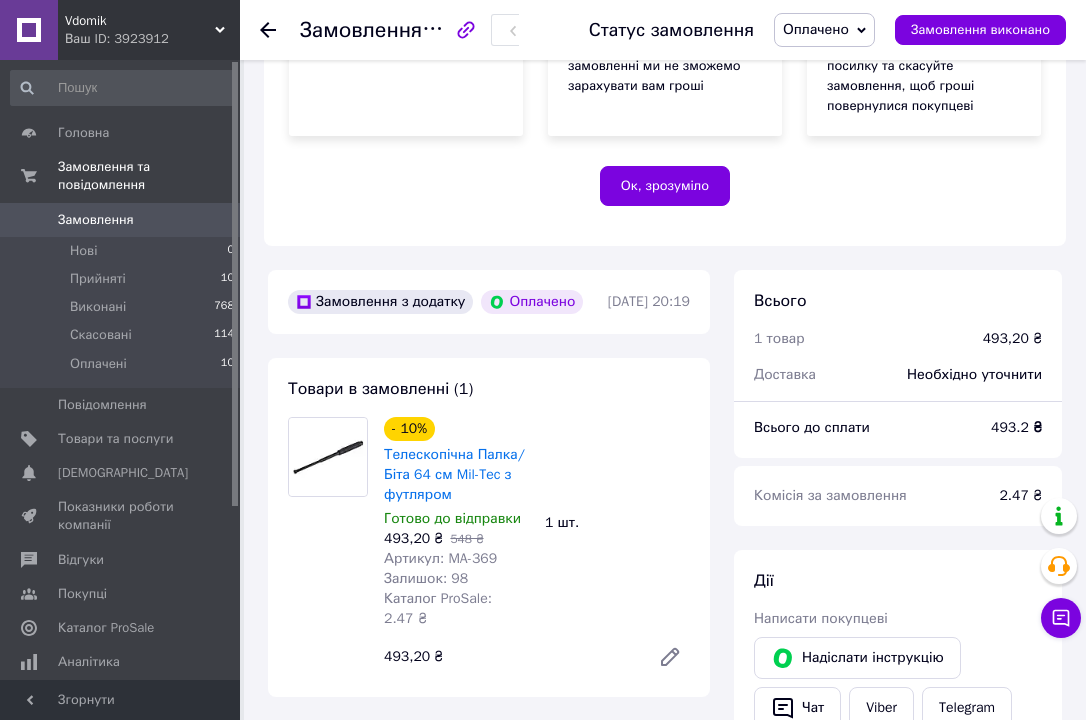 scroll, scrollTop: 520, scrollLeft: 0, axis: vertical 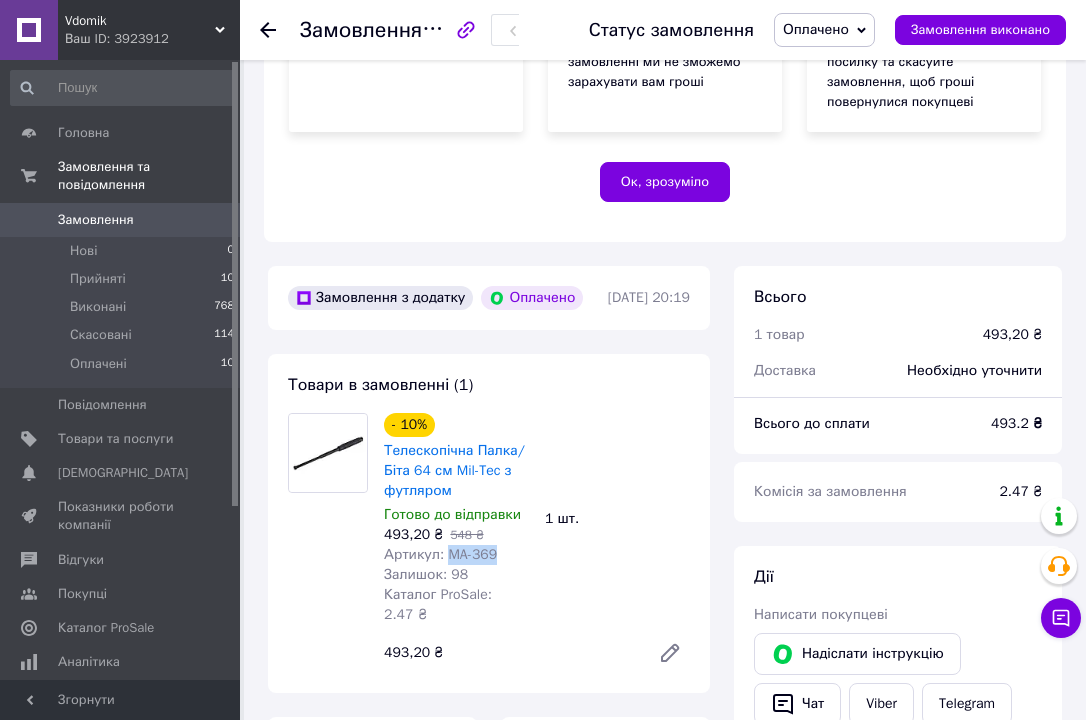 drag, startPoint x: 446, startPoint y: 589, endPoint x: 516, endPoint y: 591, distance: 70.028564 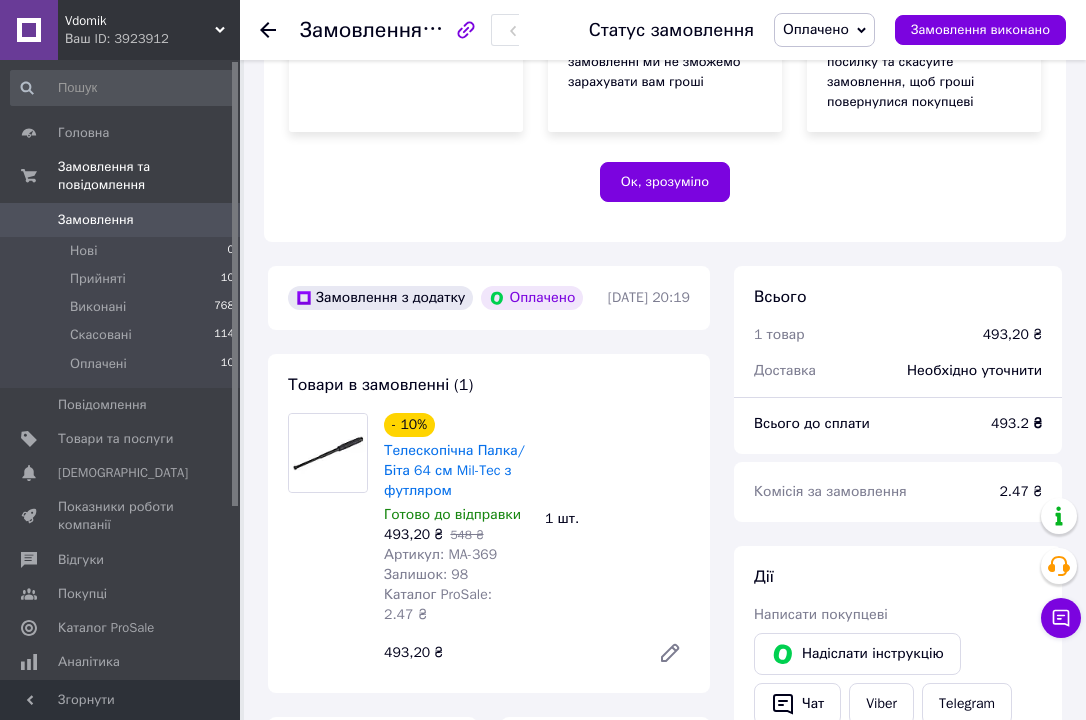 click on "- 10% Телескопічна Палка/Біта 64 см Mil-Tec з футляром Готово до відправки 493,20 ₴   548 ₴ Артикул: MA-369 Залишок: 98 Каталог ProSale: 2.47 ₴  1 шт. 493,20 ₴" at bounding box center [537, 543] 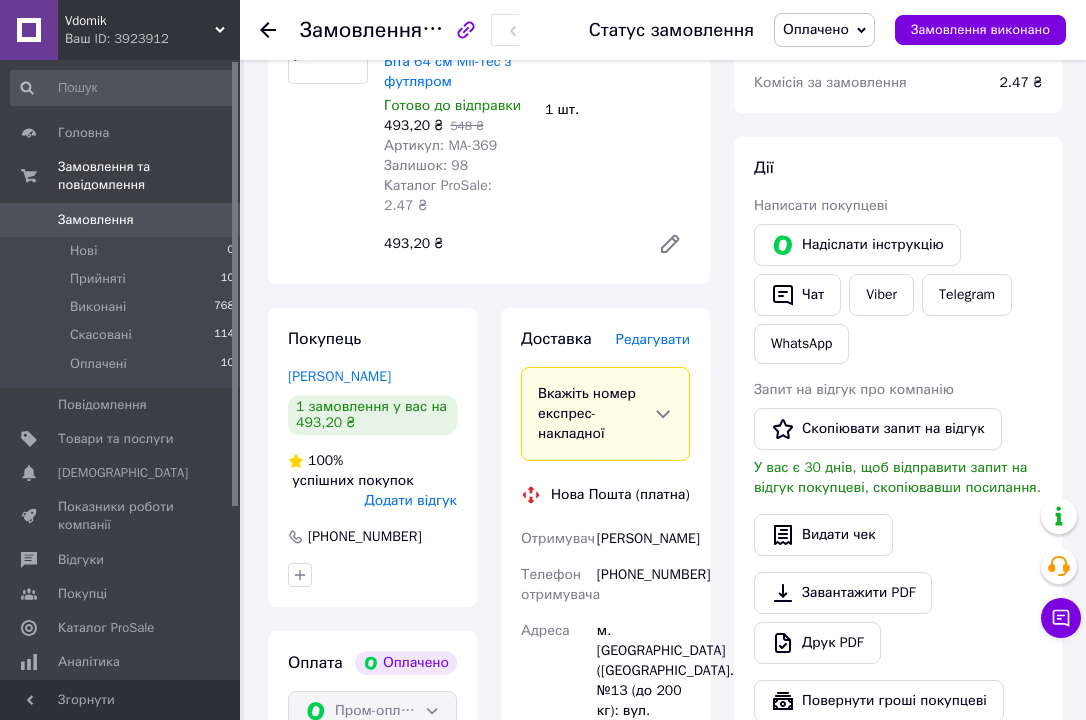 scroll, scrollTop: 960, scrollLeft: 0, axis: vertical 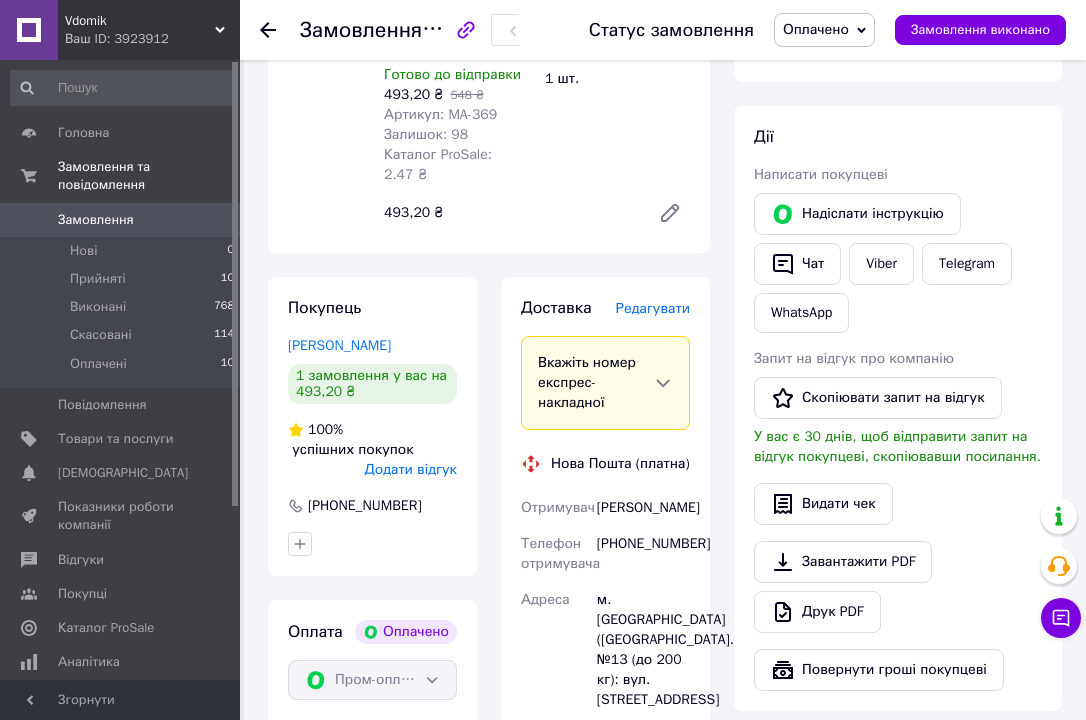 click on "Редагувати" at bounding box center [653, 308] 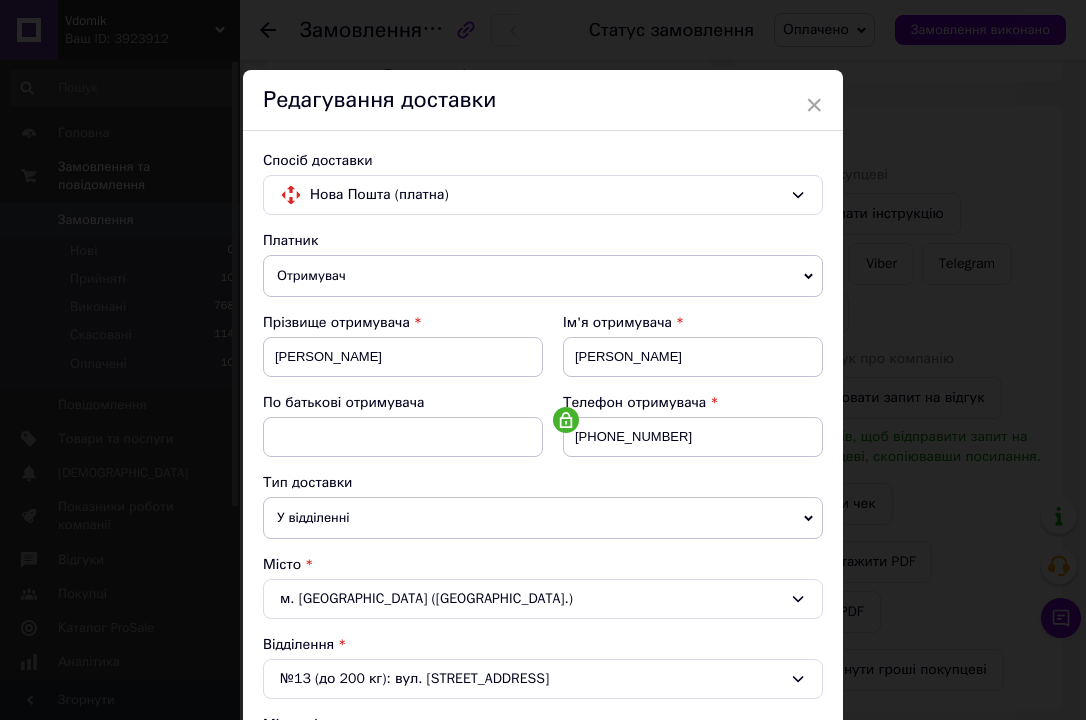 click on "Тип доставки" at bounding box center [543, 483] 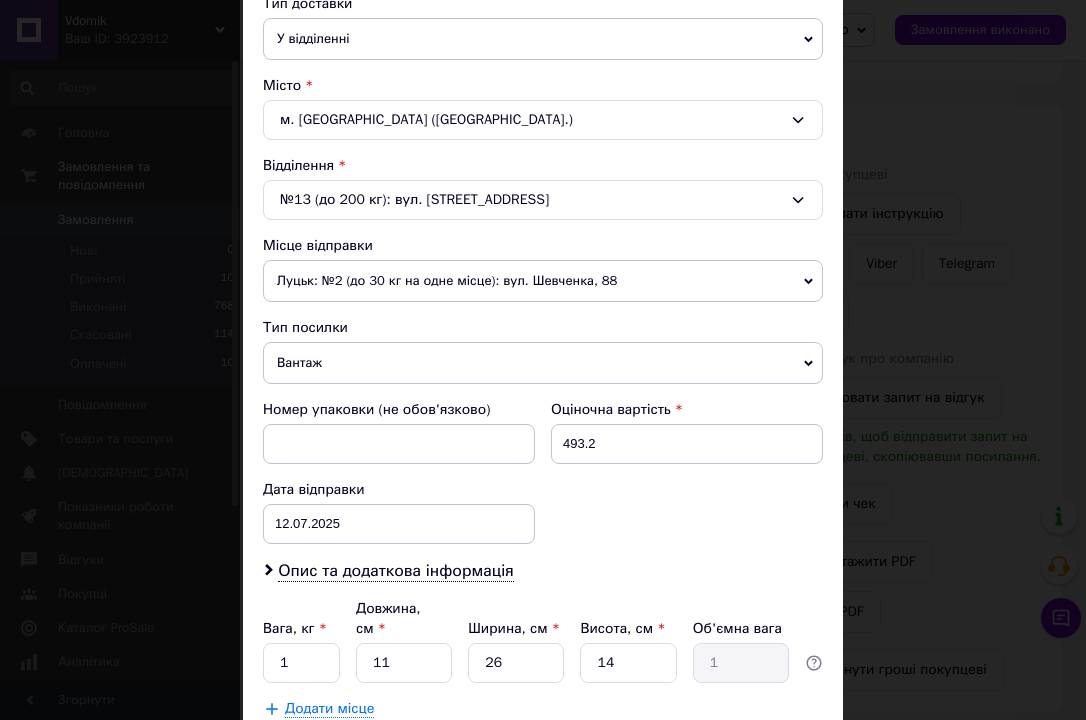 scroll, scrollTop: 480, scrollLeft: 0, axis: vertical 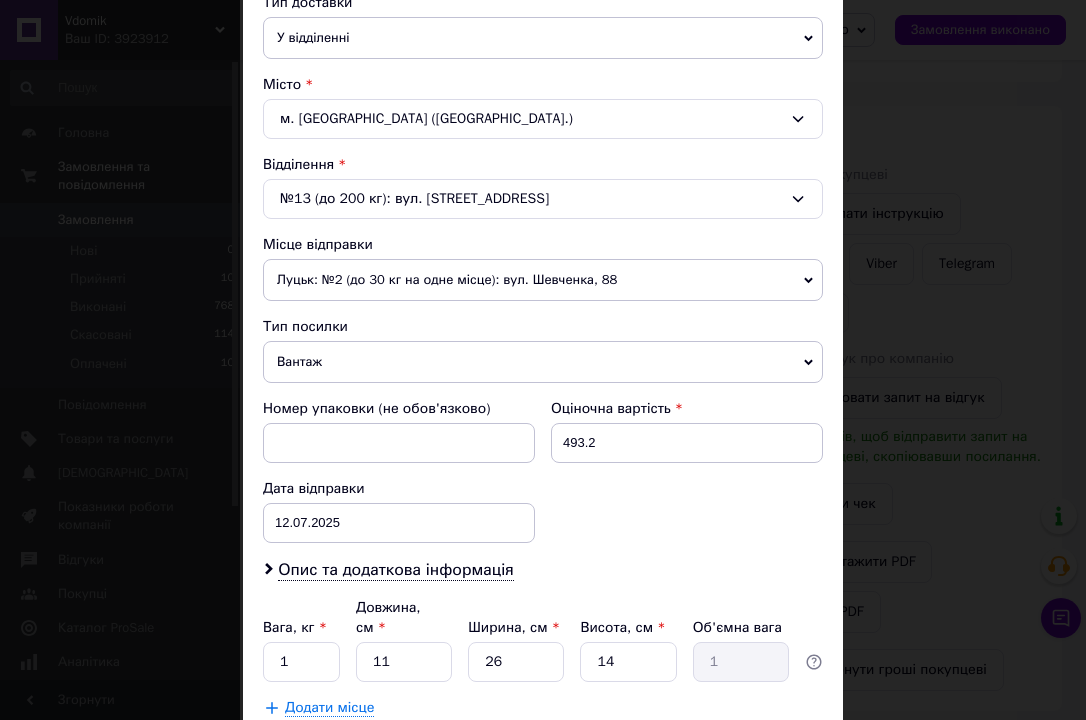 click on "Луцьк: №2 (до 30 кг на одне місце): вул. Шевченка, 88" at bounding box center [543, 280] 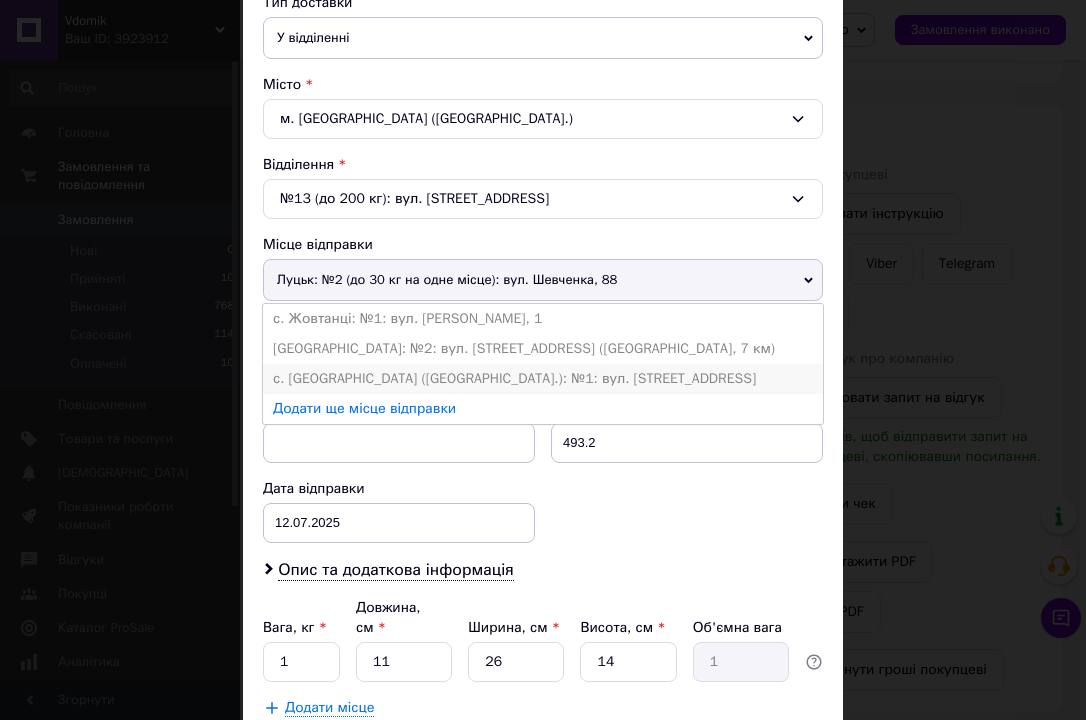 click on "с. Дачне (Одеська обл.): №1: вул. Преображенська, 99" at bounding box center [543, 379] 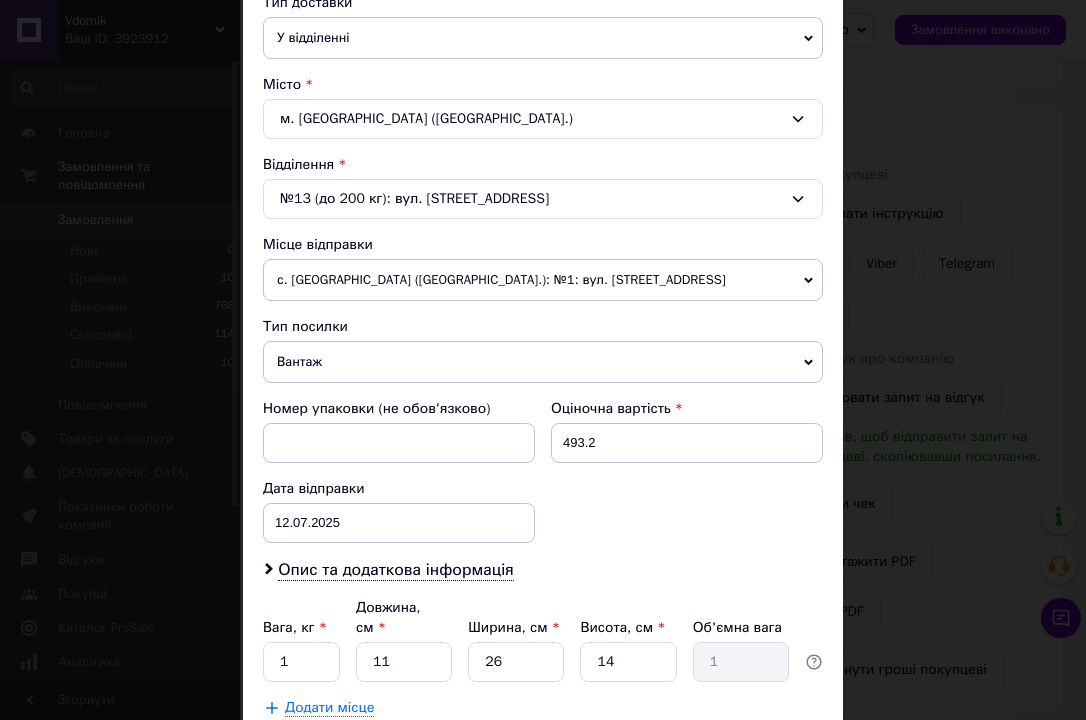 click on "Номер упаковки (не обов'язково) Оціночна вартість 493.2 Дата відправки 12.07.2025 < 2025 > < Июль > Пн Вт Ср Чт Пт Сб Вс 30 1 2 3 4 5 6 7 8 9 10 11 12 13 14 15 16 17 18 19 20 21 22 23 24 25 26 27 28 29 30 31 1 2 3 4 5 6 7 8 9 10" at bounding box center [543, 471] 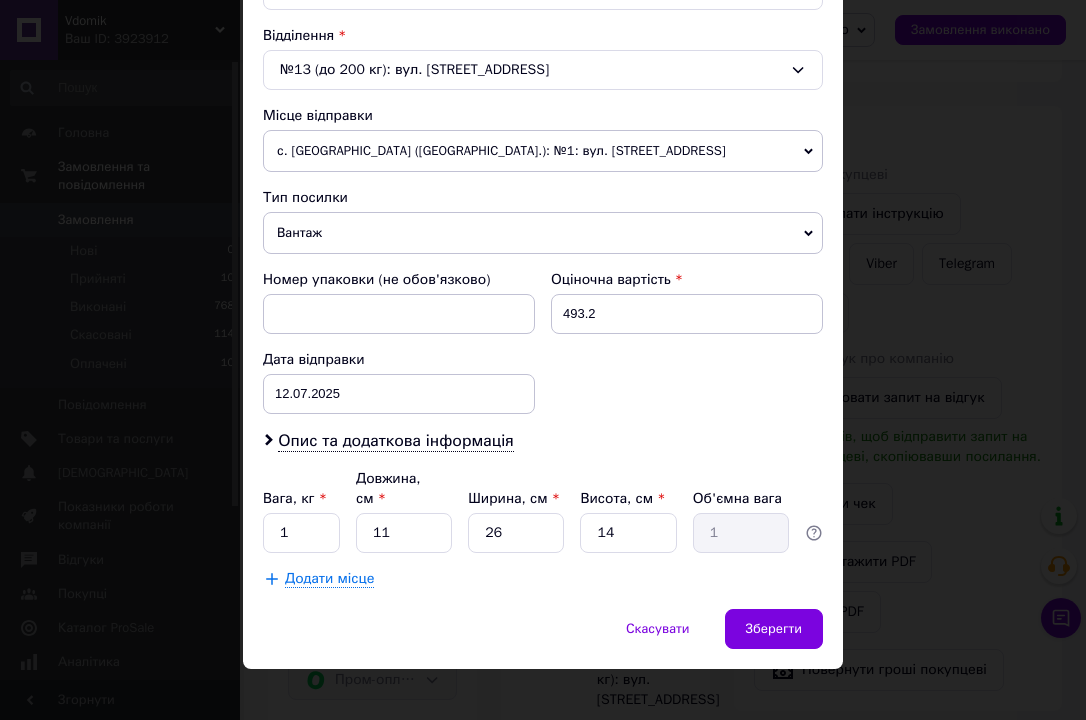 scroll, scrollTop: 628, scrollLeft: 0, axis: vertical 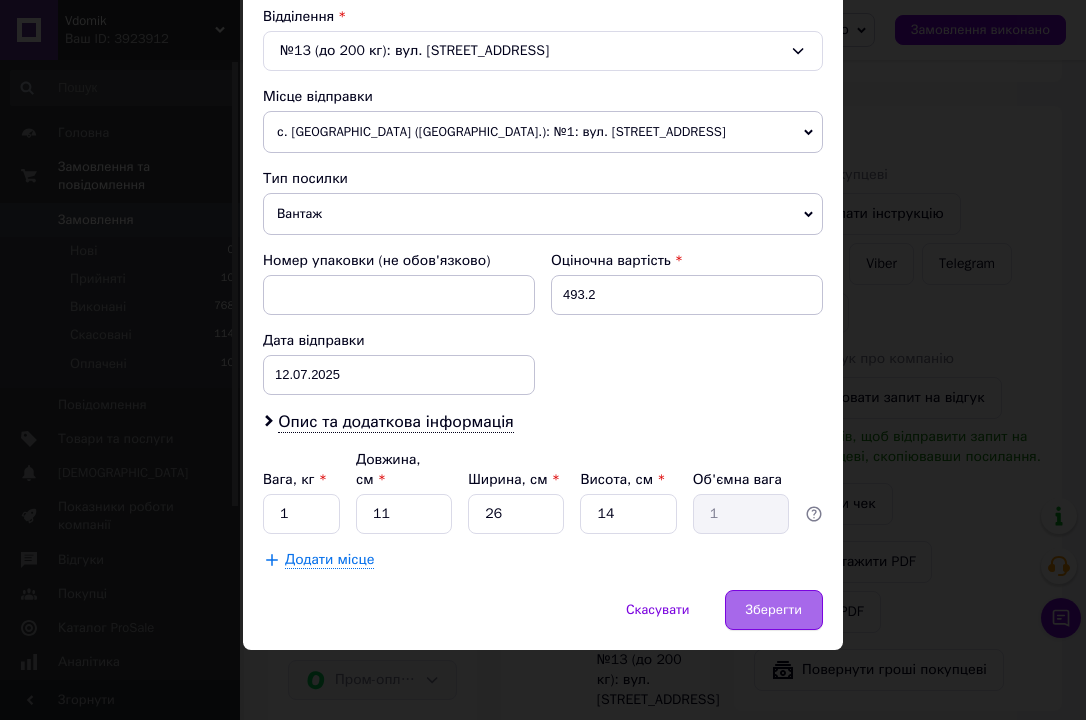 click on "Зберегти" at bounding box center (774, 610) 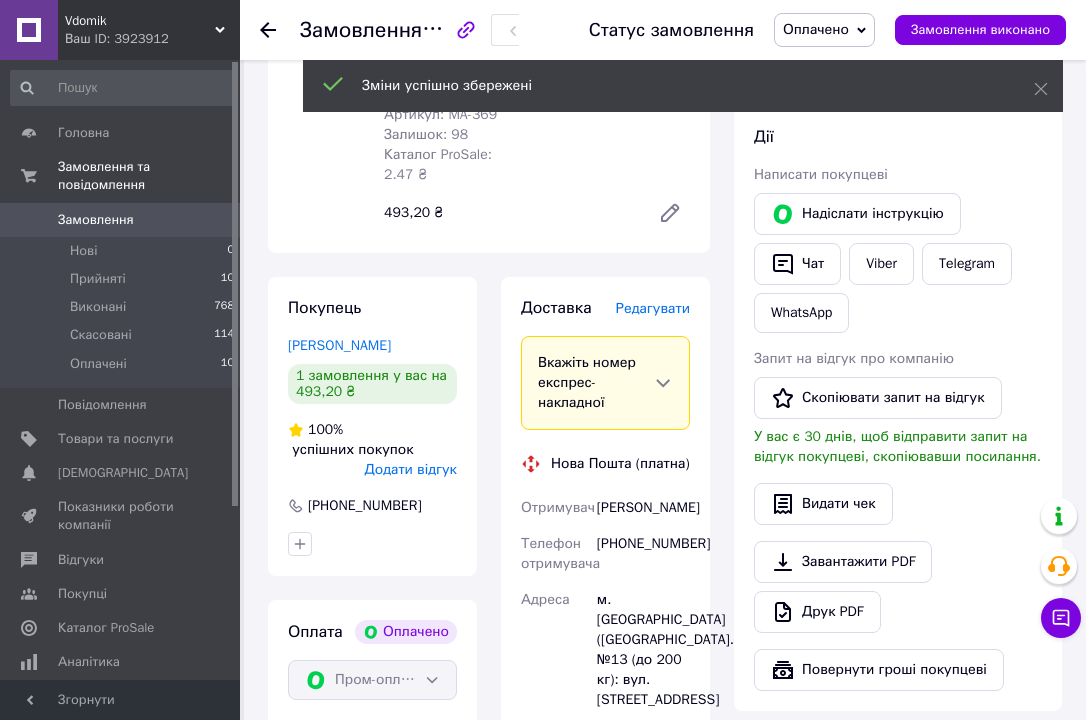 click on "Нова Пошта (платна)" at bounding box center [620, 464] 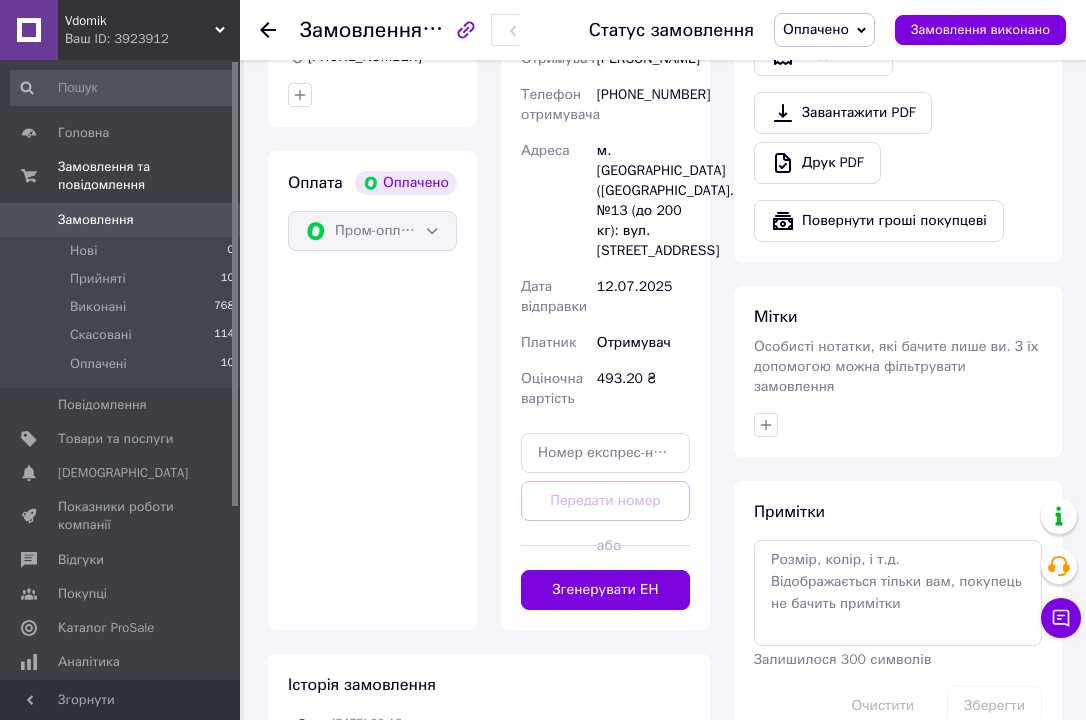 scroll, scrollTop: 1440, scrollLeft: 0, axis: vertical 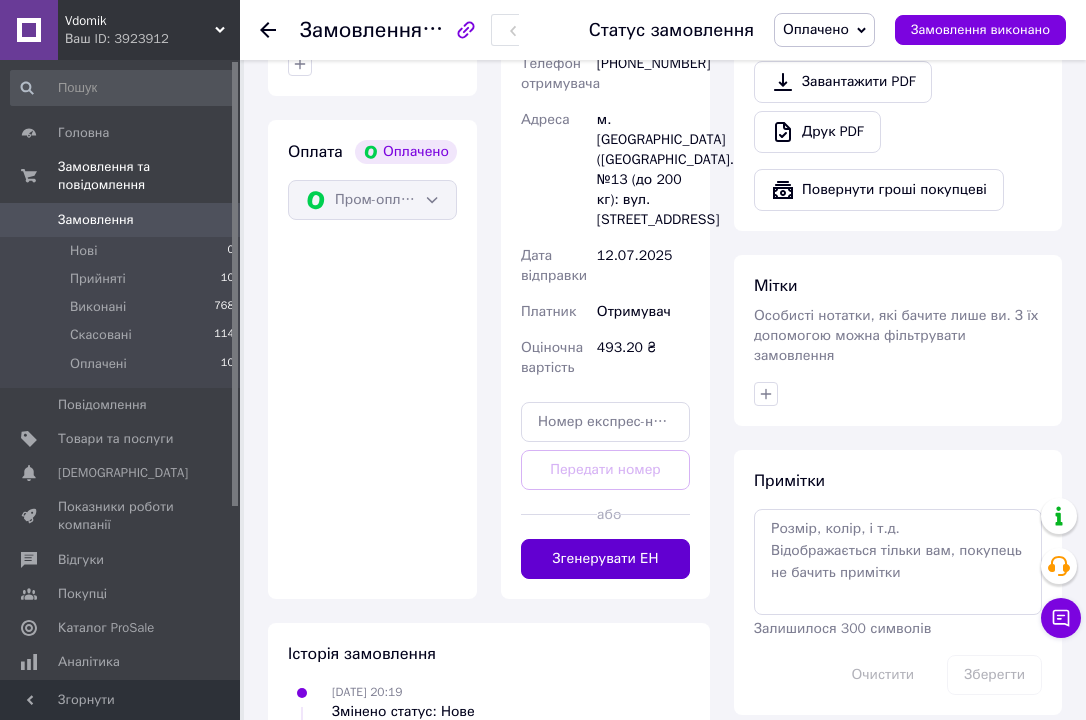 click on "Згенерувати ЕН" at bounding box center [605, 559] 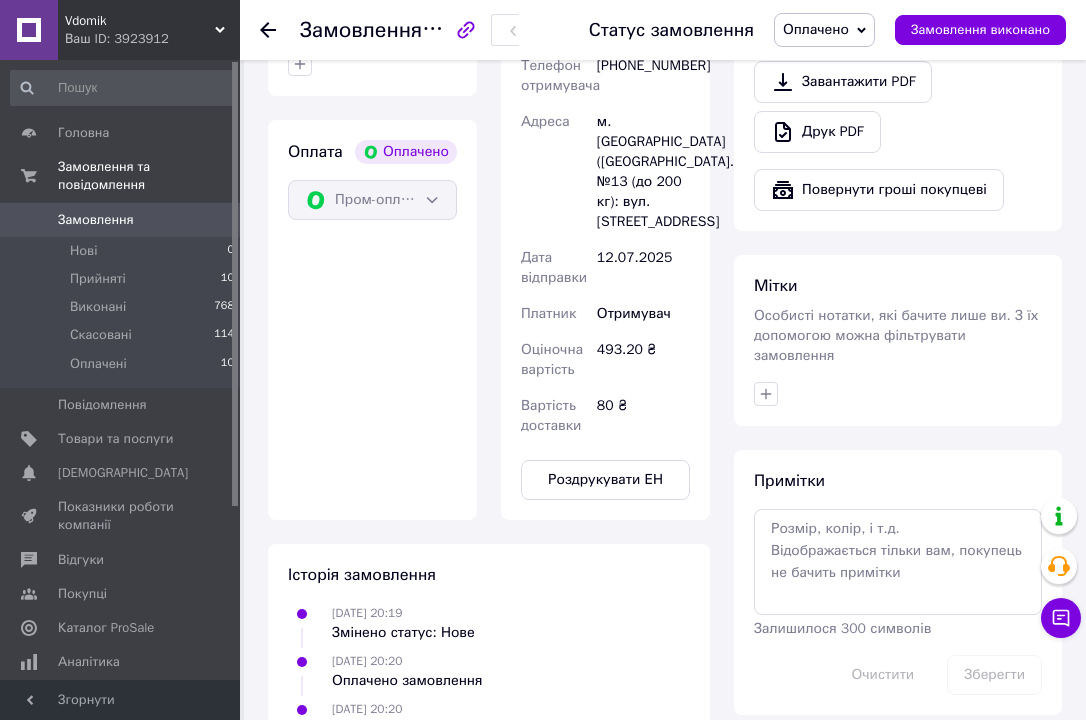 click on "Оплата Оплачено Пром-оплата" at bounding box center (372, 320) 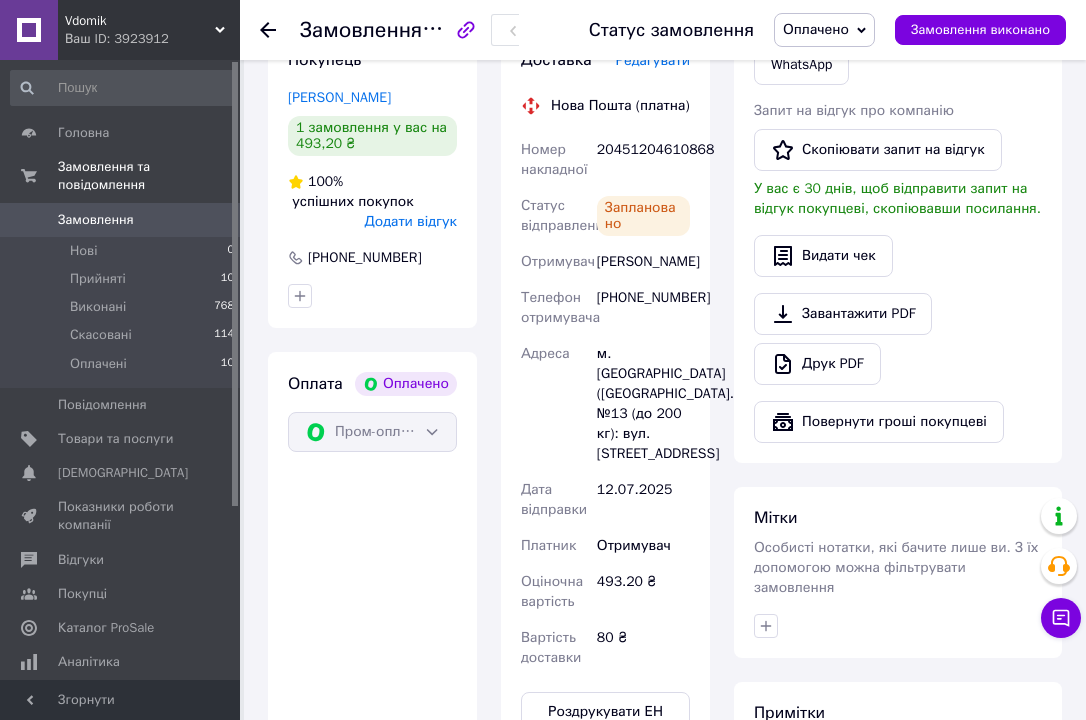 scroll, scrollTop: 1200, scrollLeft: 0, axis: vertical 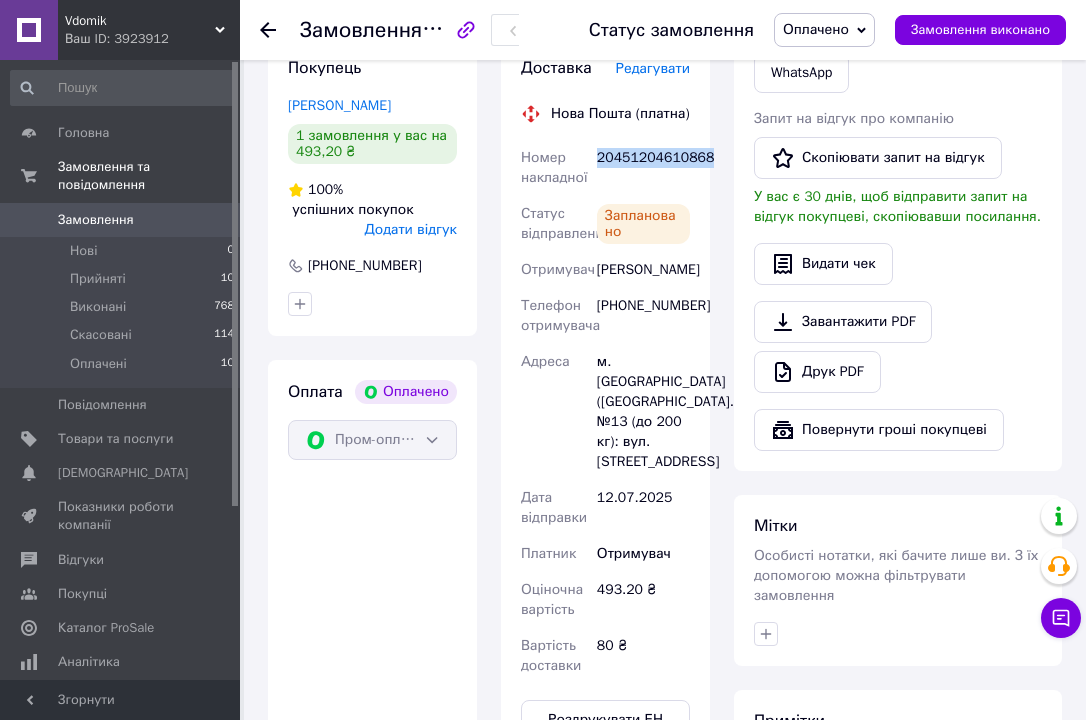 drag, startPoint x: 599, startPoint y: 211, endPoint x: 711, endPoint y: 211, distance: 112 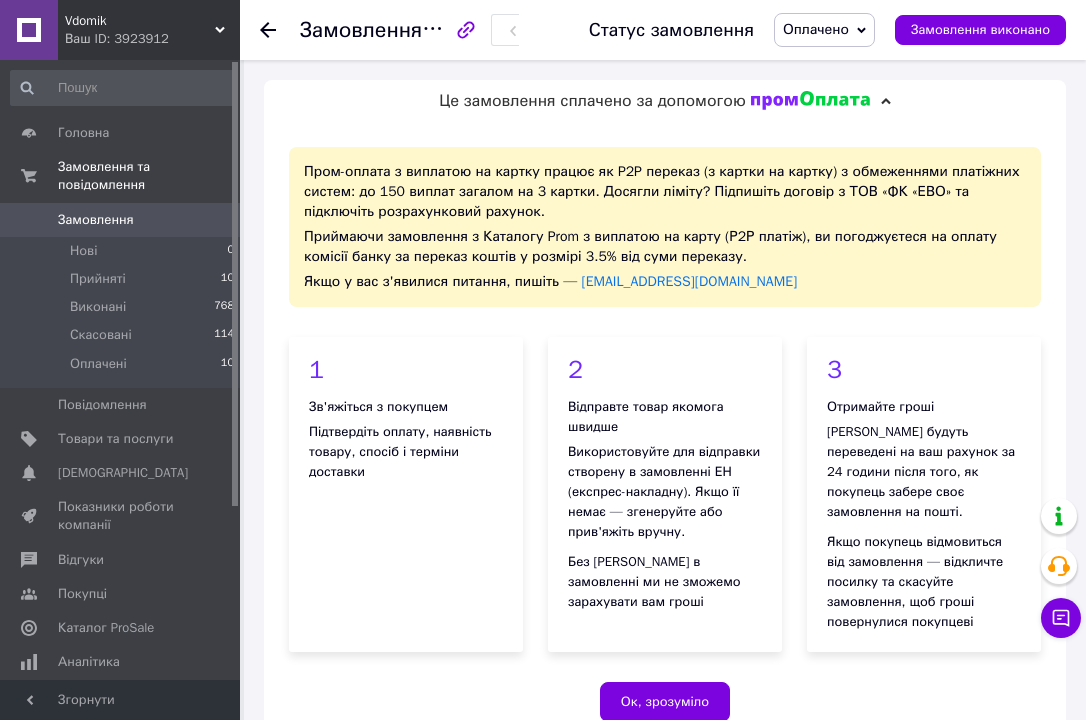 scroll, scrollTop: 984, scrollLeft: 0, axis: vertical 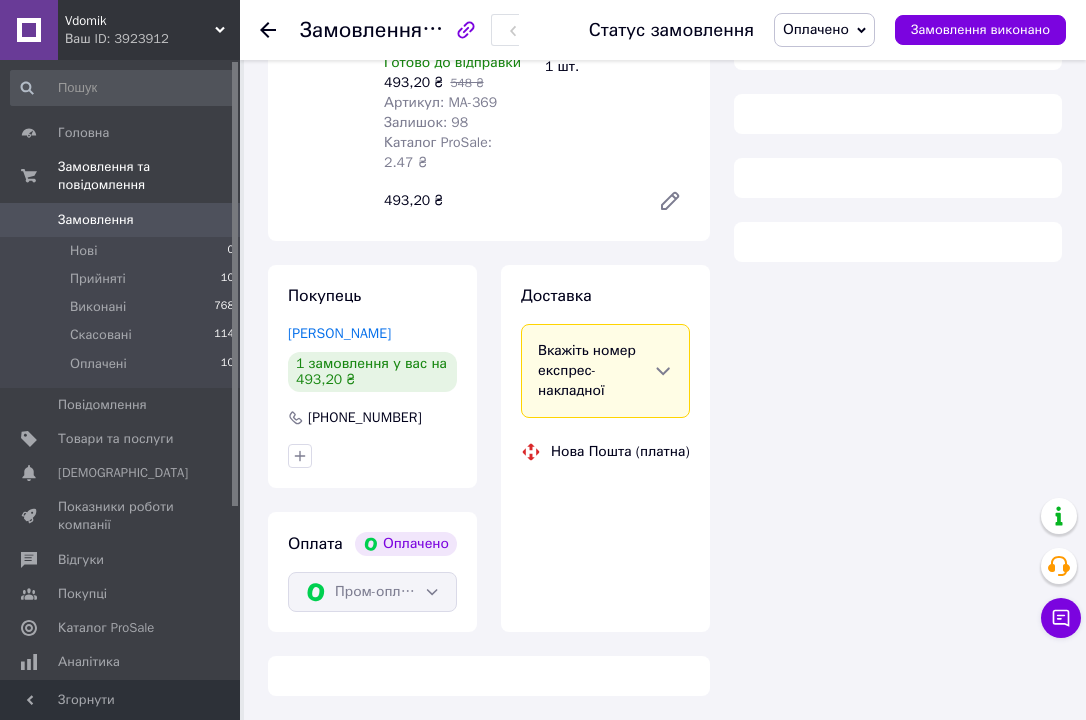 click on "Замовлення" at bounding box center [96, 220] 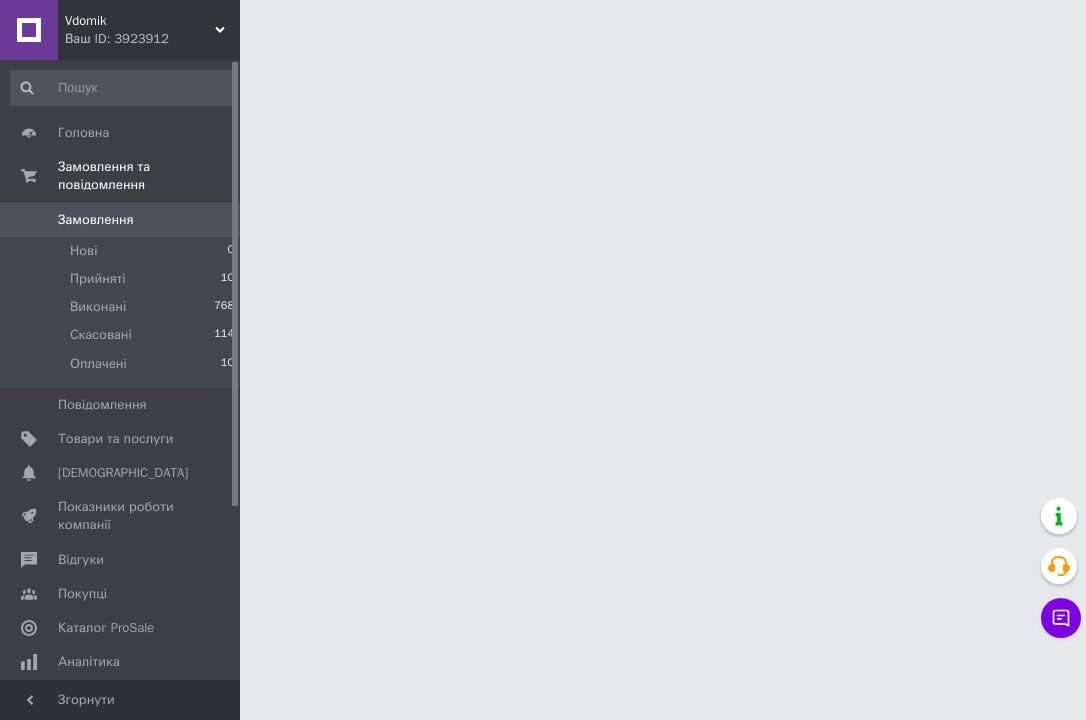 scroll, scrollTop: 0, scrollLeft: 0, axis: both 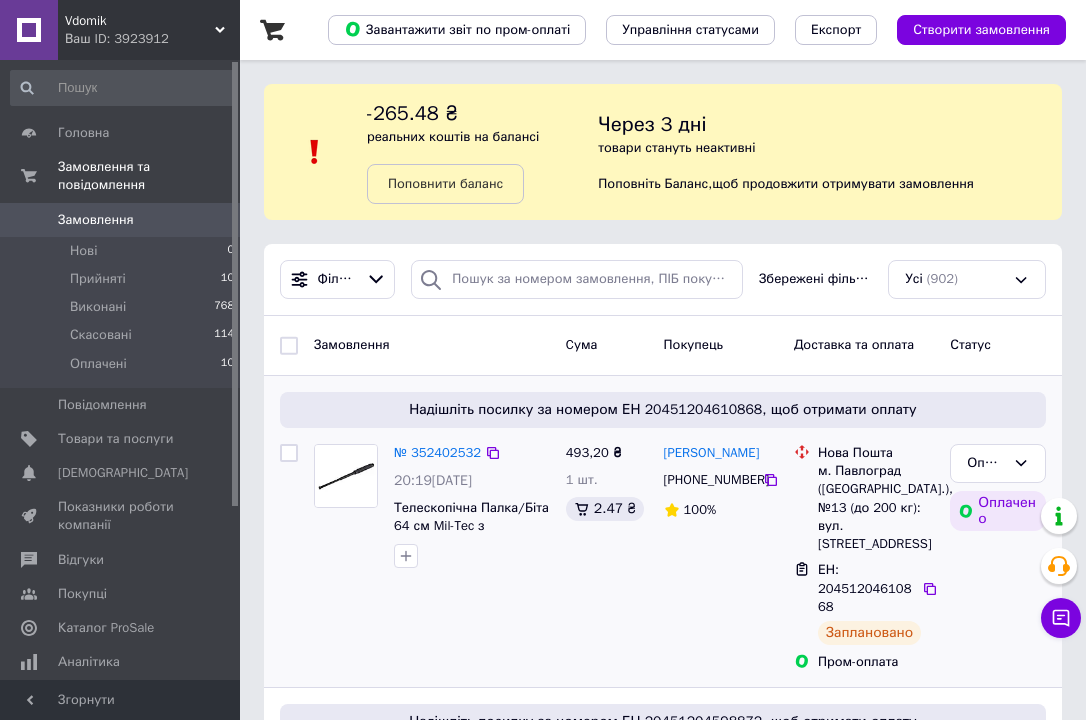 click on "Олег Савенко +380671174007 100%" at bounding box center [721, 557] 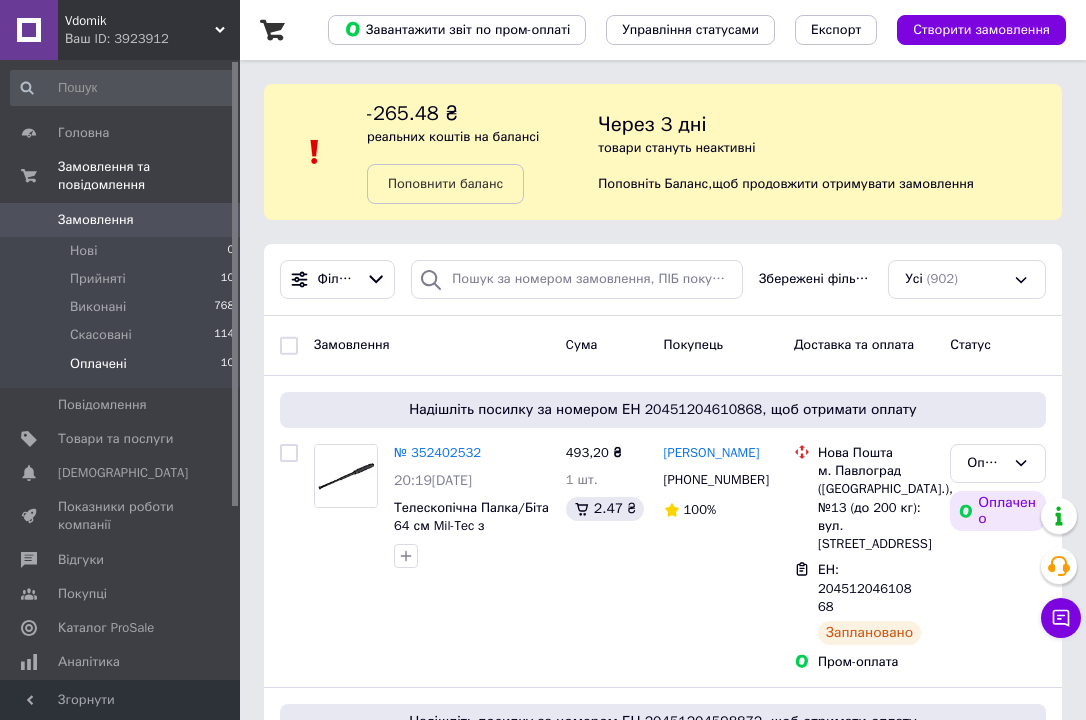 click on "Оплачені" at bounding box center [98, 364] 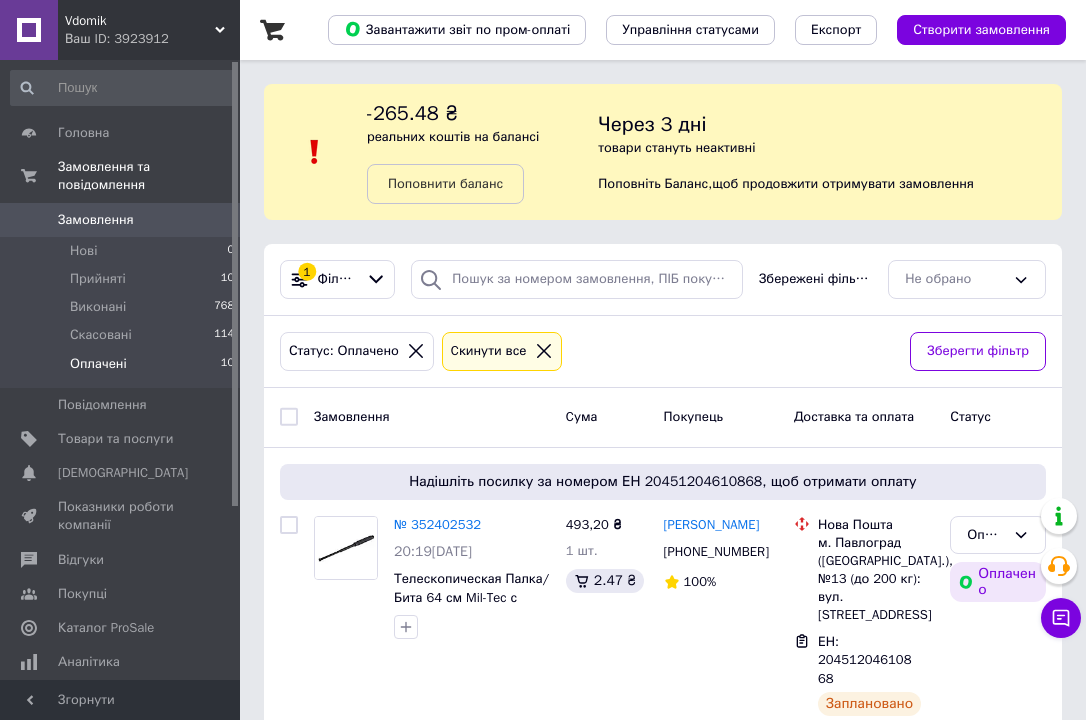click on "Статус: Оплачено Cкинути все" at bounding box center [587, 351] 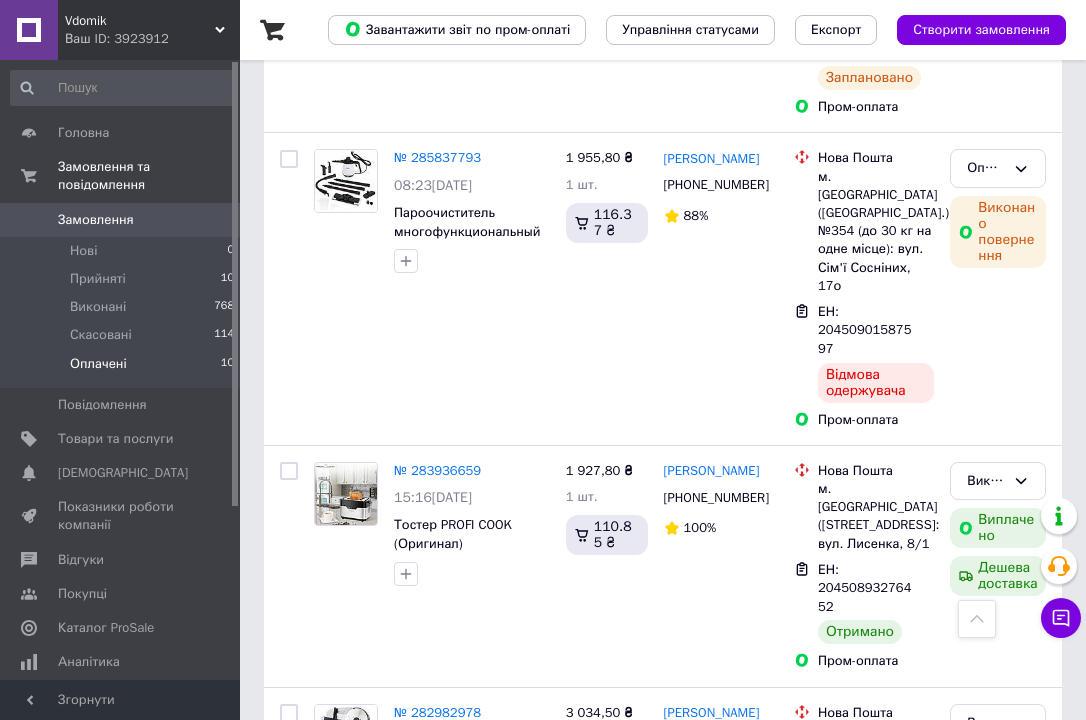 scroll, scrollTop: 2200, scrollLeft: 0, axis: vertical 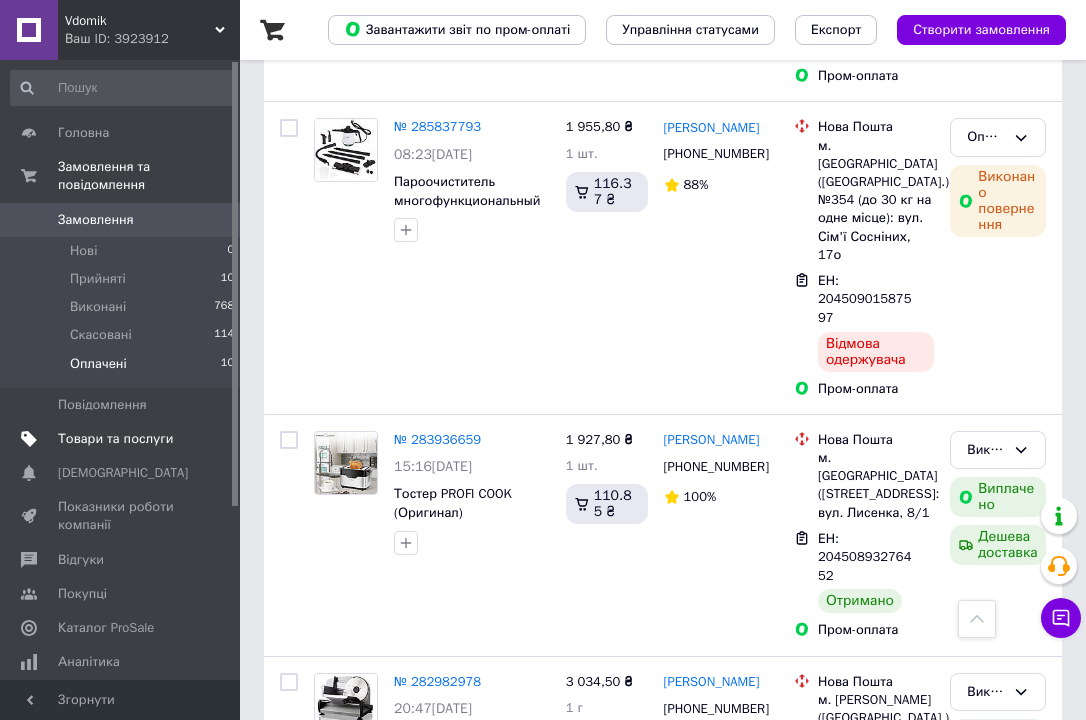 click on "Товари та послуги" at bounding box center (115, 439) 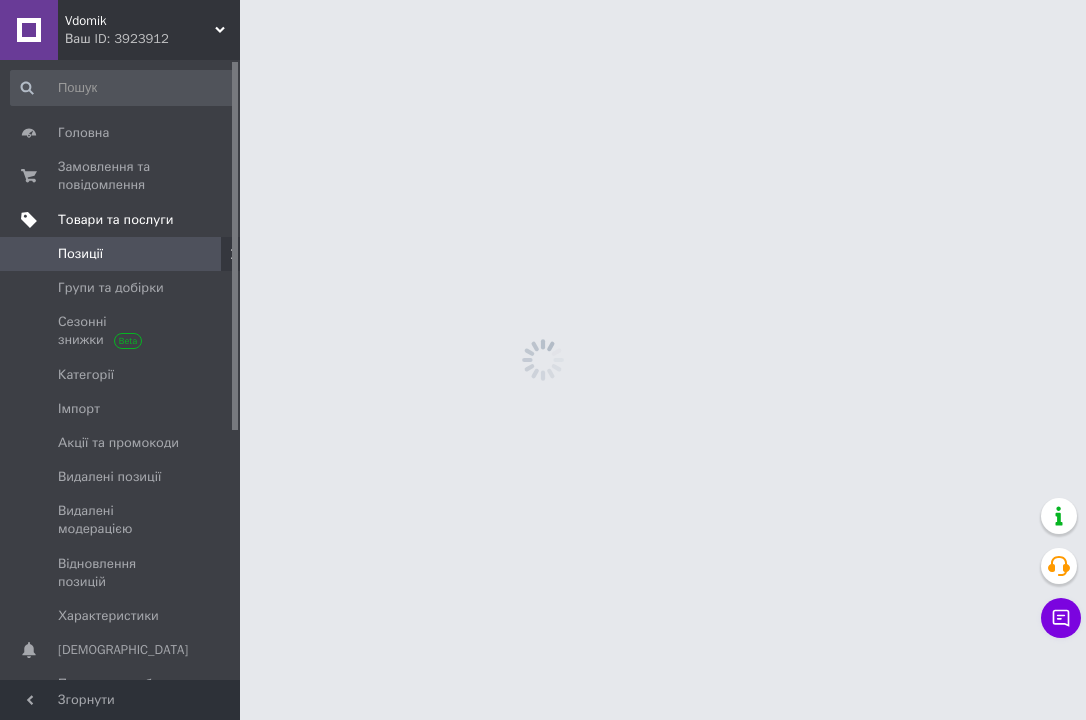 scroll, scrollTop: 0, scrollLeft: 0, axis: both 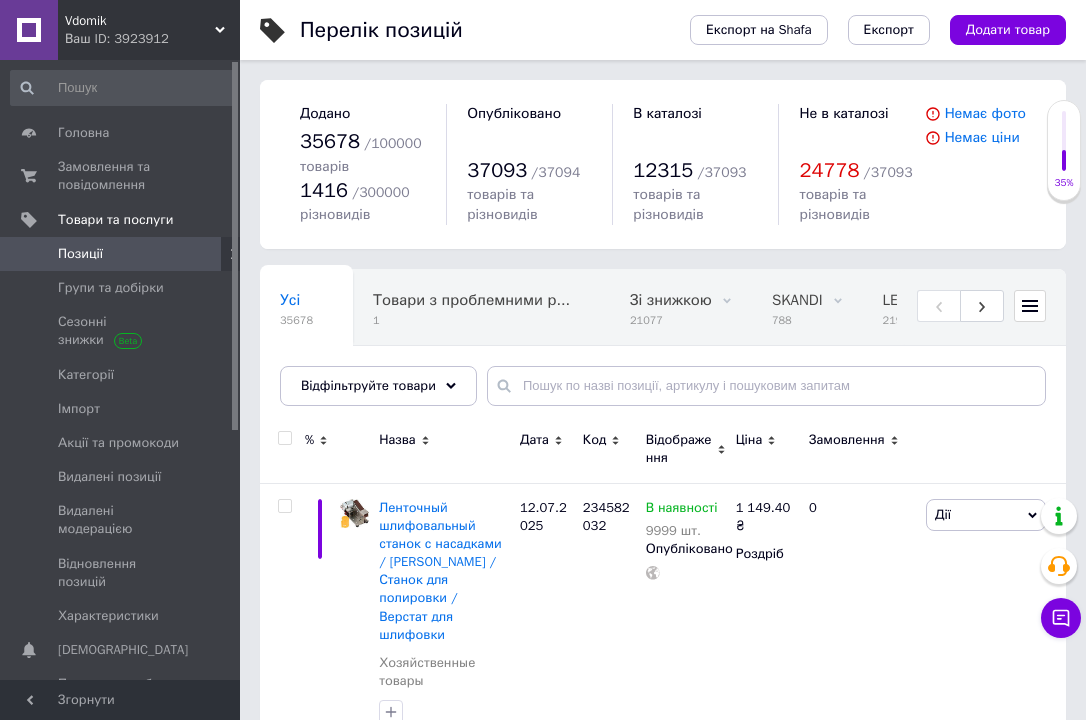 click at bounding box center (284, 438) 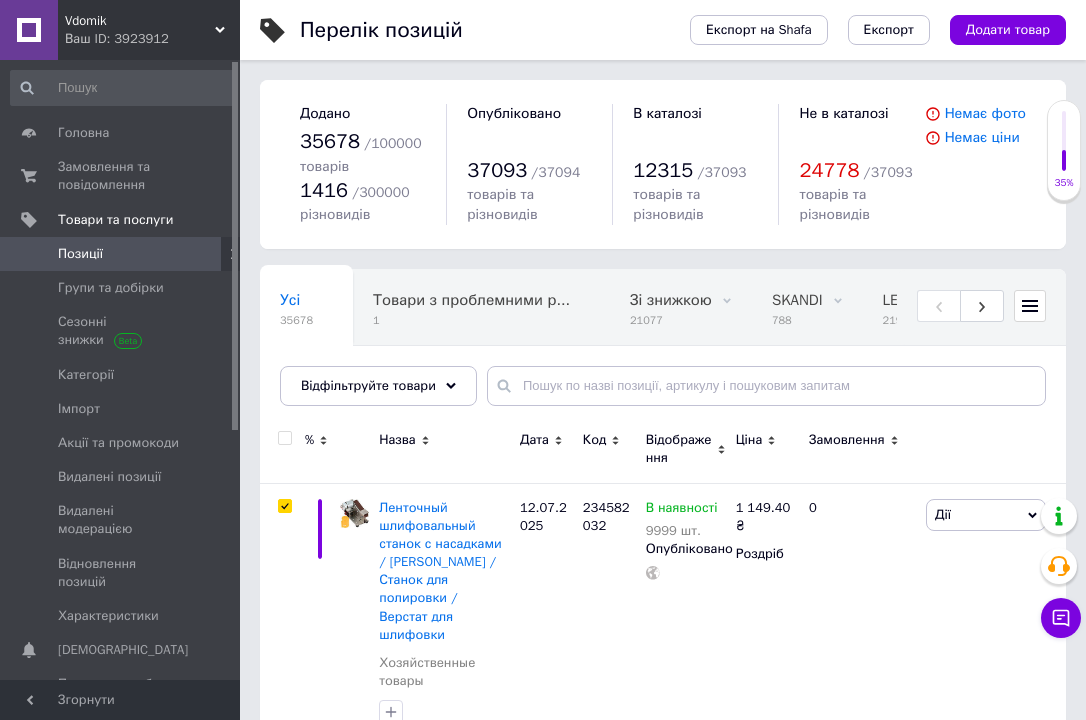 checkbox on "true" 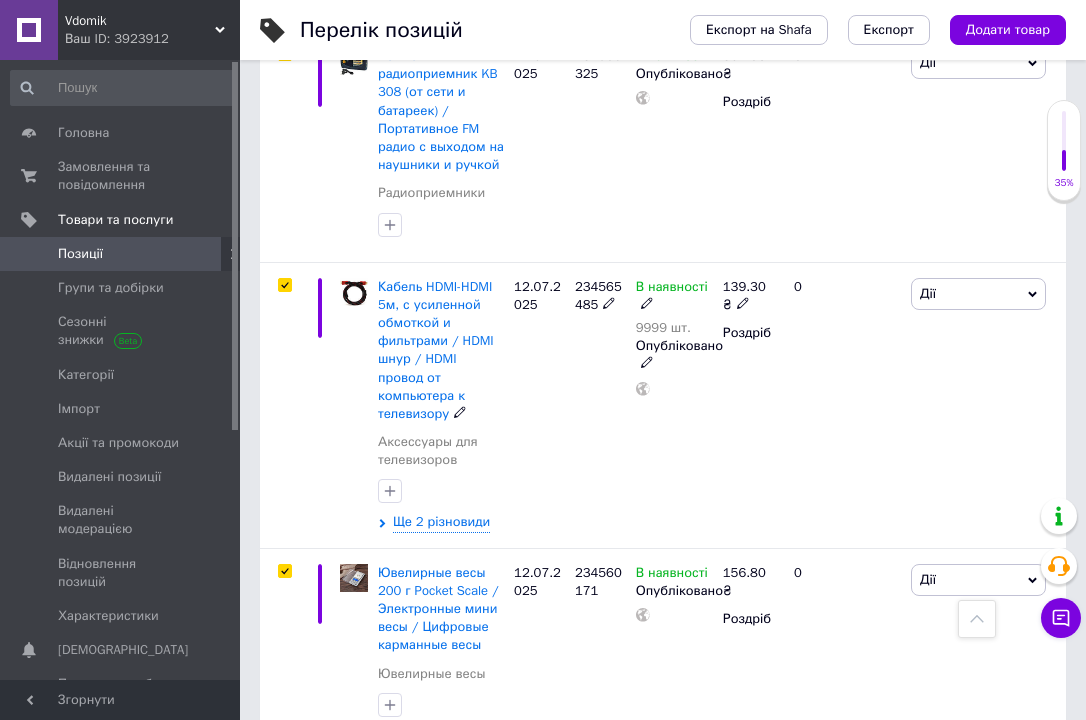scroll, scrollTop: 9040, scrollLeft: 0, axis: vertical 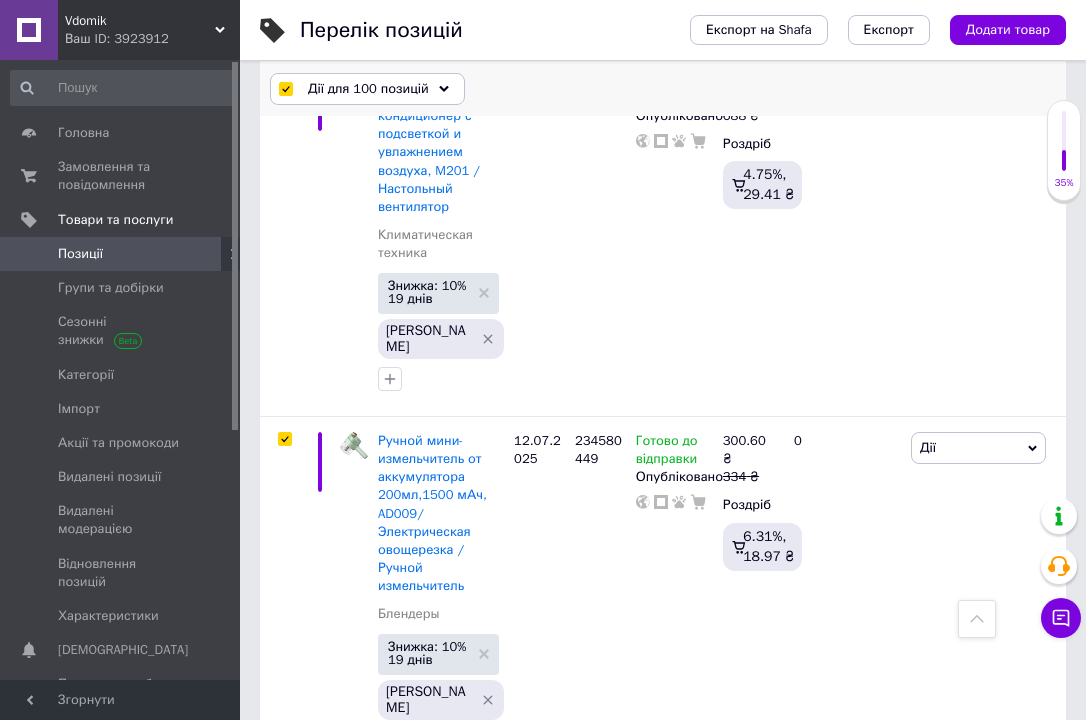 click on "Дії для 100 позицій" at bounding box center [367, 89] 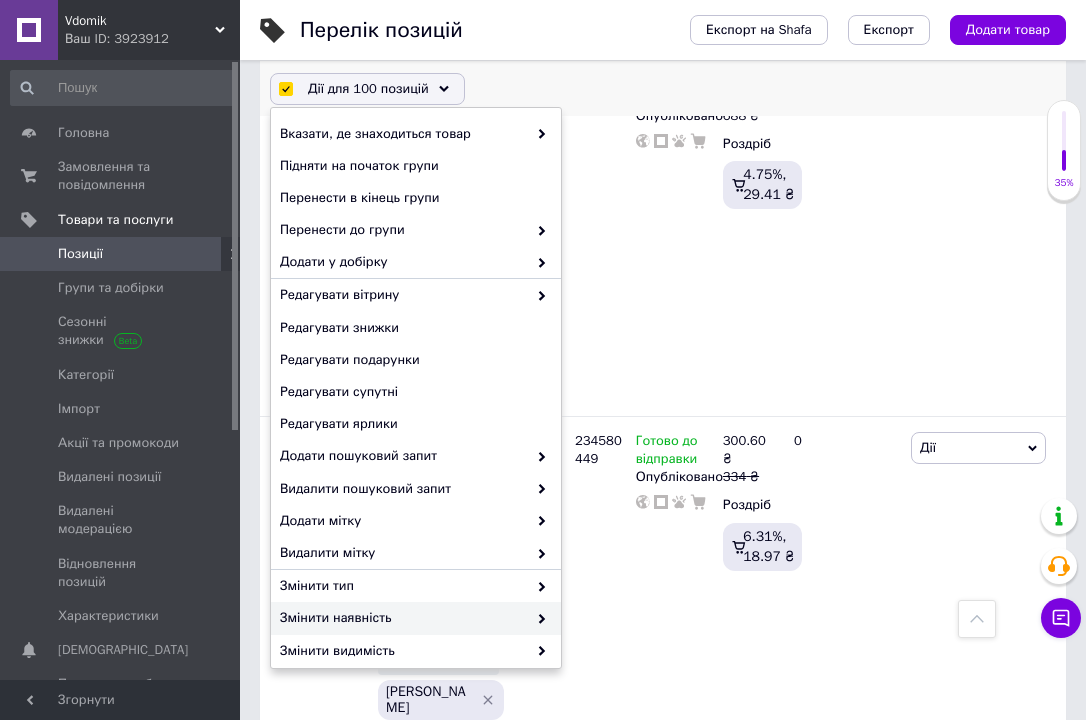 click on "Змінити наявність" at bounding box center (403, 618) 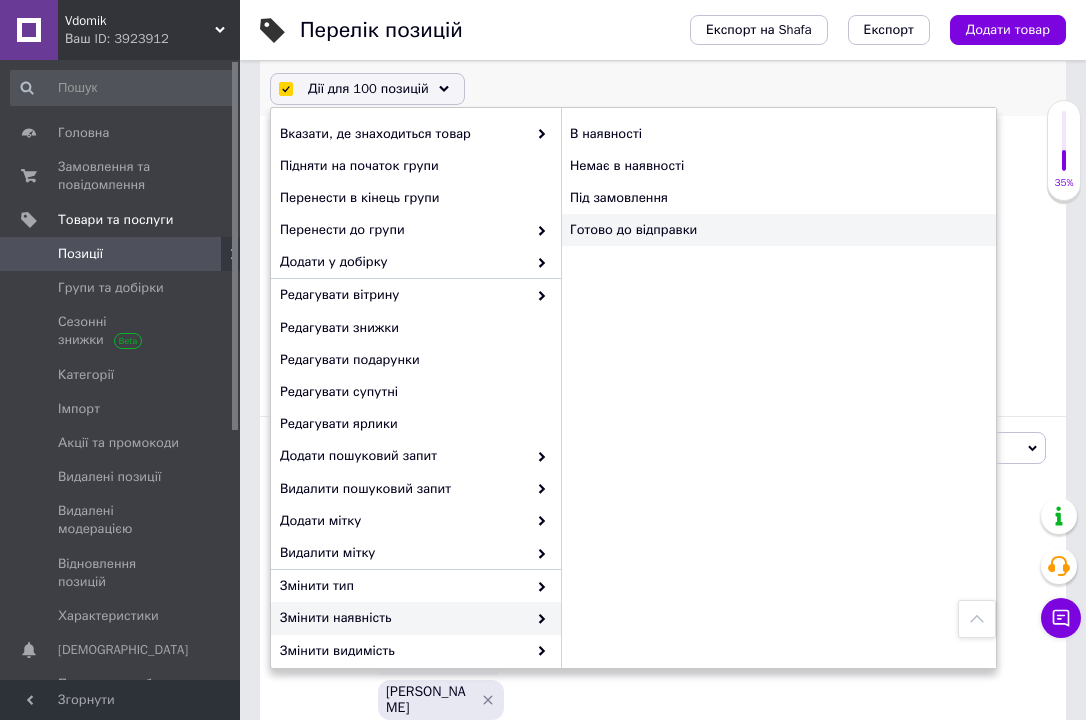click on "Готово до відправки" at bounding box center [778, 230] 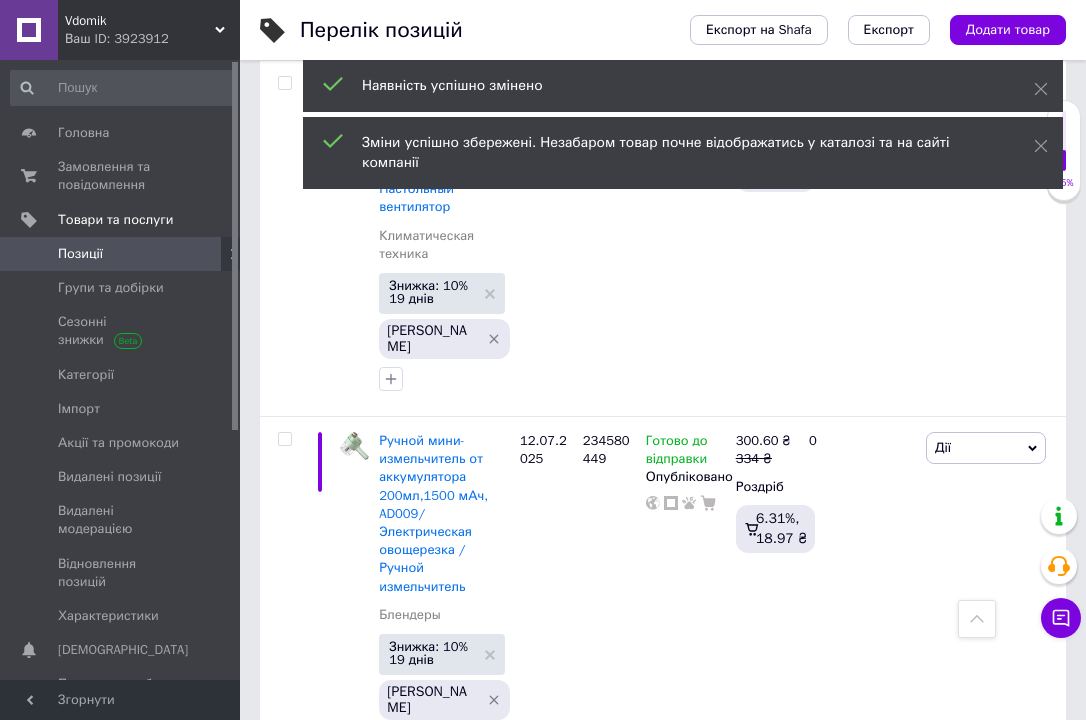 scroll, scrollTop: 26361, scrollLeft: 0, axis: vertical 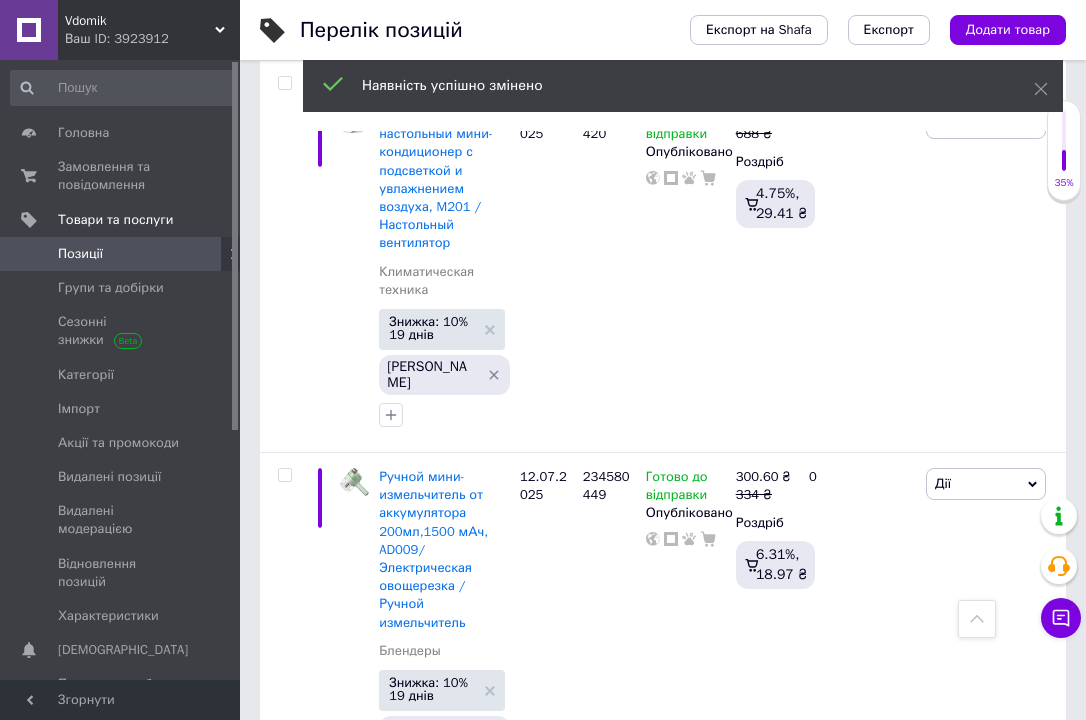 click at bounding box center [284, 83] 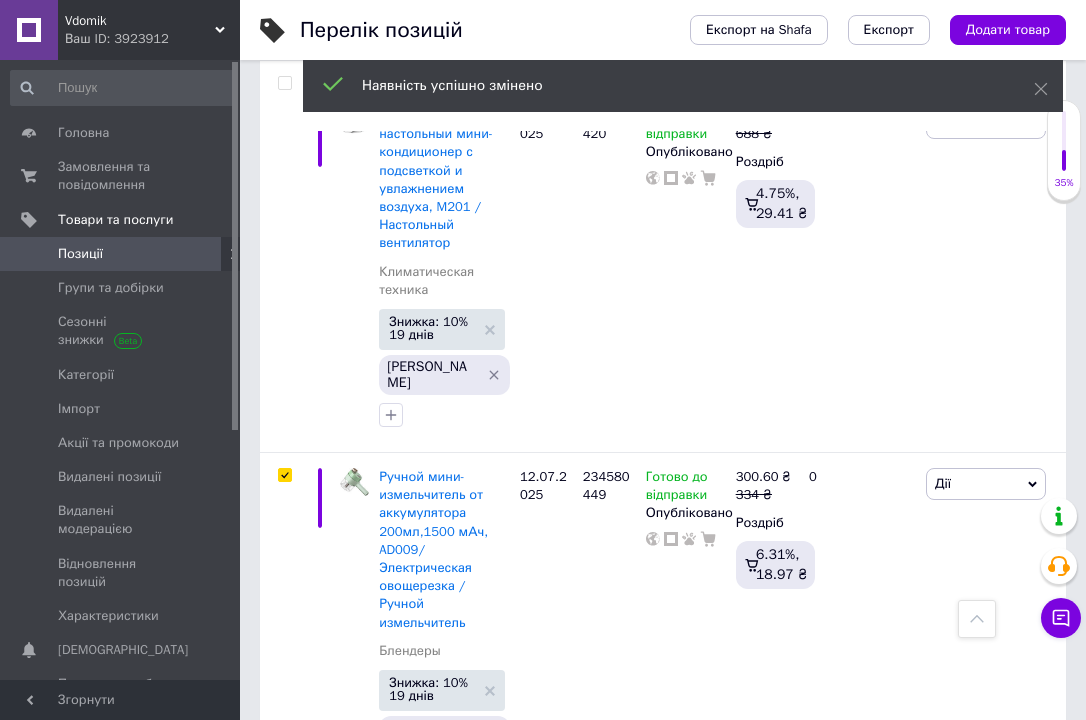 type 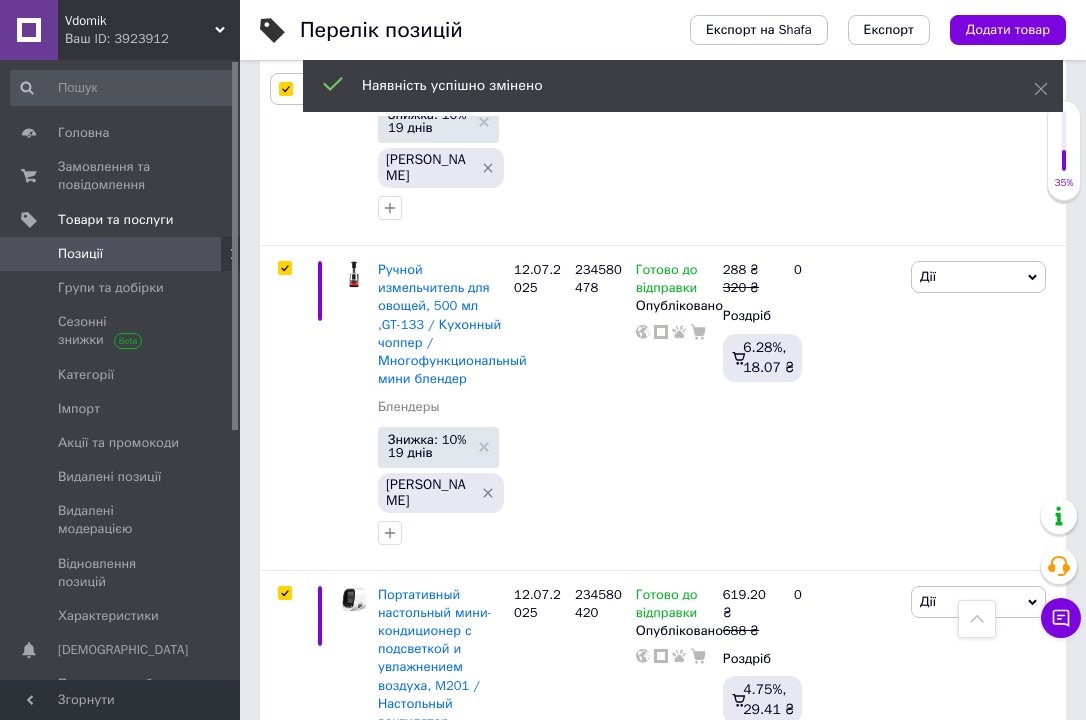 scroll, scrollTop: 26839, scrollLeft: 0, axis: vertical 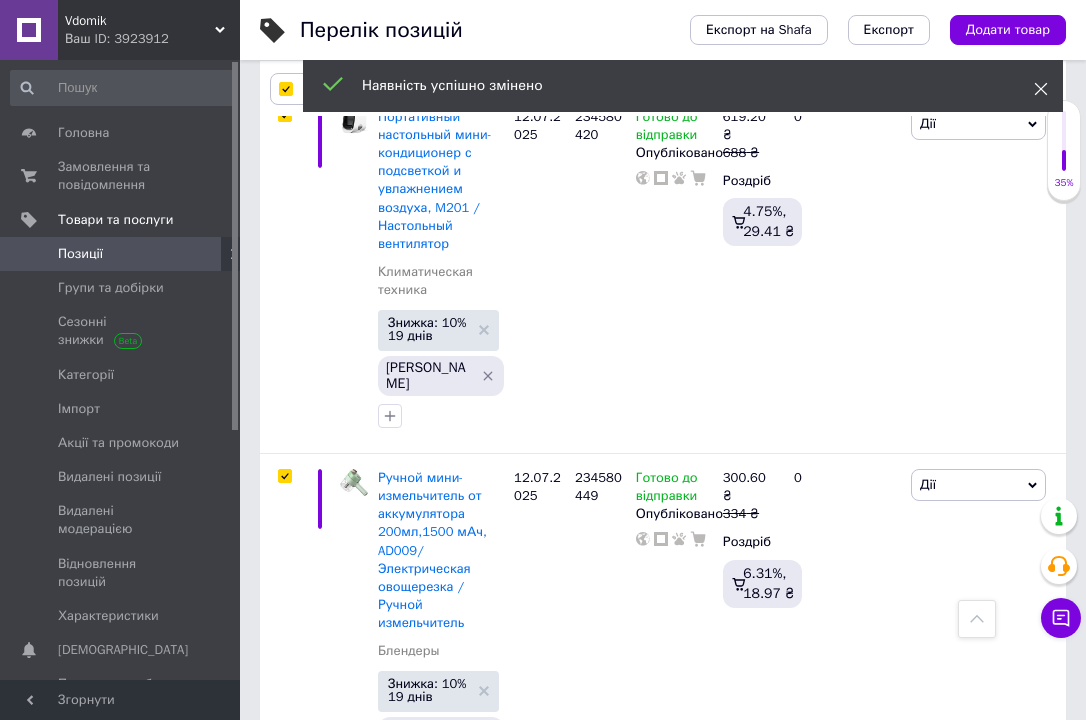 click 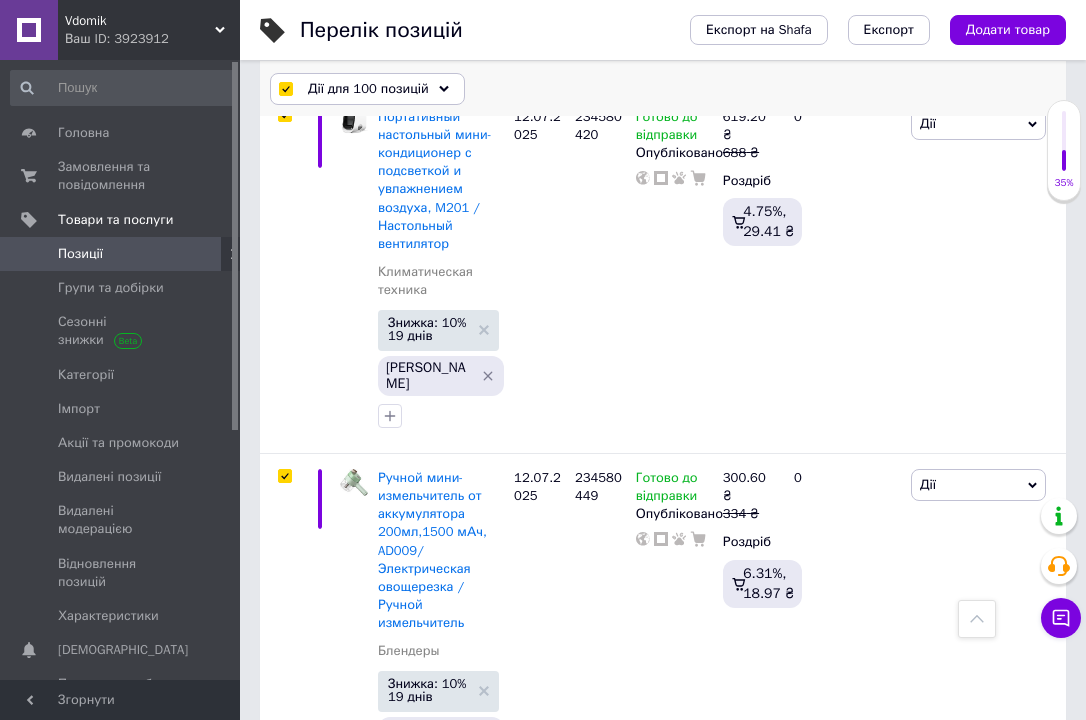 click on "Дії для 100 позицій" at bounding box center [367, 89] 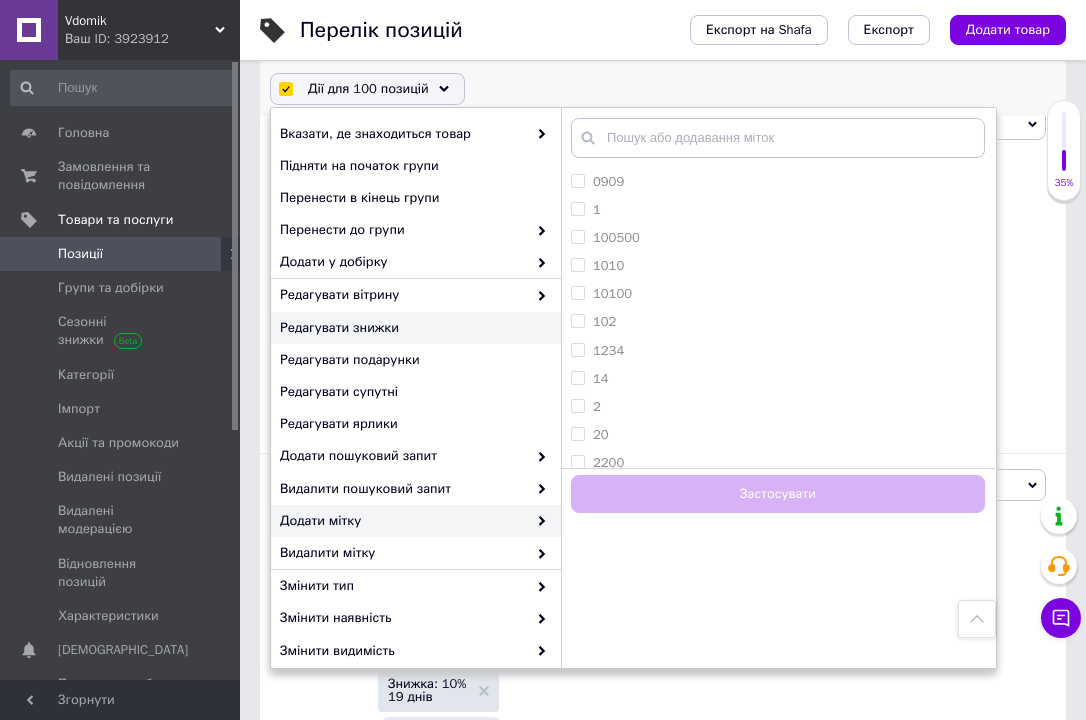 click on "Редагувати знижки" at bounding box center (413, 328) 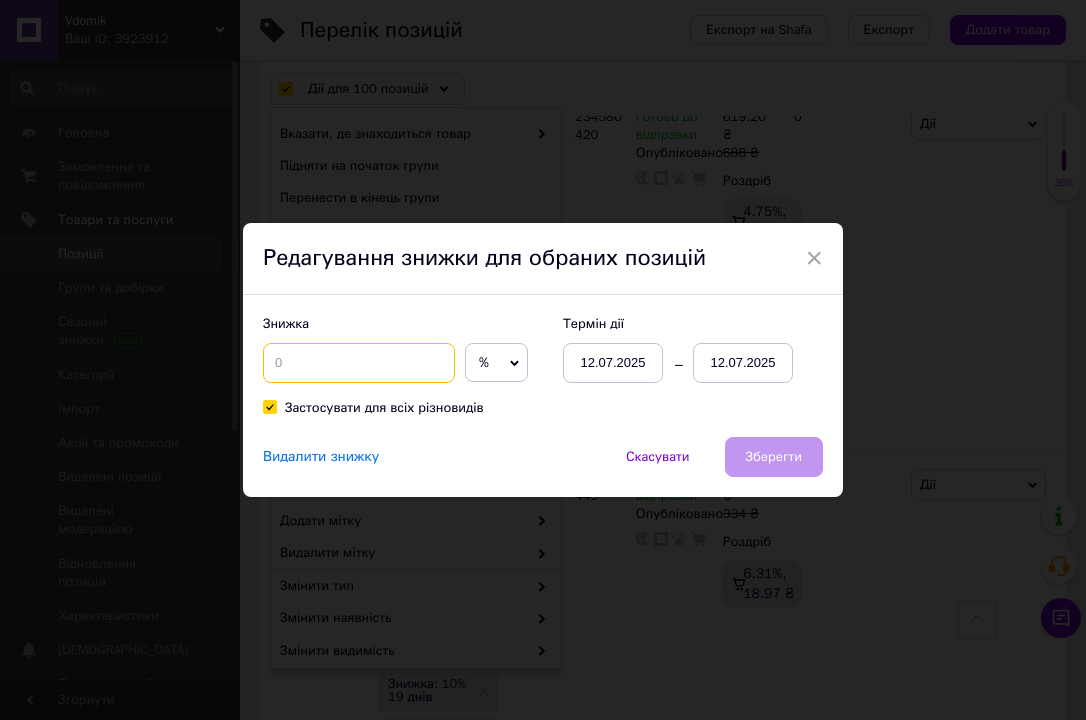 click at bounding box center (359, 363) 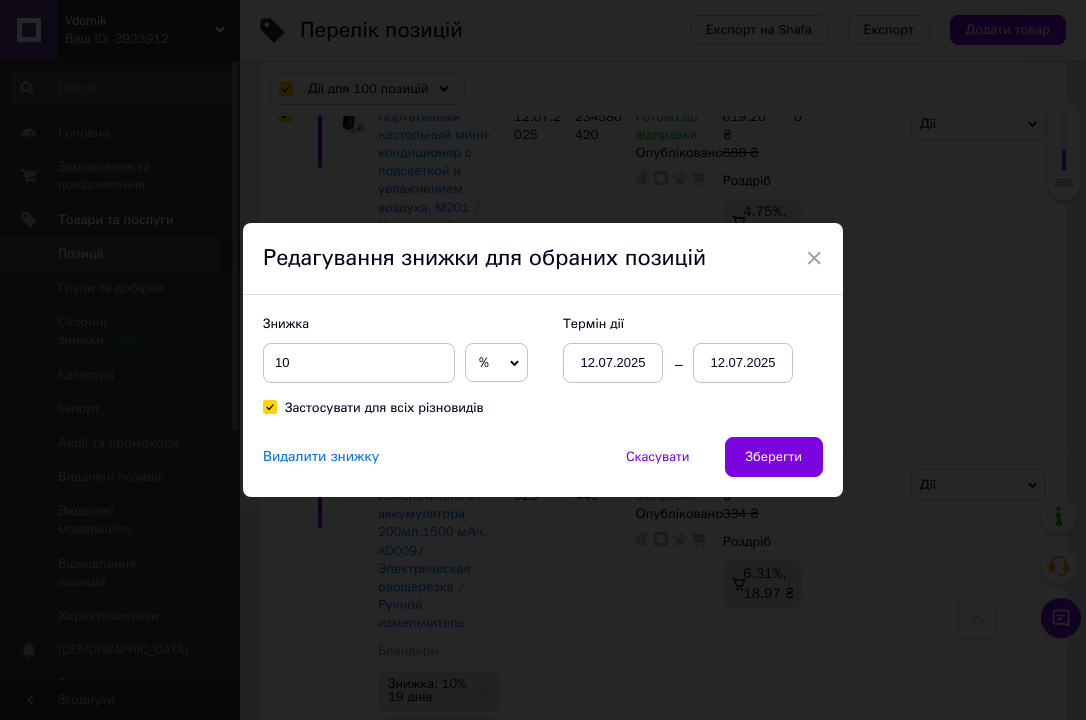 click on "12.07.2025" at bounding box center [743, 363] 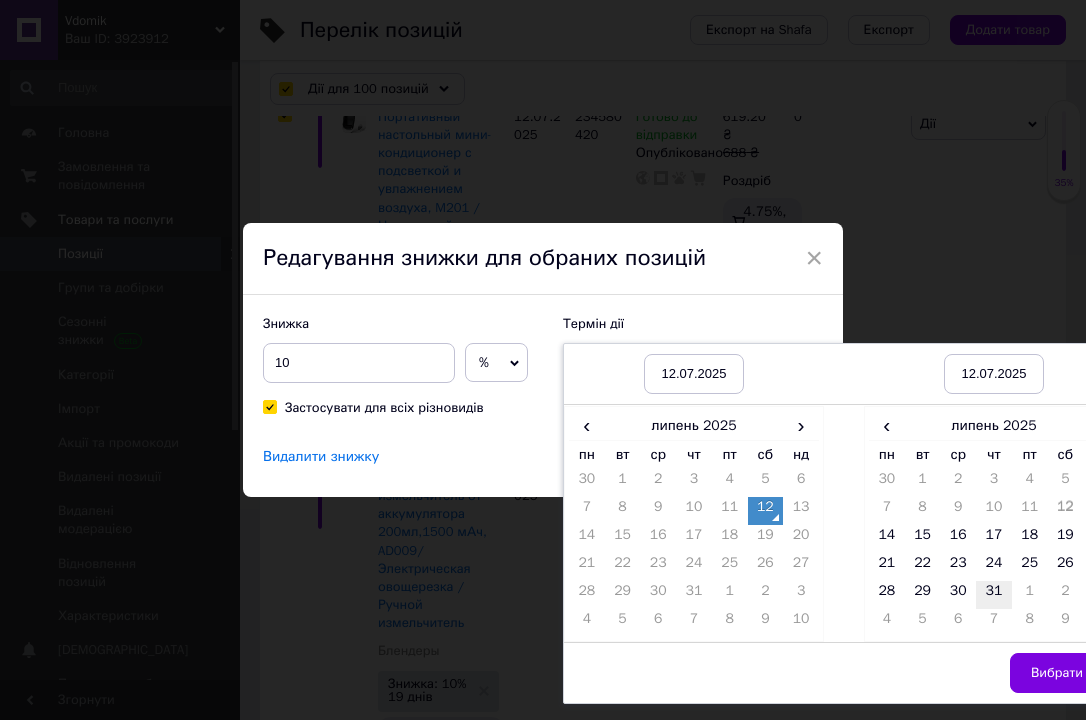 click on "31" at bounding box center [994, 595] 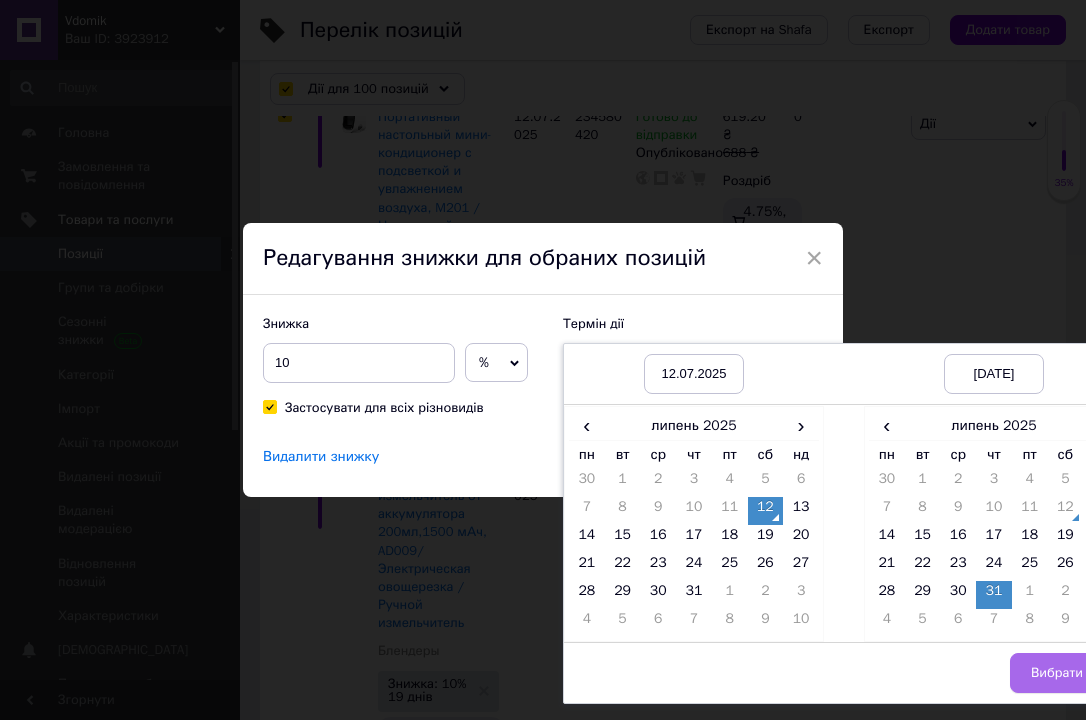 click on "Вибрати" at bounding box center [1057, 673] 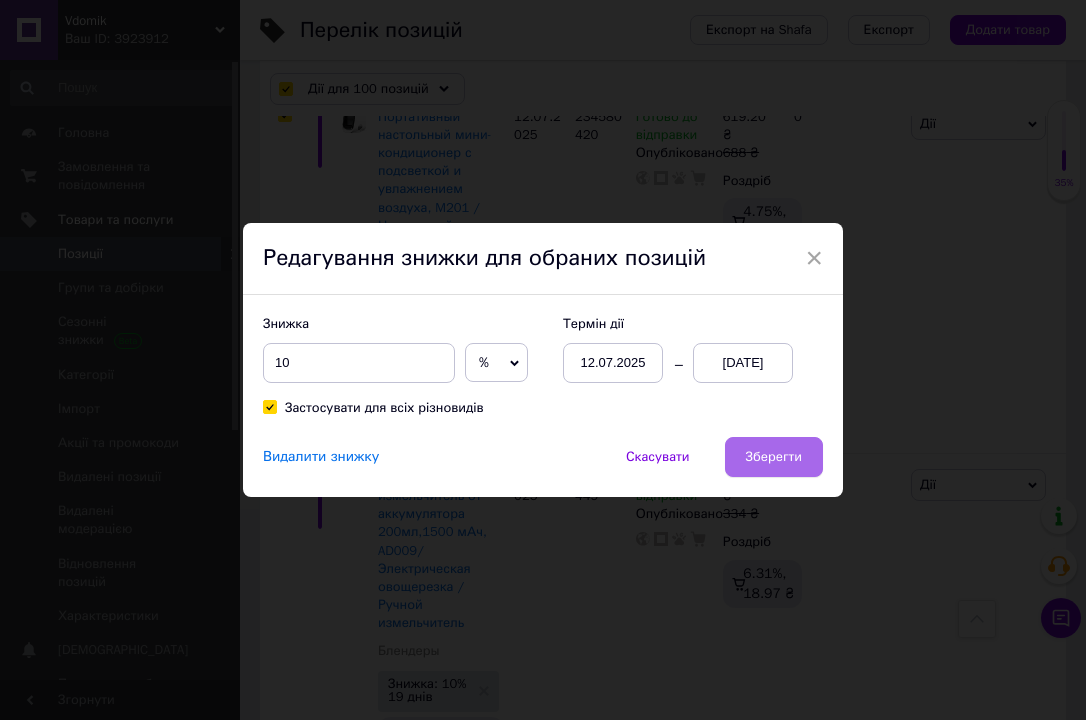 click on "Зберегти" at bounding box center [774, 457] 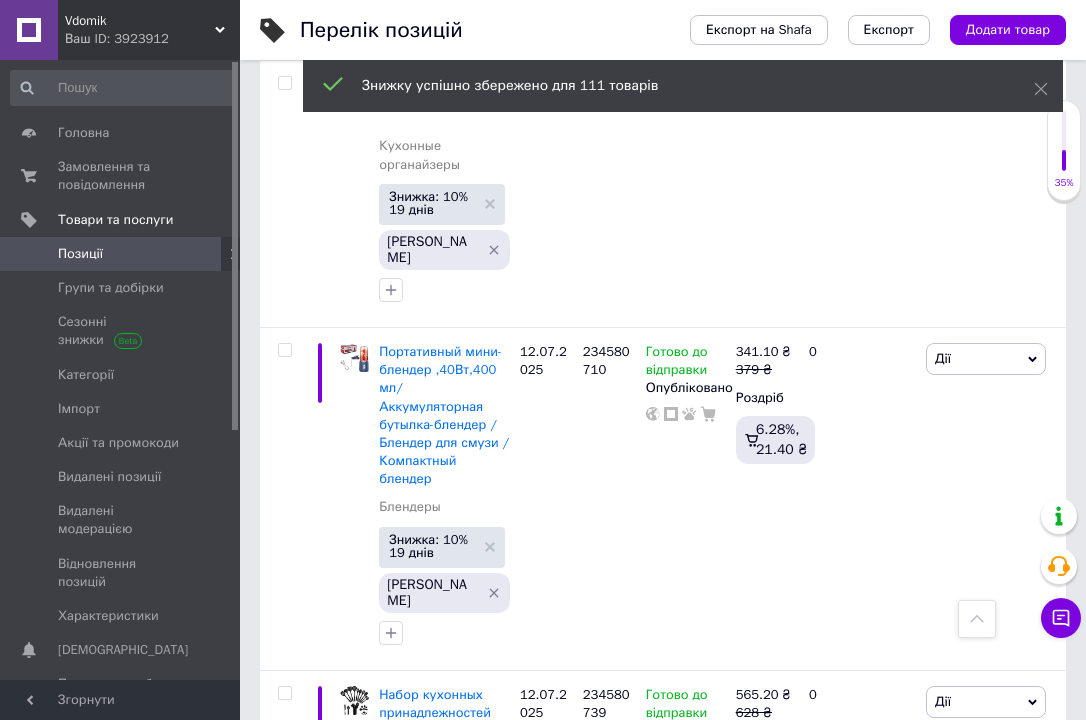 scroll, scrollTop: 28691, scrollLeft: 0, axis: vertical 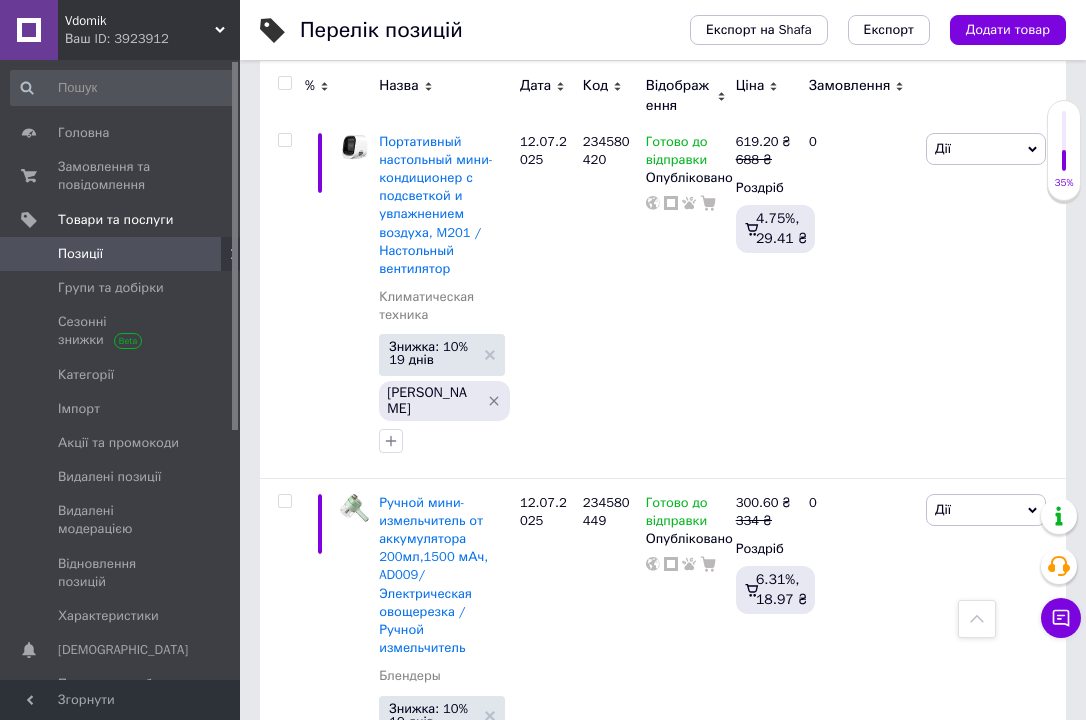 click at bounding box center (284, 83) 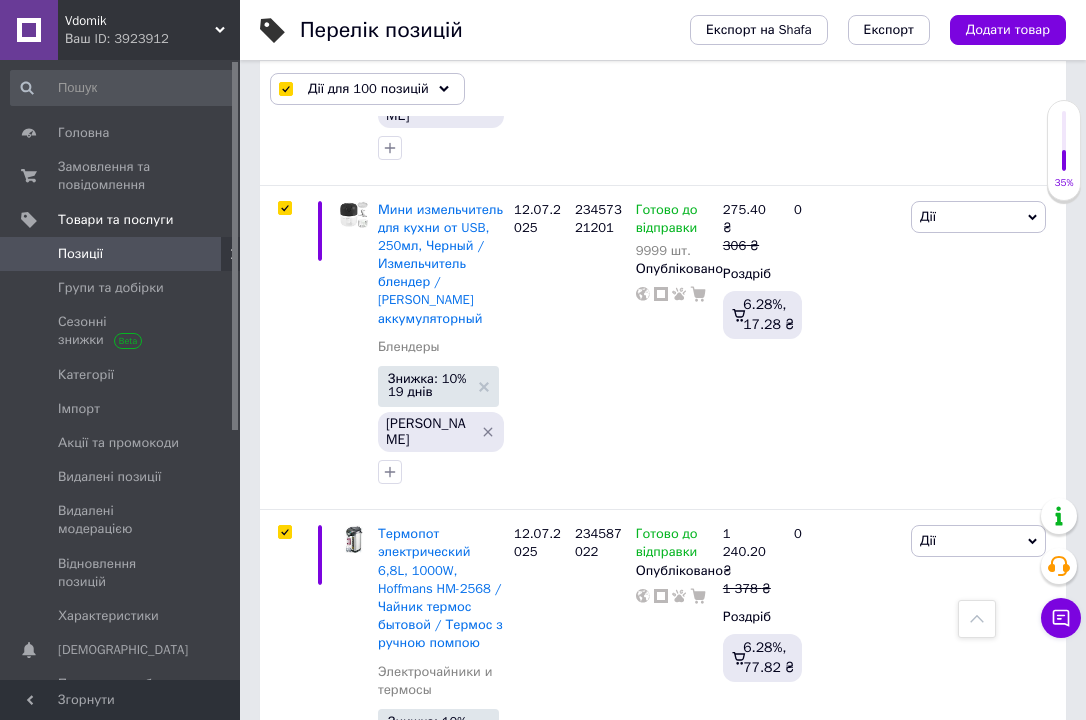 scroll, scrollTop: 21170, scrollLeft: 0, axis: vertical 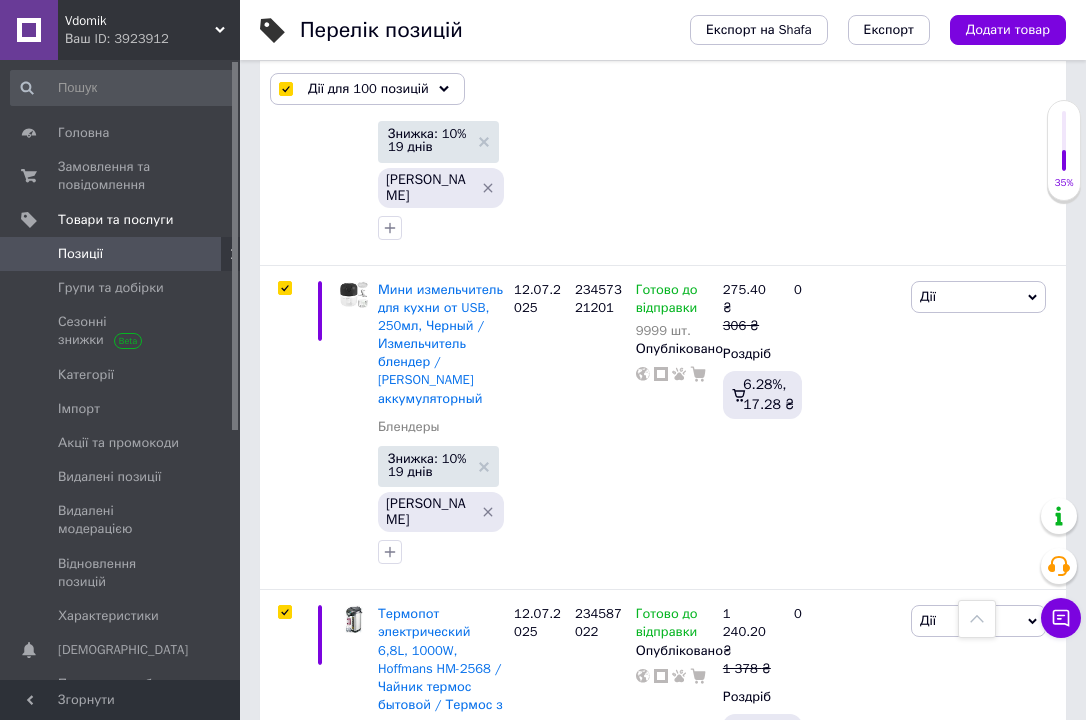 click at bounding box center (284, -350) 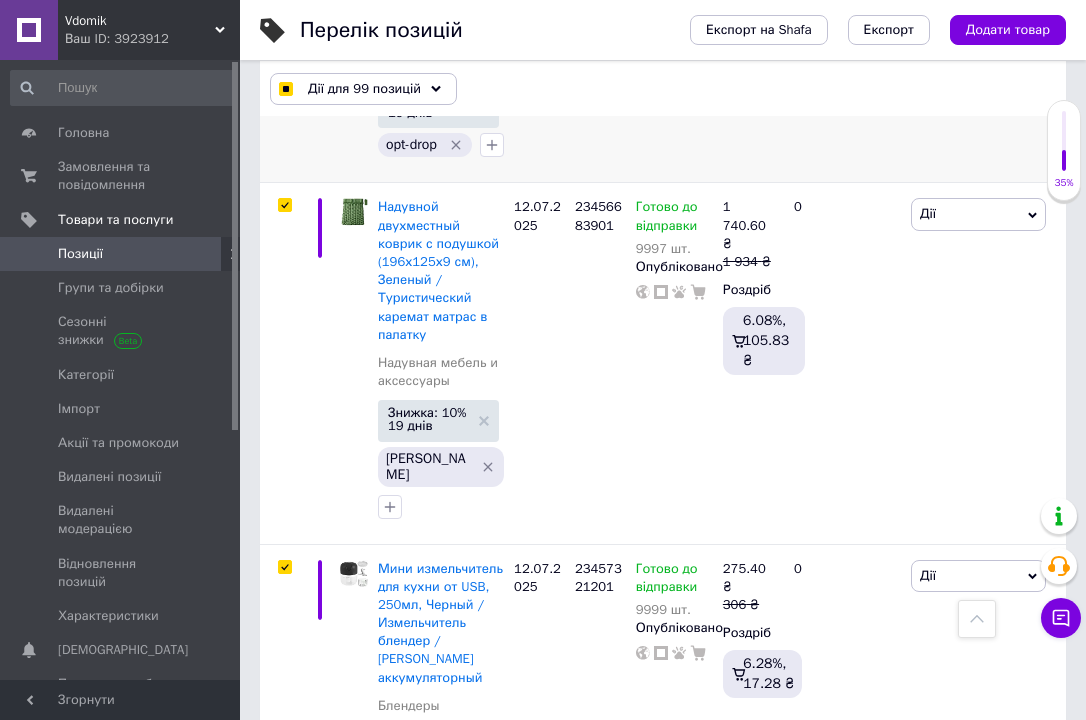 scroll, scrollTop: 20890, scrollLeft: 0, axis: vertical 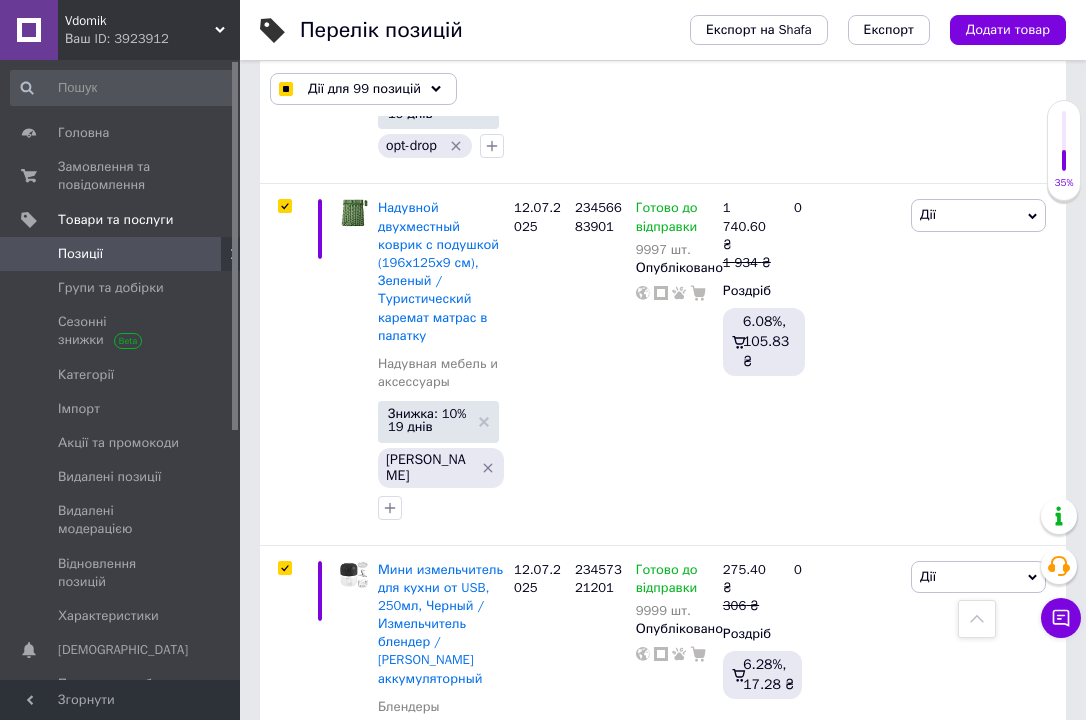 click at bounding box center (284, -347) 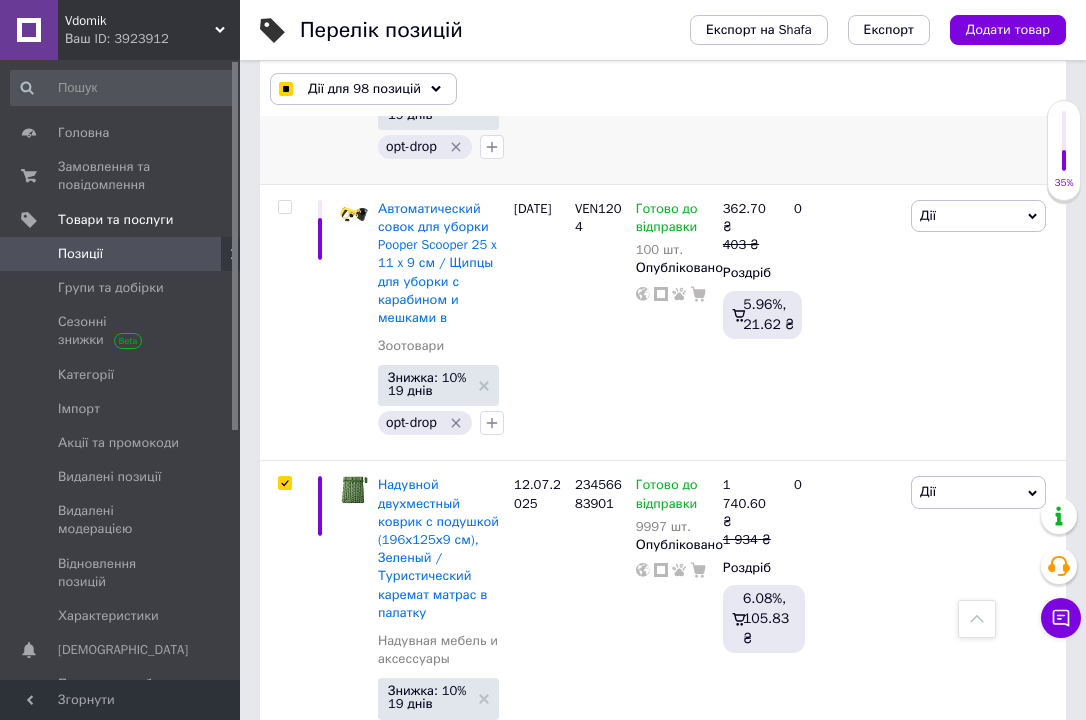 scroll, scrollTop: 20610, scrollLeft: 0, axis: vertical 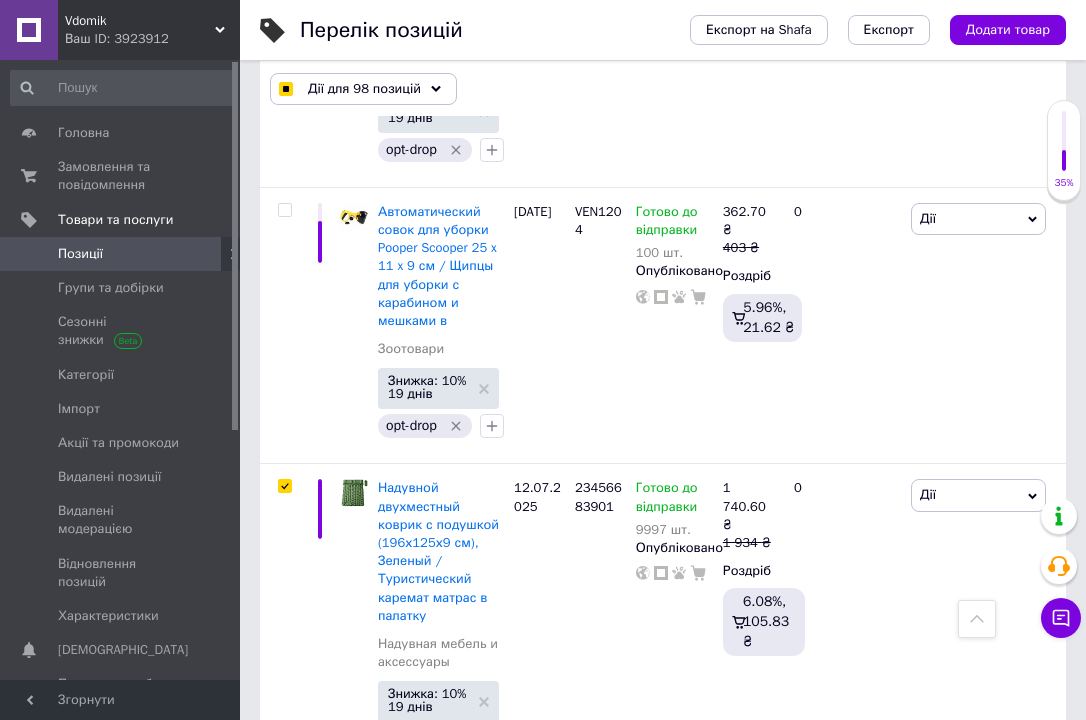 click at bounding box center (284, -307) 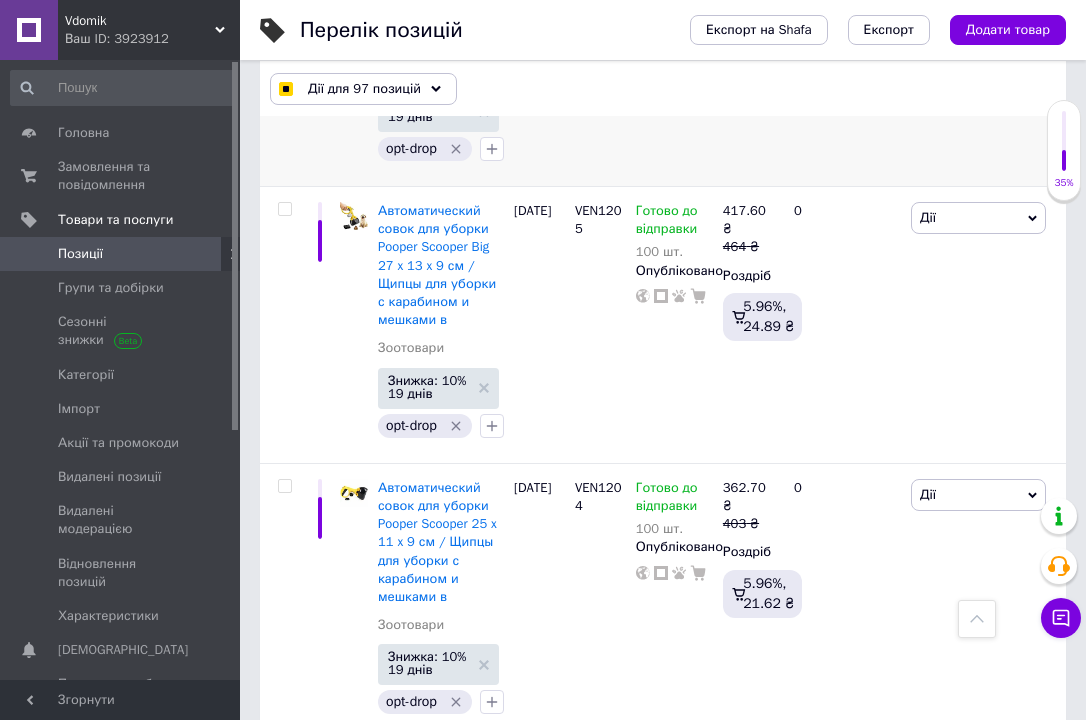 scroll, scrollTop: 20330, scrollLeft: 0, axis: vertical 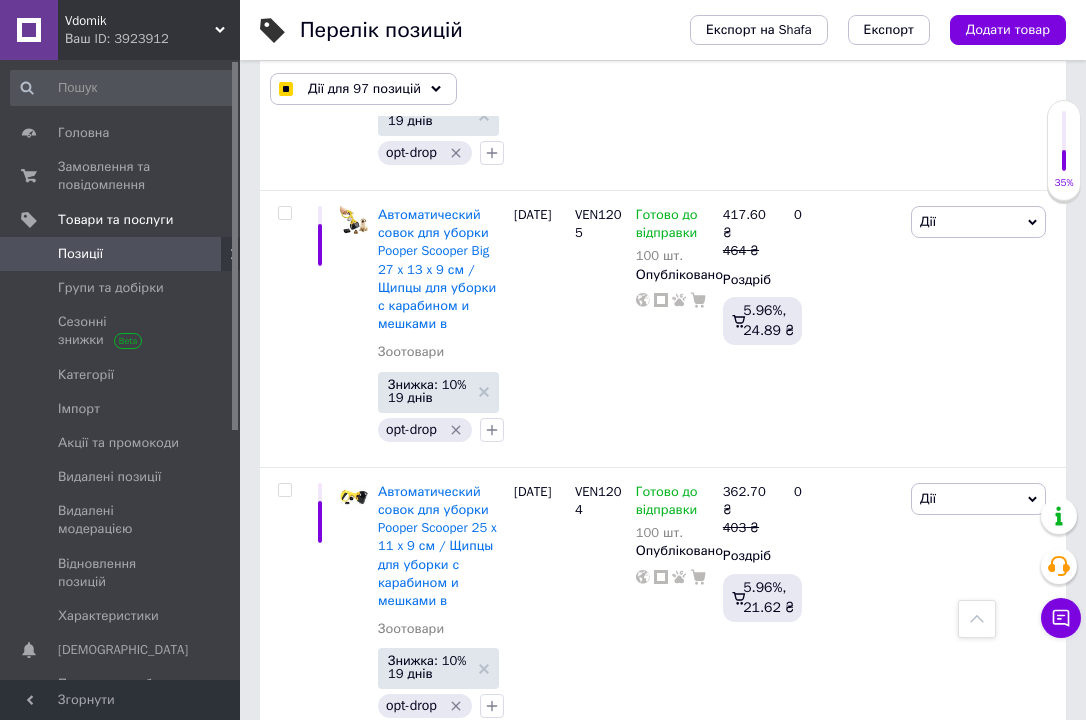 click at bounding box center [284, -322] 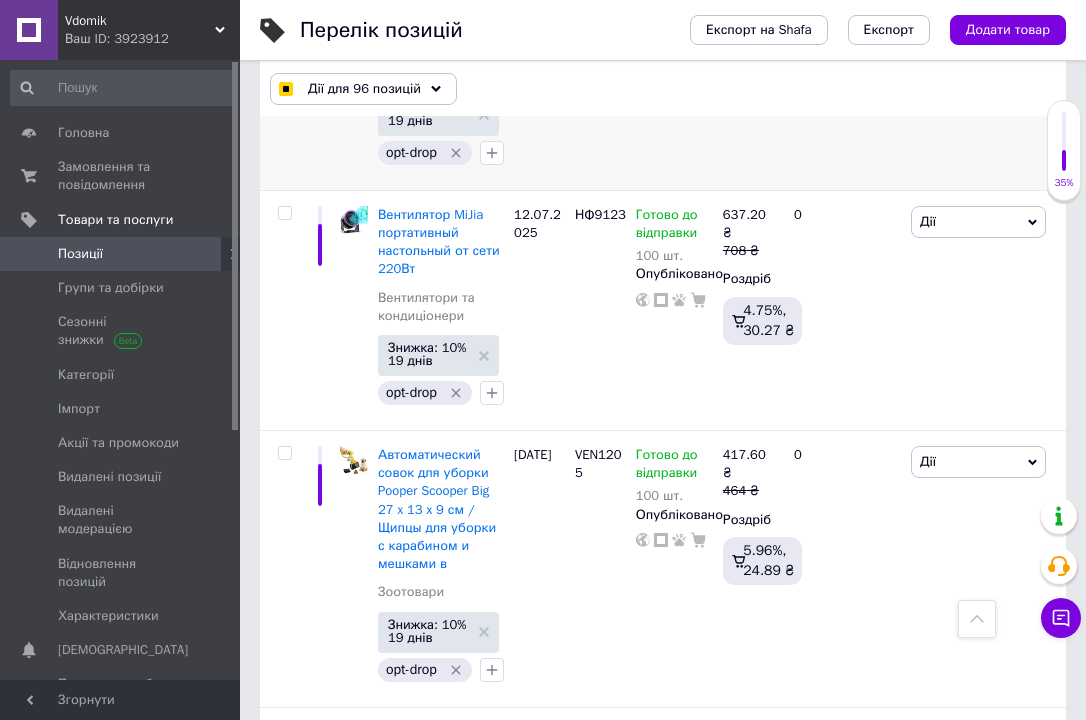 scroll, scrollTop: 20050, scrollLeft: 0, axis: vertical 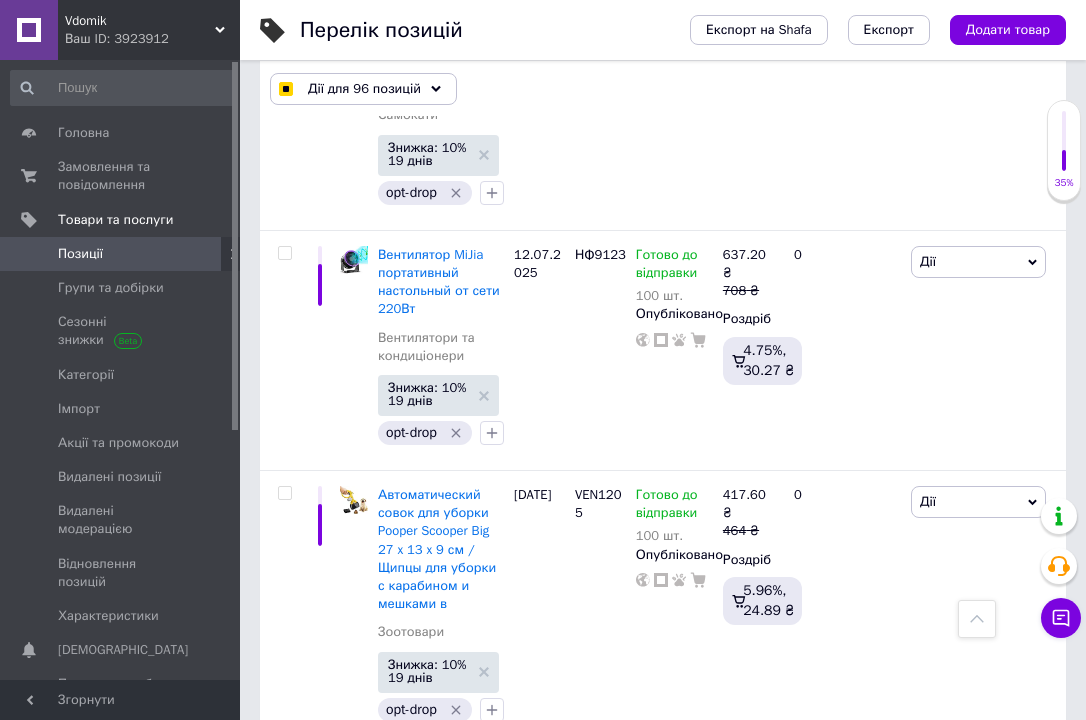 click at bounding box center (284, -264) 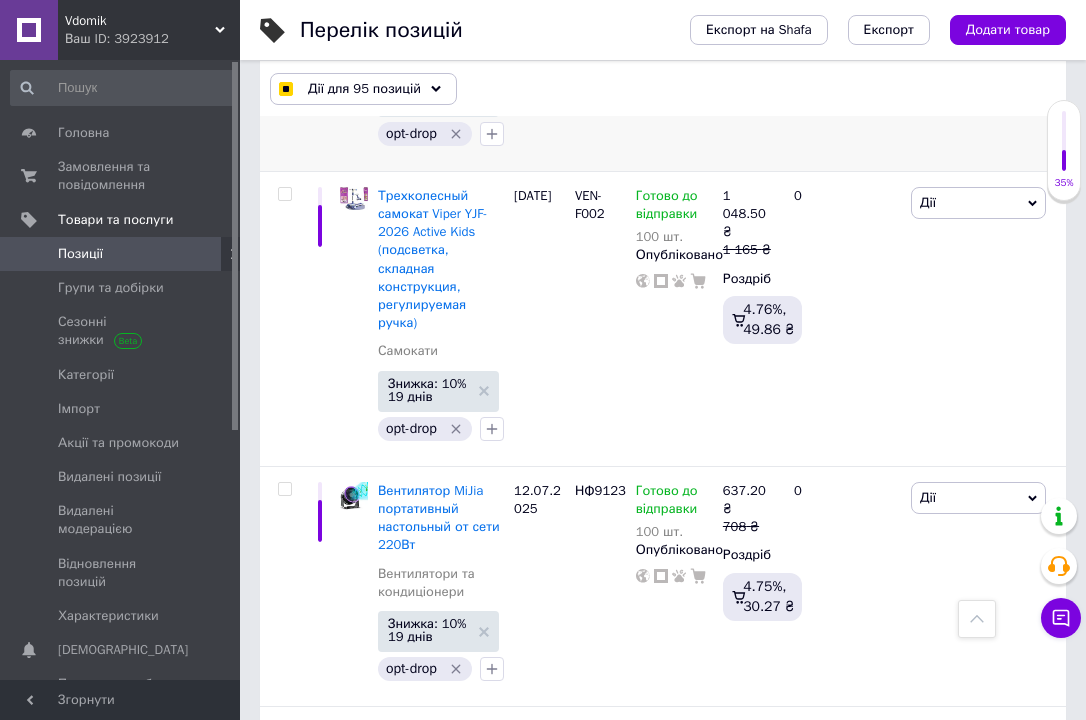 scroll, scrollTop: 19810, scrollLeft: 0, axis: vertical 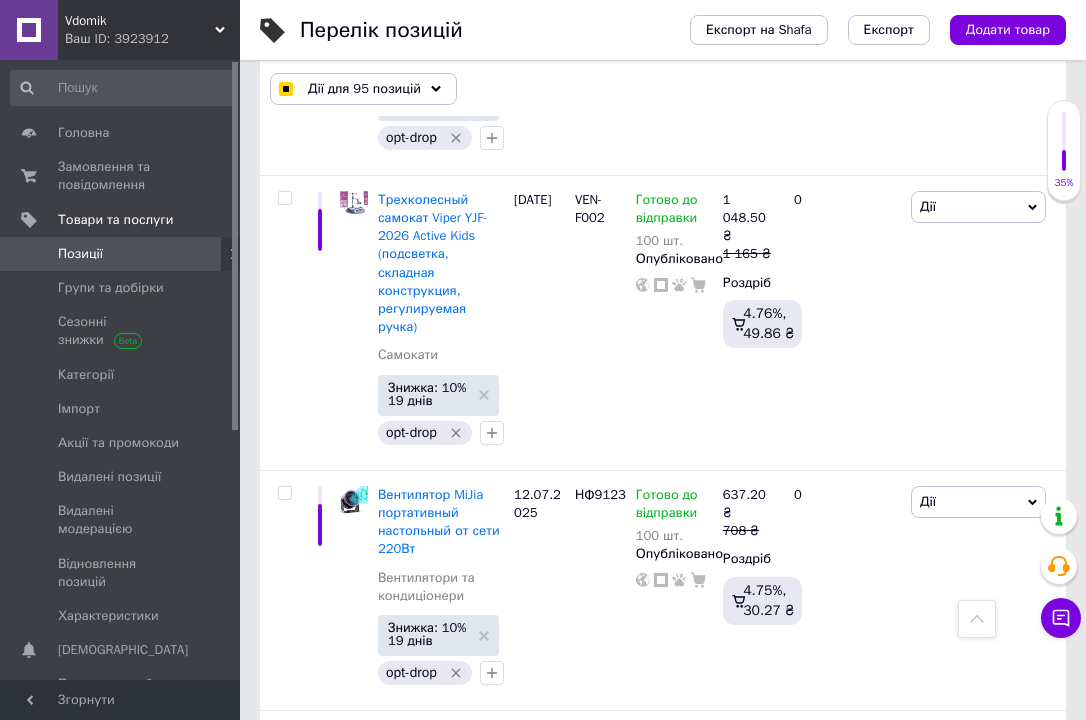 click at bounding box center [284, -283] 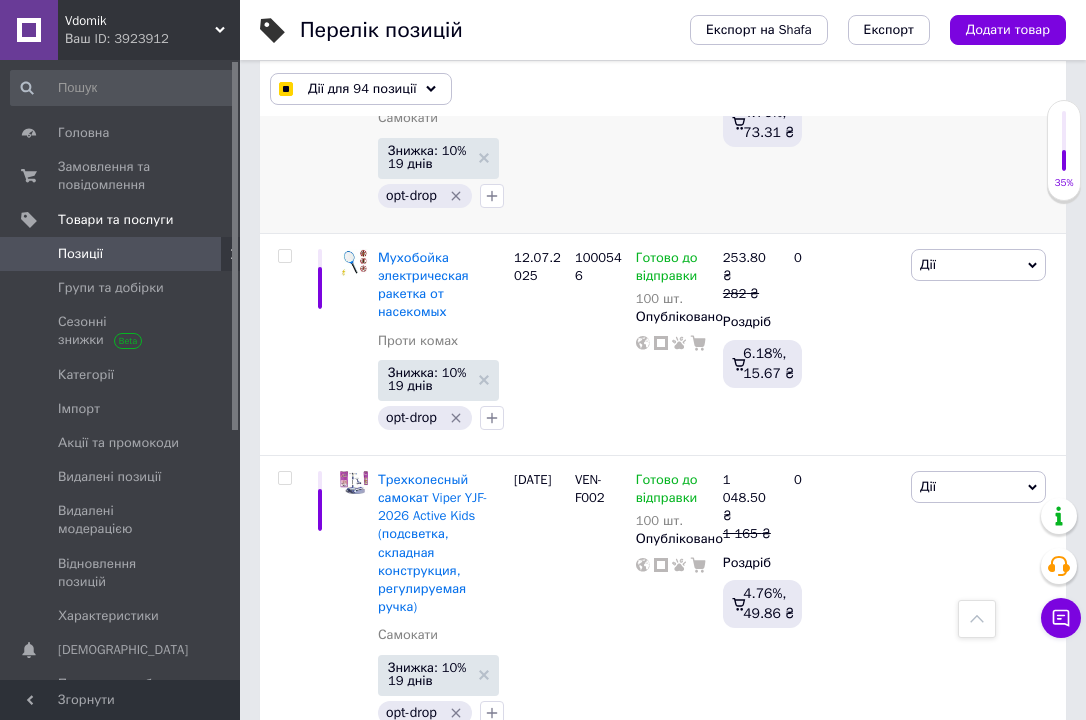 scroll, scrollTop: 19490, scrollLeft: 0, axis: vertical 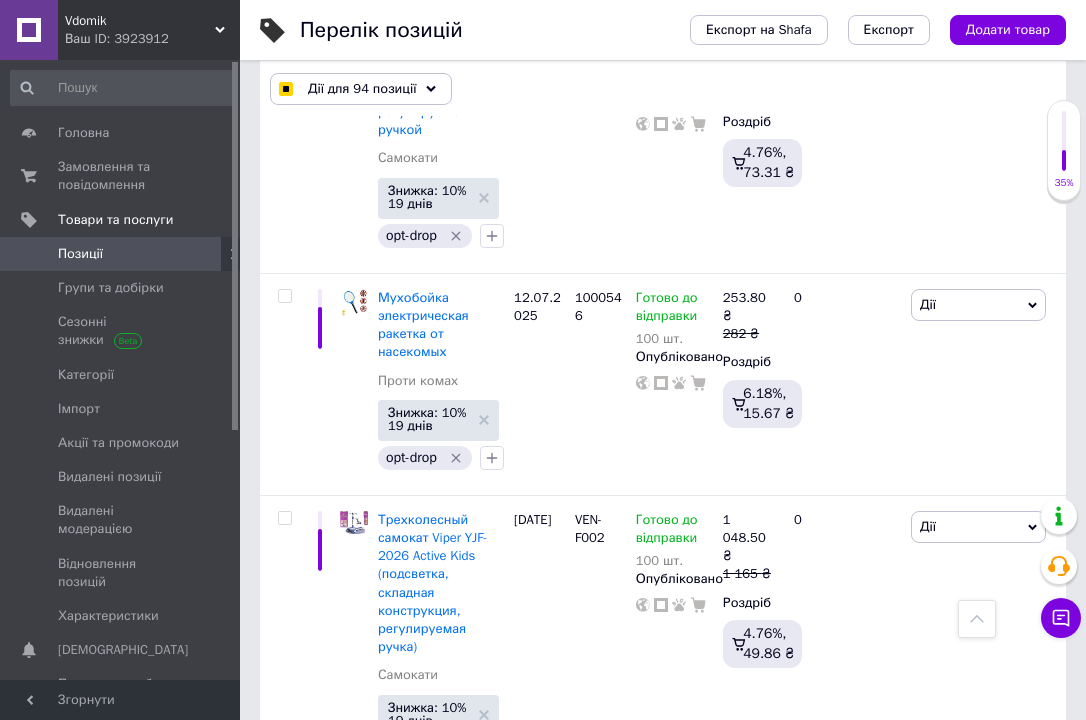 click at bounding box center [284, -185] 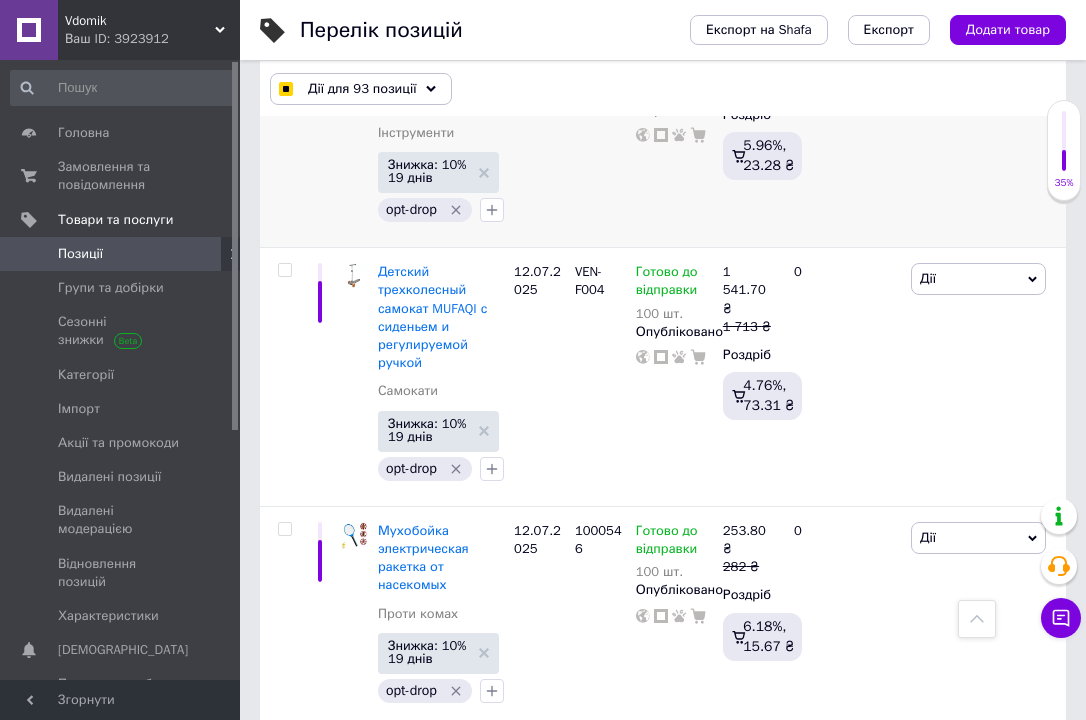 scroll, scrollTop: 19250, scrollLeft: 0, axis: vertical 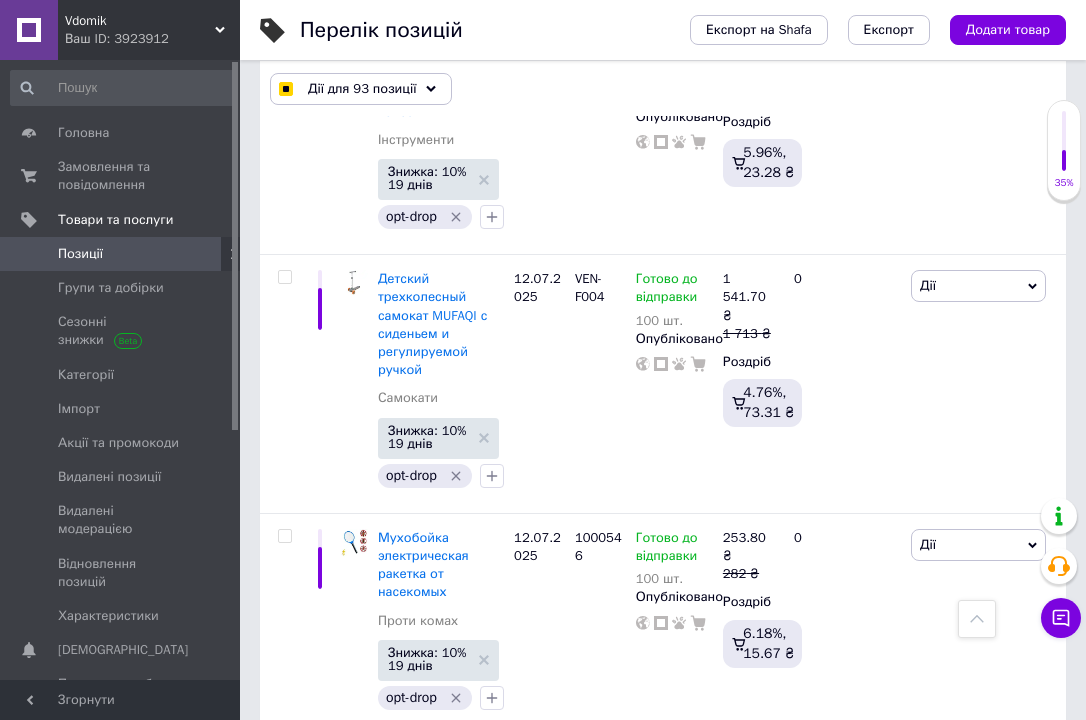 click at bounding box center (284, -240) 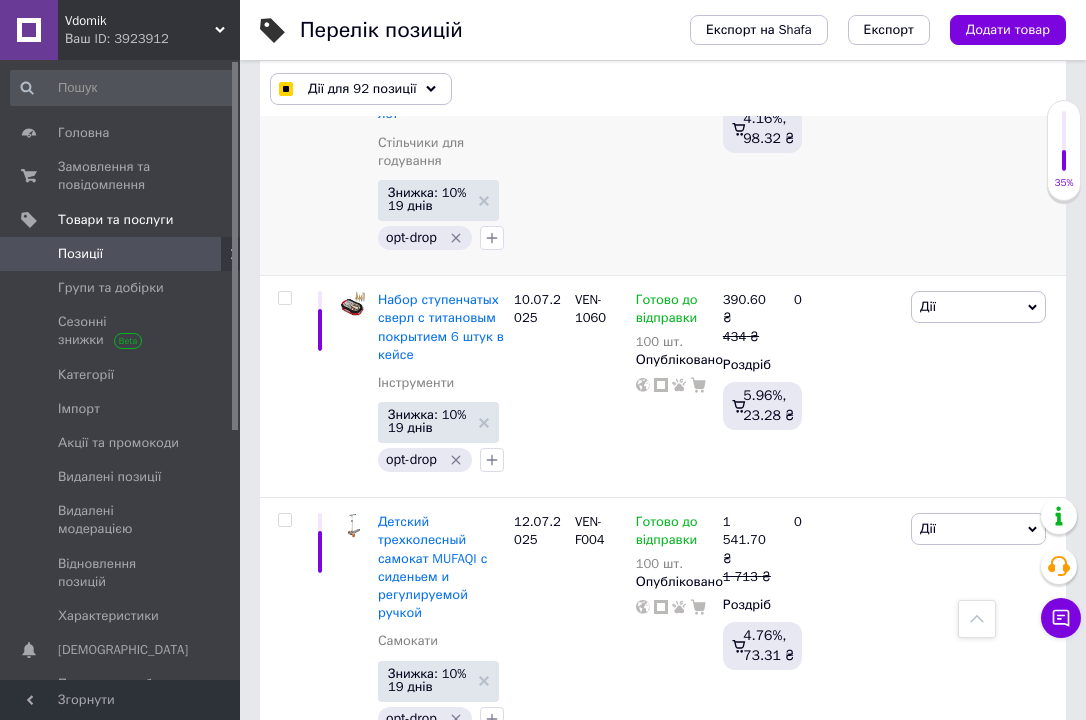 scroll, scrollTop: 18970, scrollLeft: 0, axis: vertical 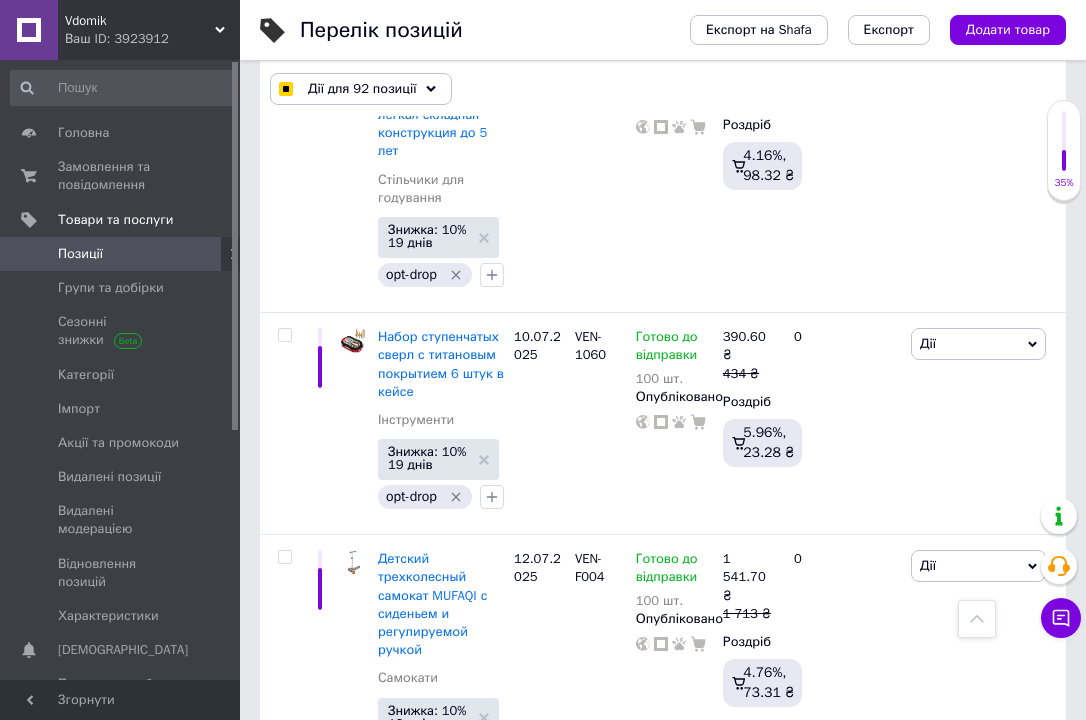 click at bounding box center (284, -255) 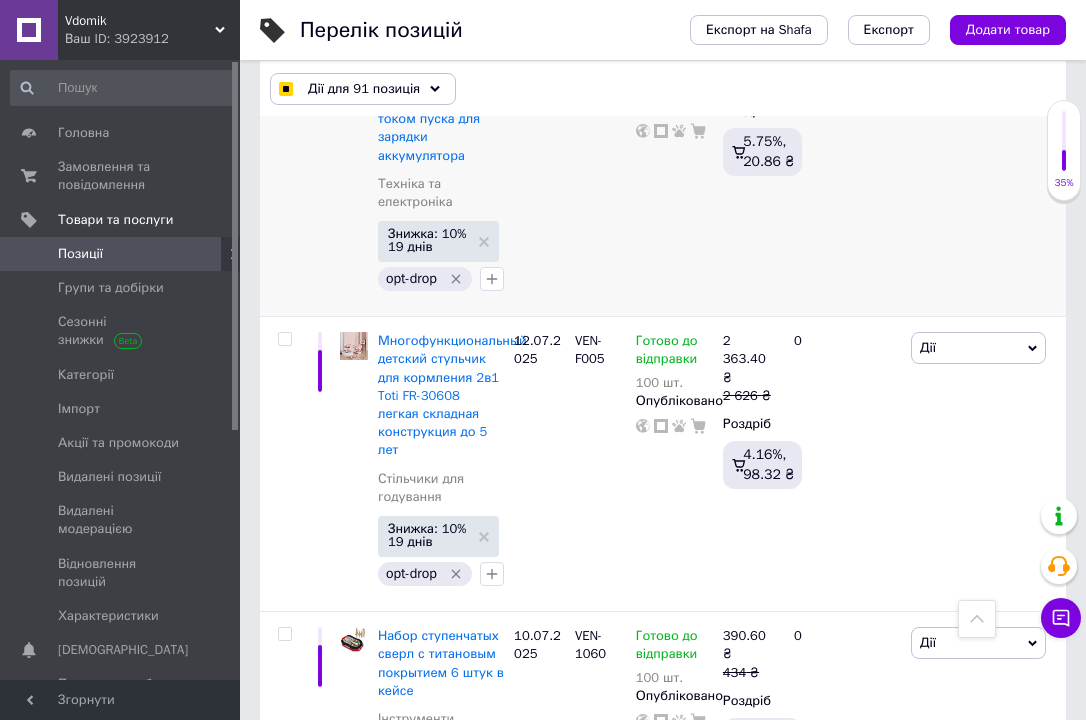 scroll, scrollTop: 18650, scrollLeft: 0, axis: vertical 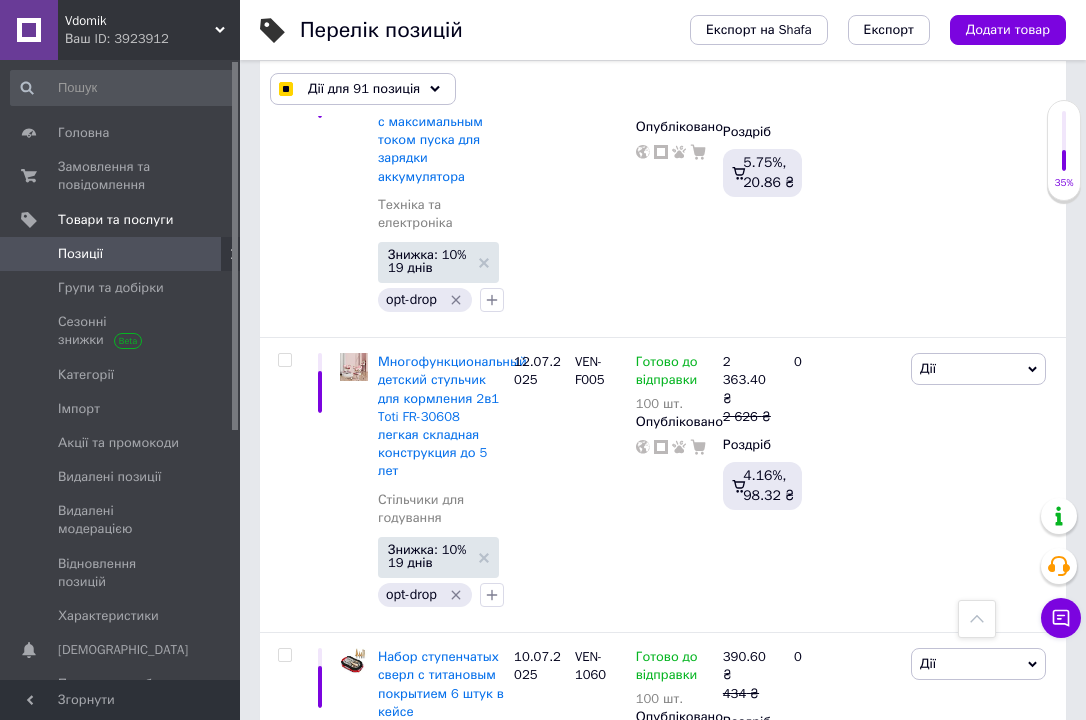 click at bounding box center (284, -193) 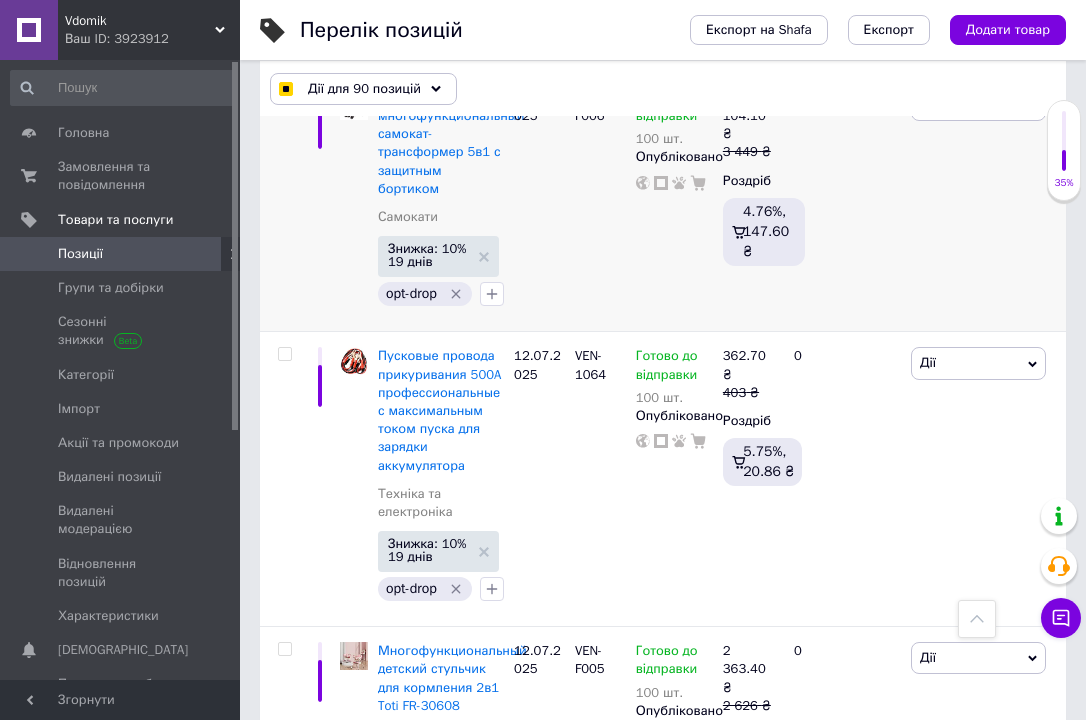 scroll, scrollTop: 18370, scrollLeft: 0, axis: vertical 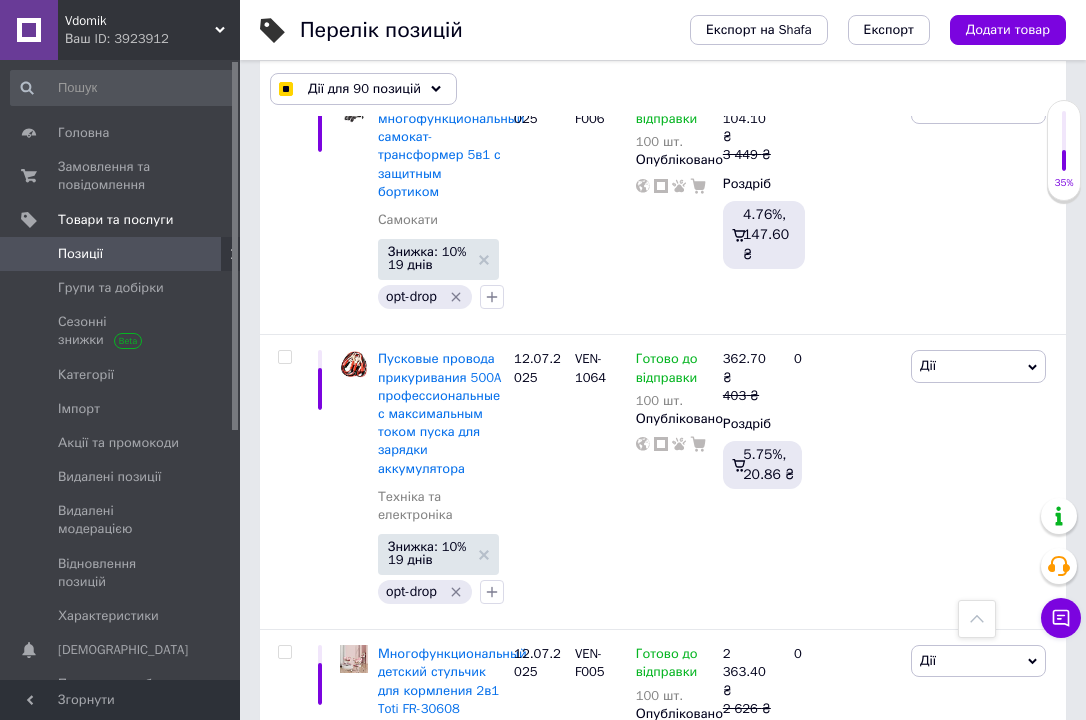 click at bounding box center (284, -135) 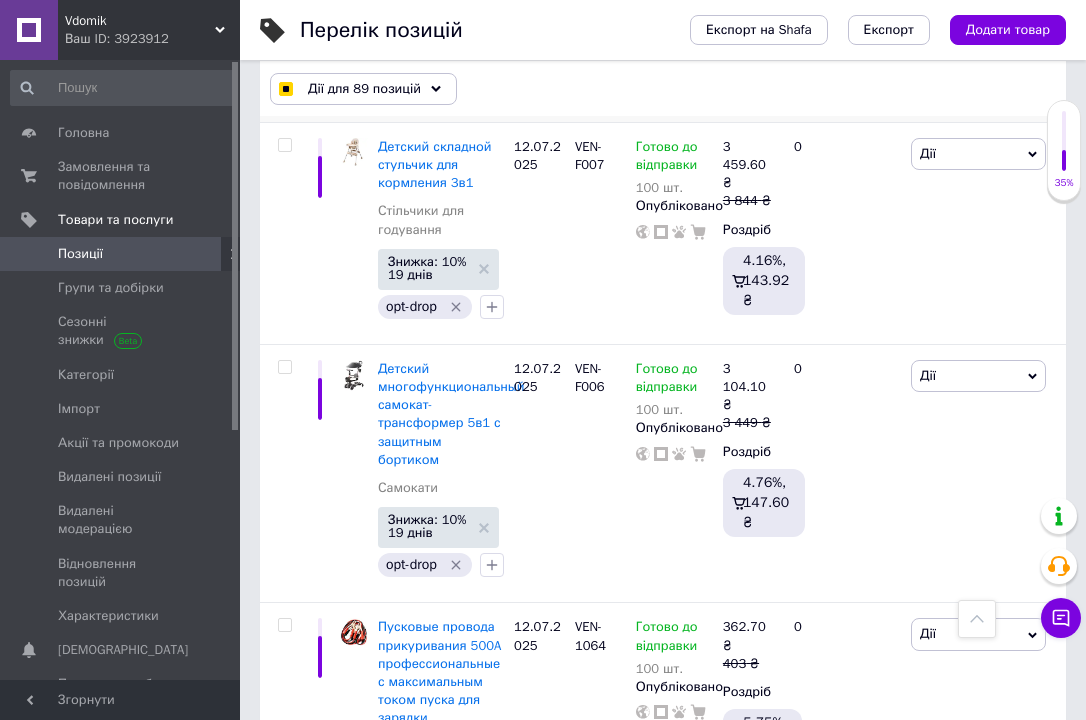 click at bounding box center (284, -150) 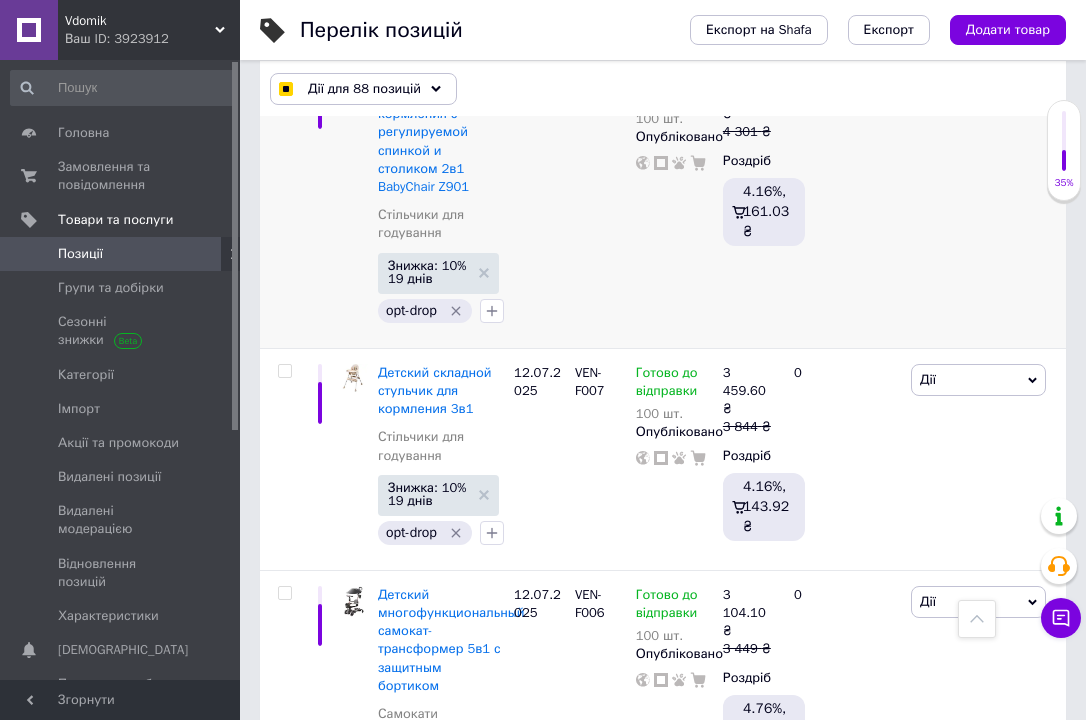 scroll, scrollTop: 17810, scrollLeft: 0, axis: vertical 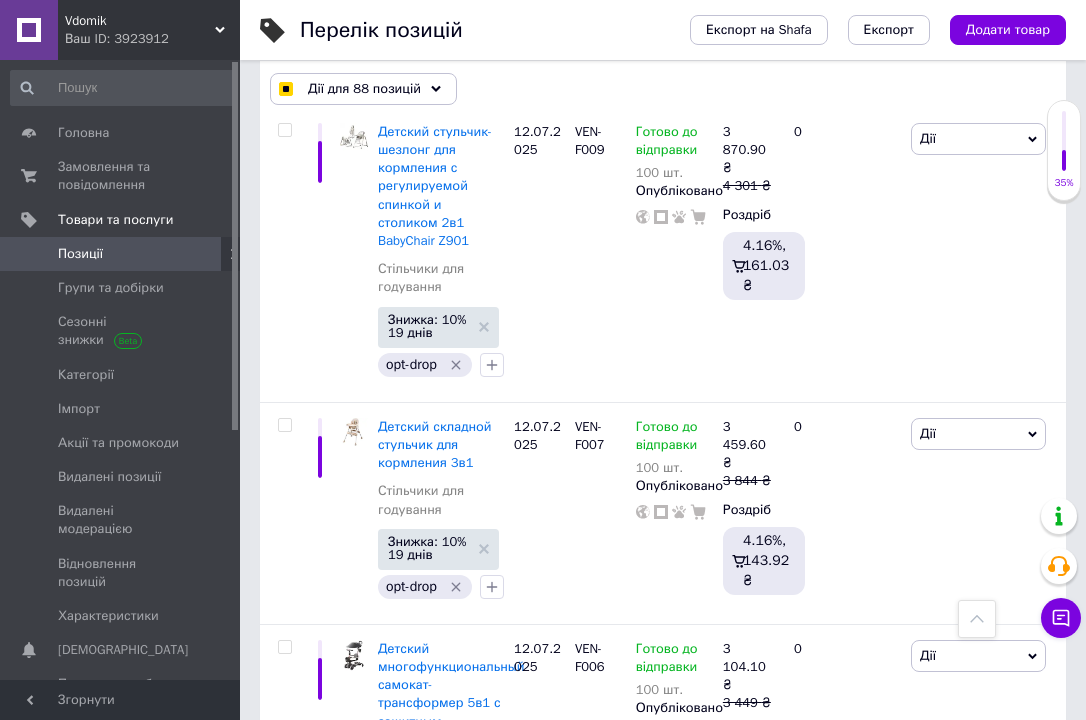 click at bounding box center [284, -129] 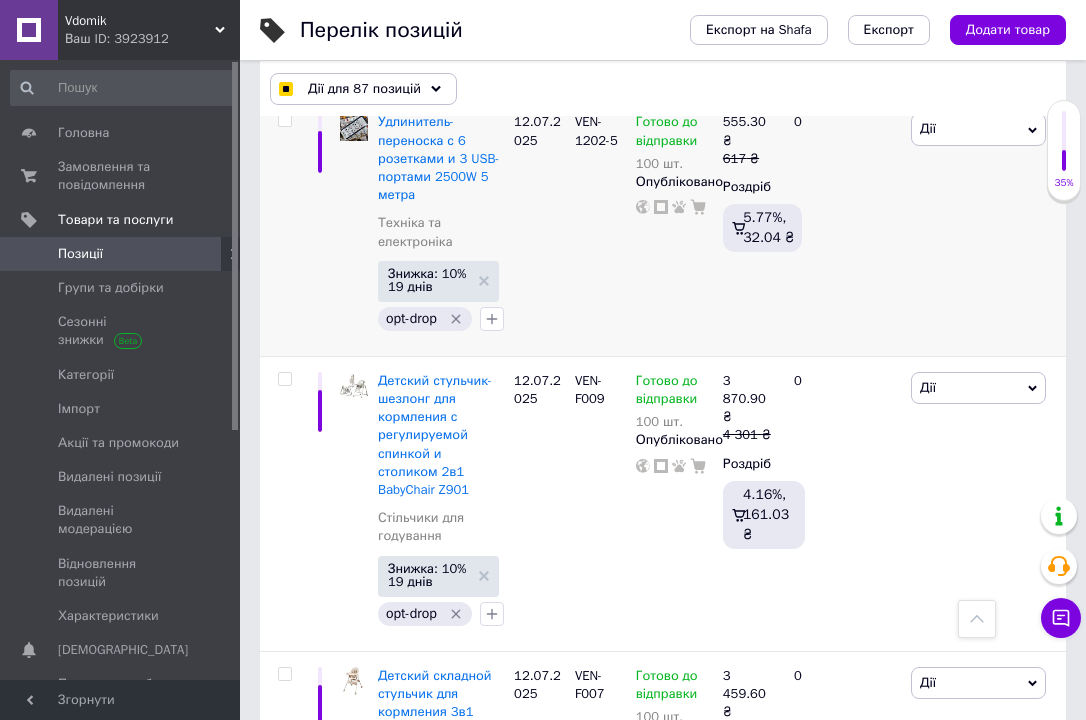 scroll, scrollTop: 17530, scrollLeft: 0, axis: vertical 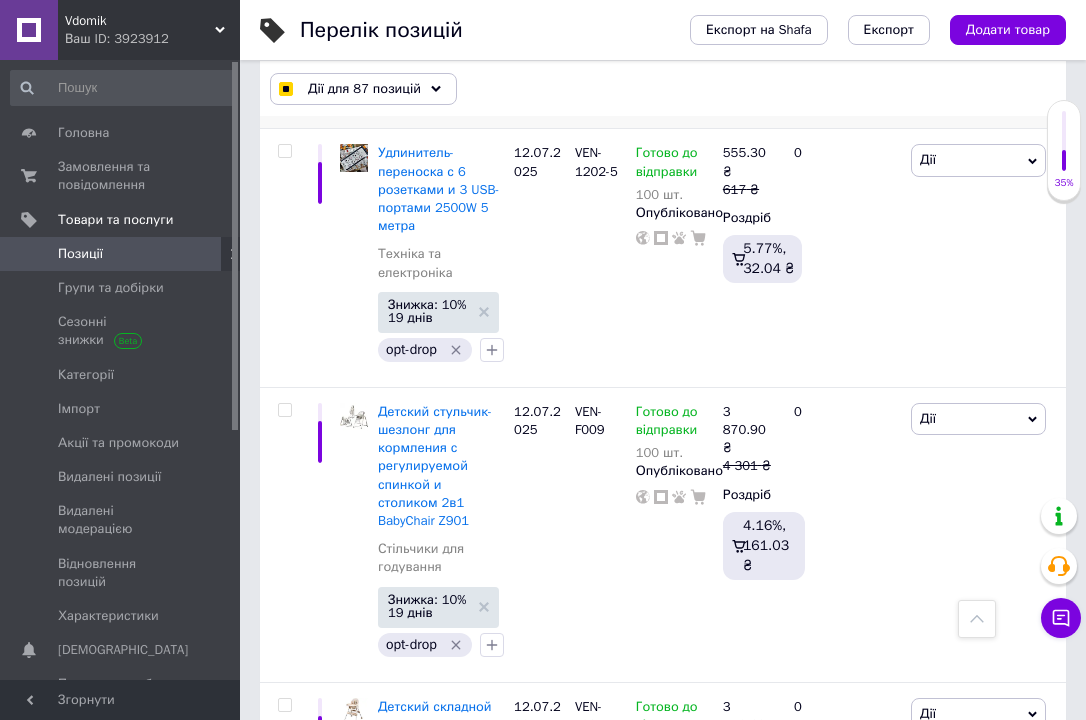click at bounding box center (284, -107) 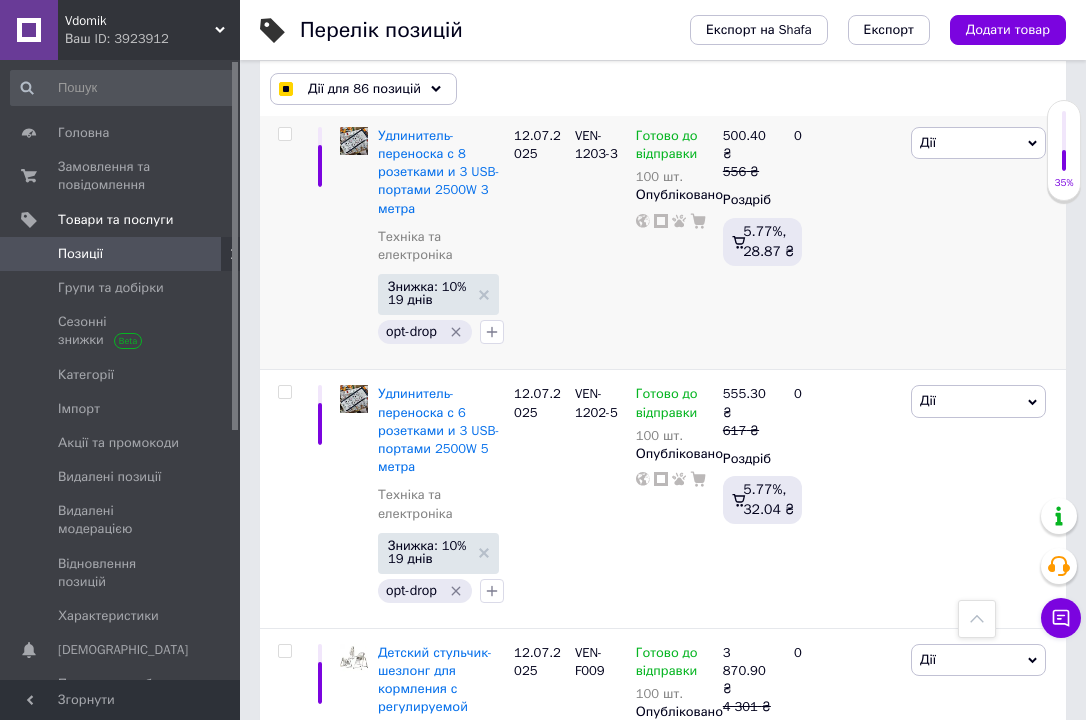 scroll, scrollTop: 17250, scrollLeft: 0, axis: vertical 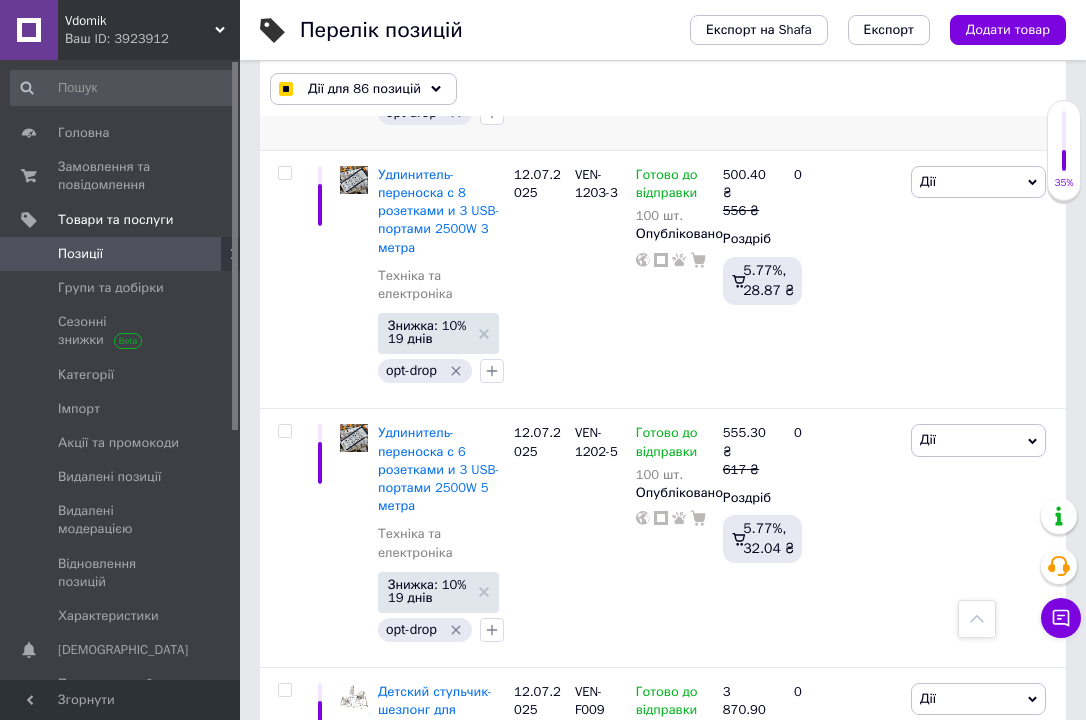 click at bounding box center (284, -86) 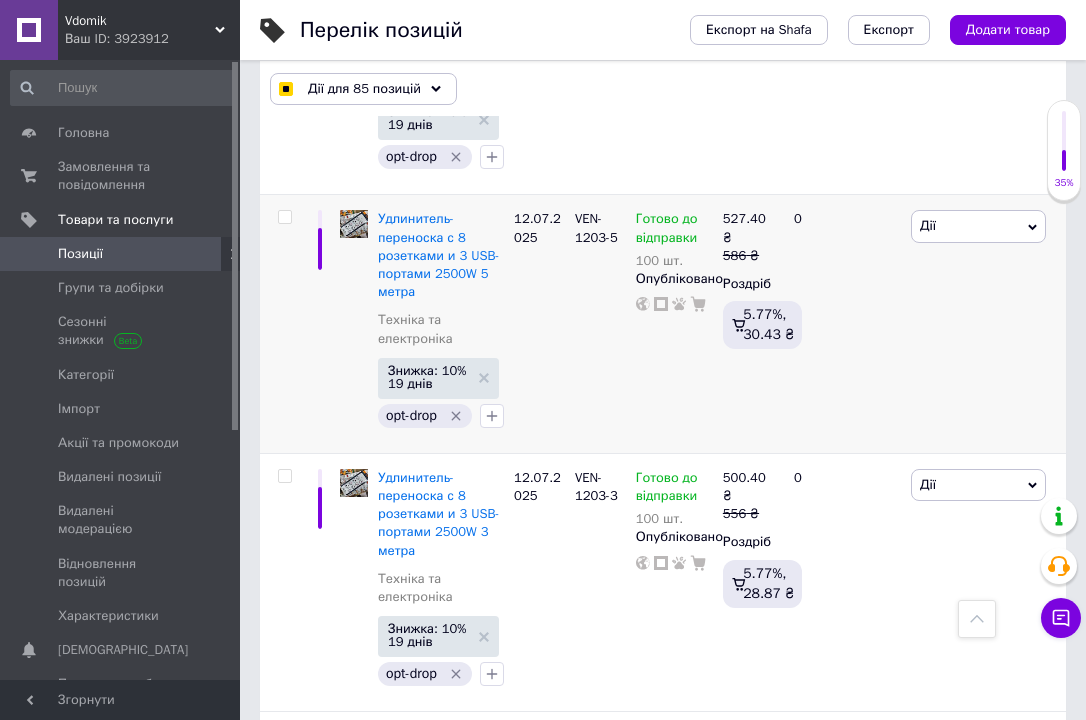 scroll, scrollTop: 16930, scrollLeft: 0, axis: vertical 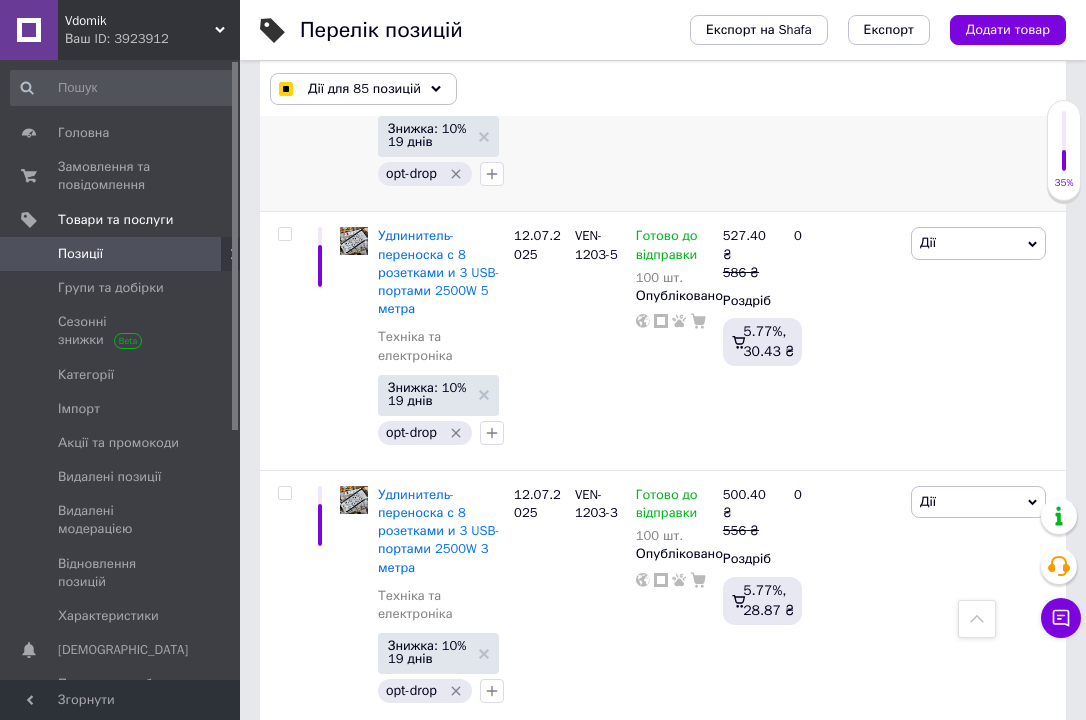 click at bounding box center (284, -42) 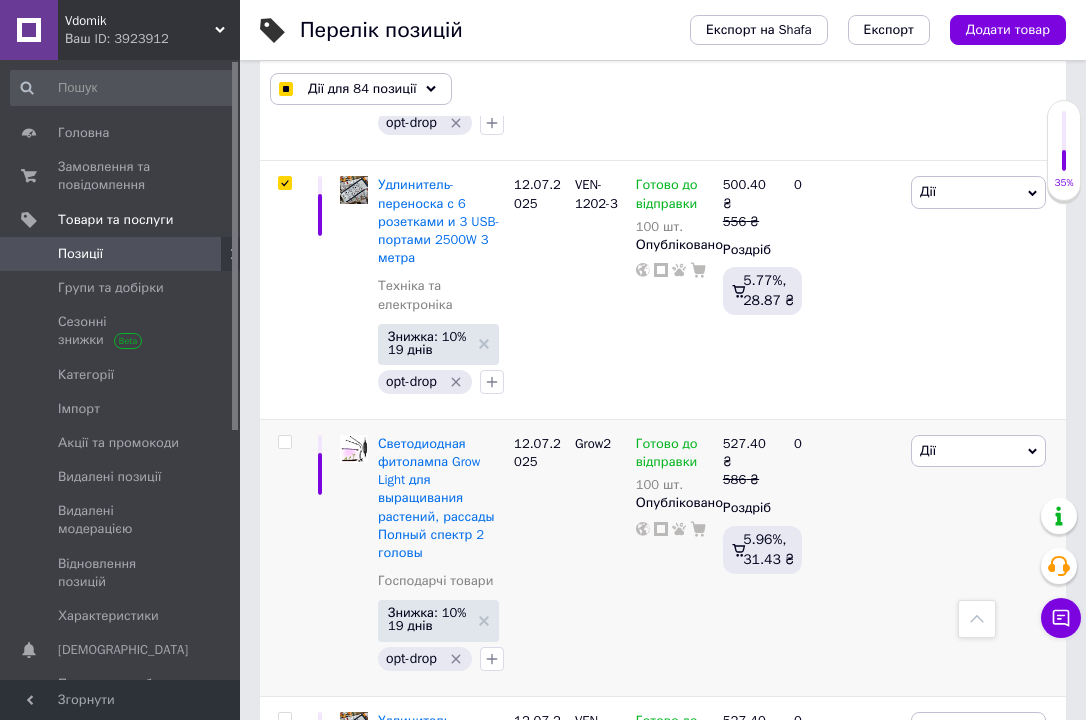 scroll, scrollTop: 16450, scrollLeft: 0, axis: vertical 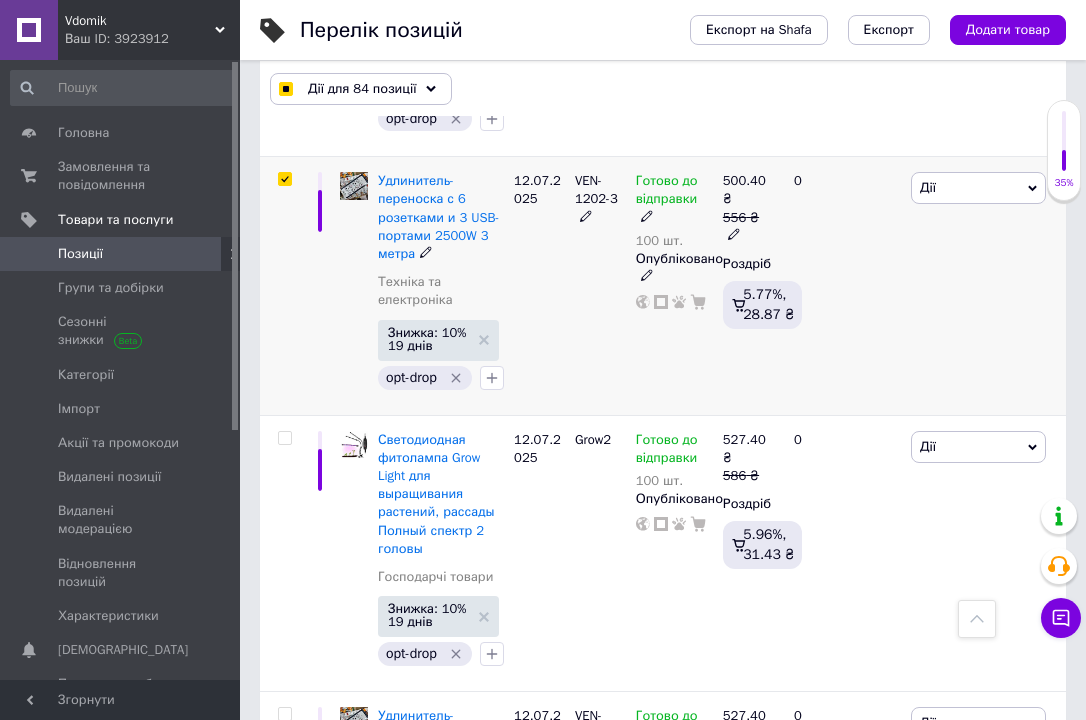 click at bounding box center (284, 179) 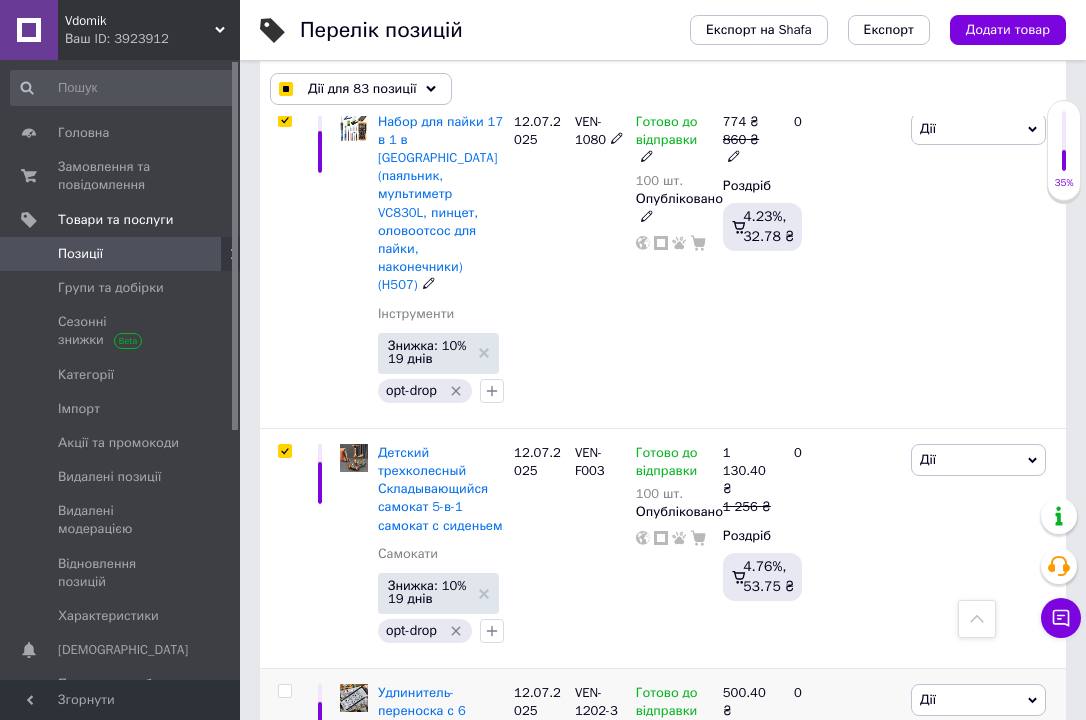 scroll, scrollTop: 15930, scrollLeft: 0, axis: vertical 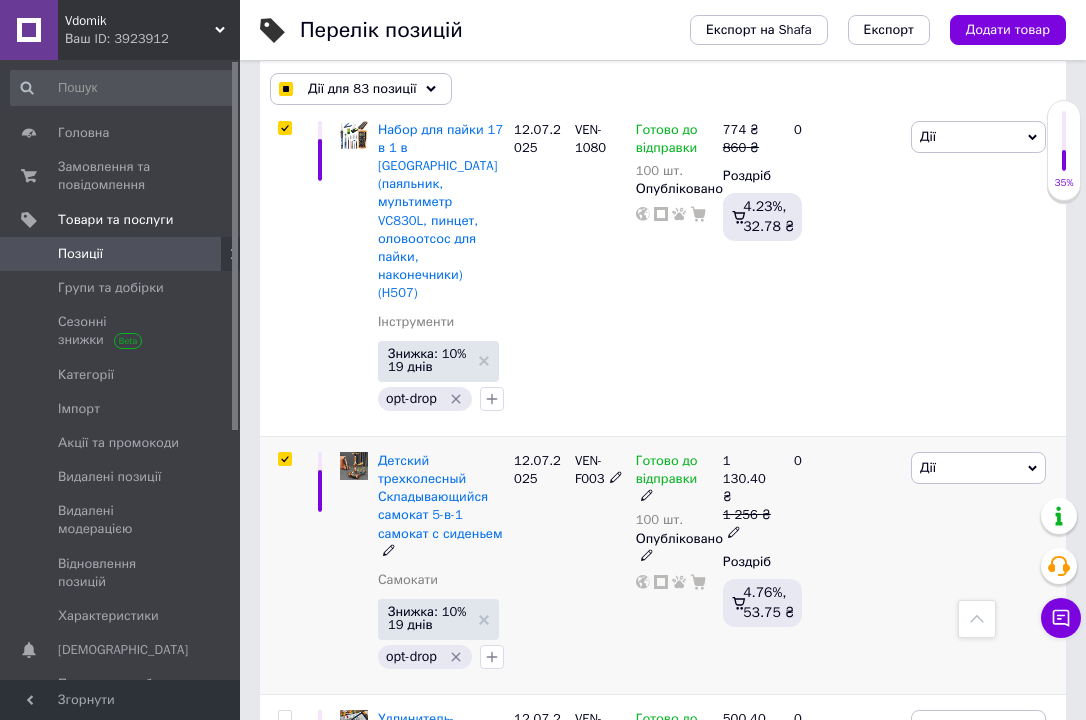 click at bounding box center [282, 565] 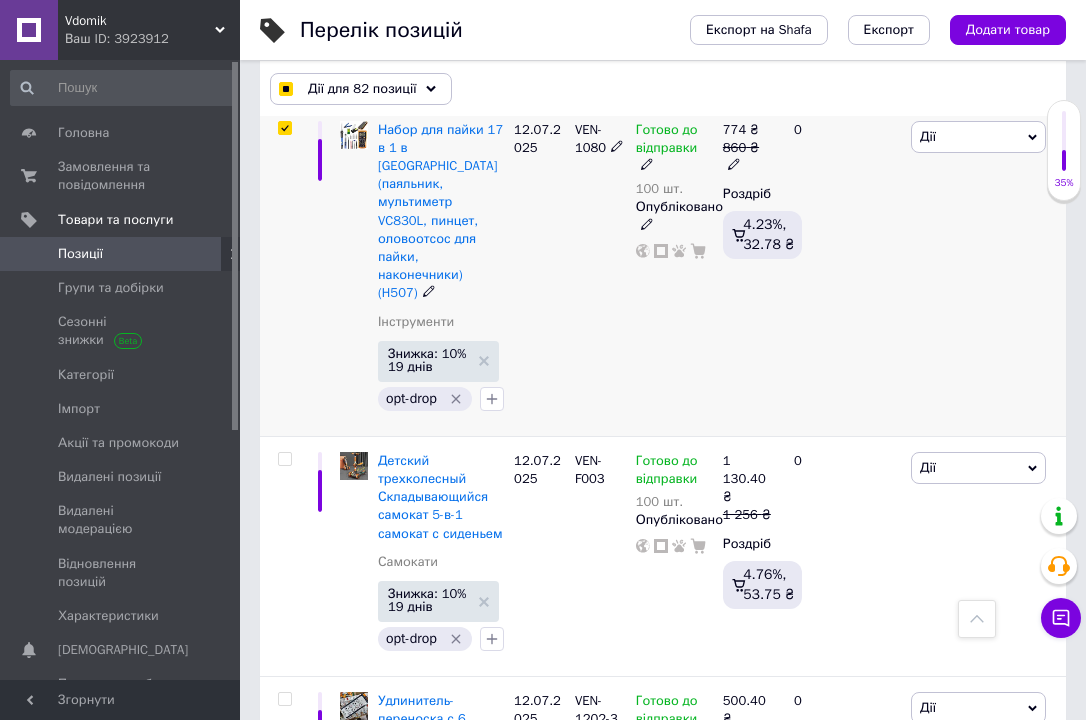 click at bounding box center [284, 128] 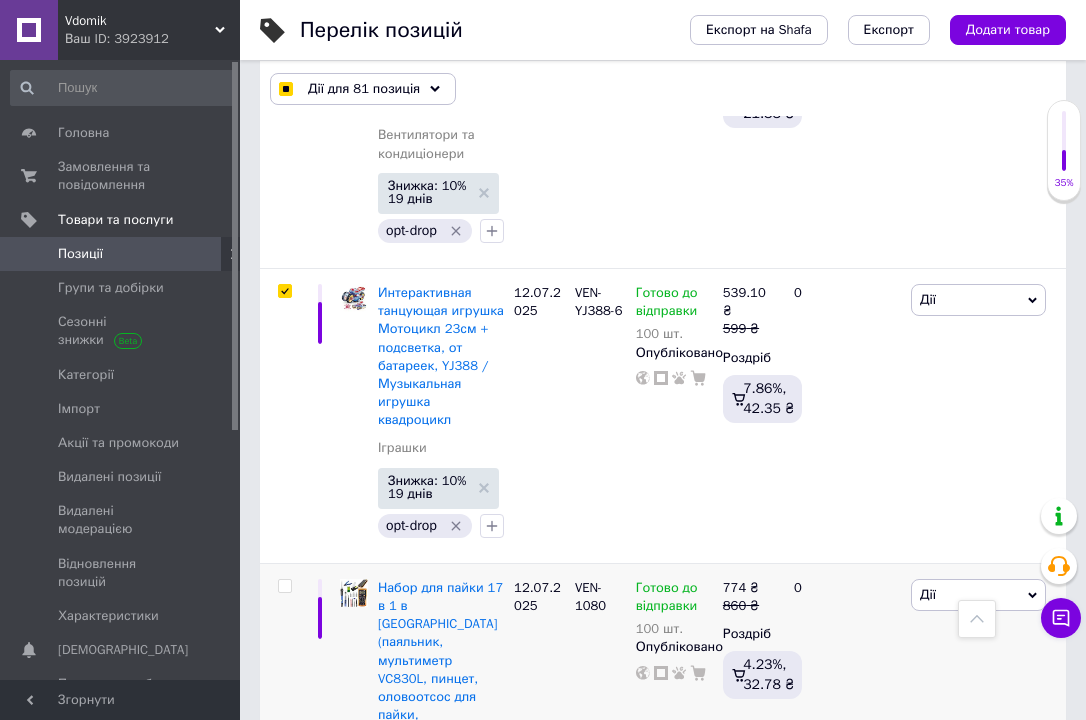 scroll, scrollTop: 15490, scrollLeft: 0, axis: vertical 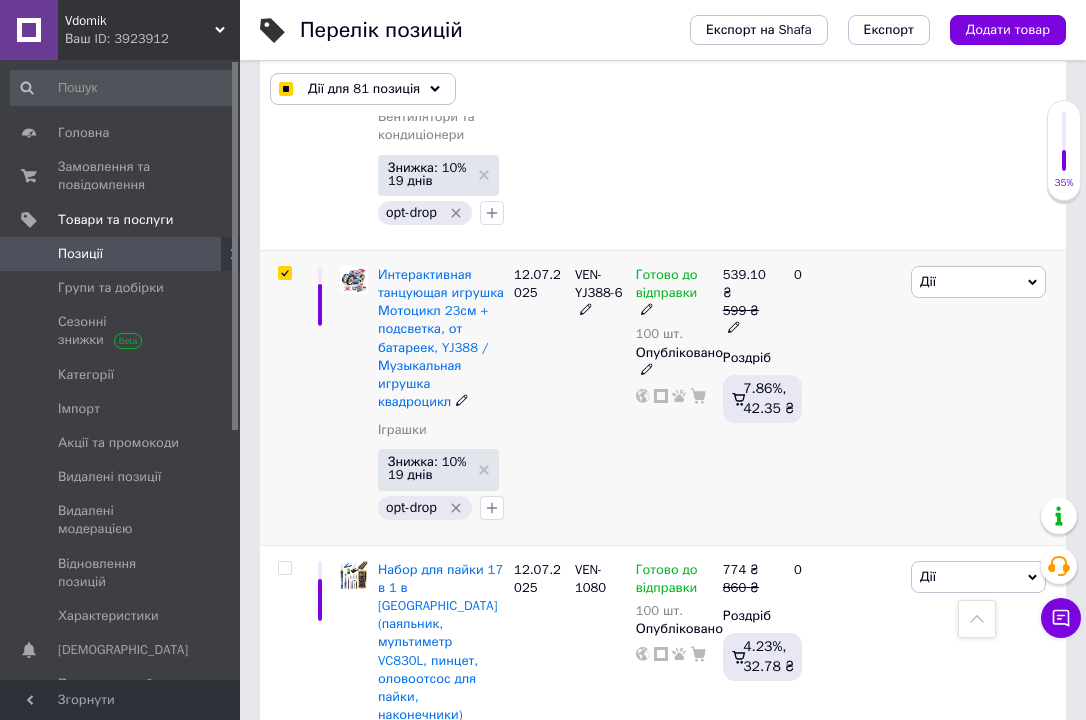 click at bounding box center [284, 273] 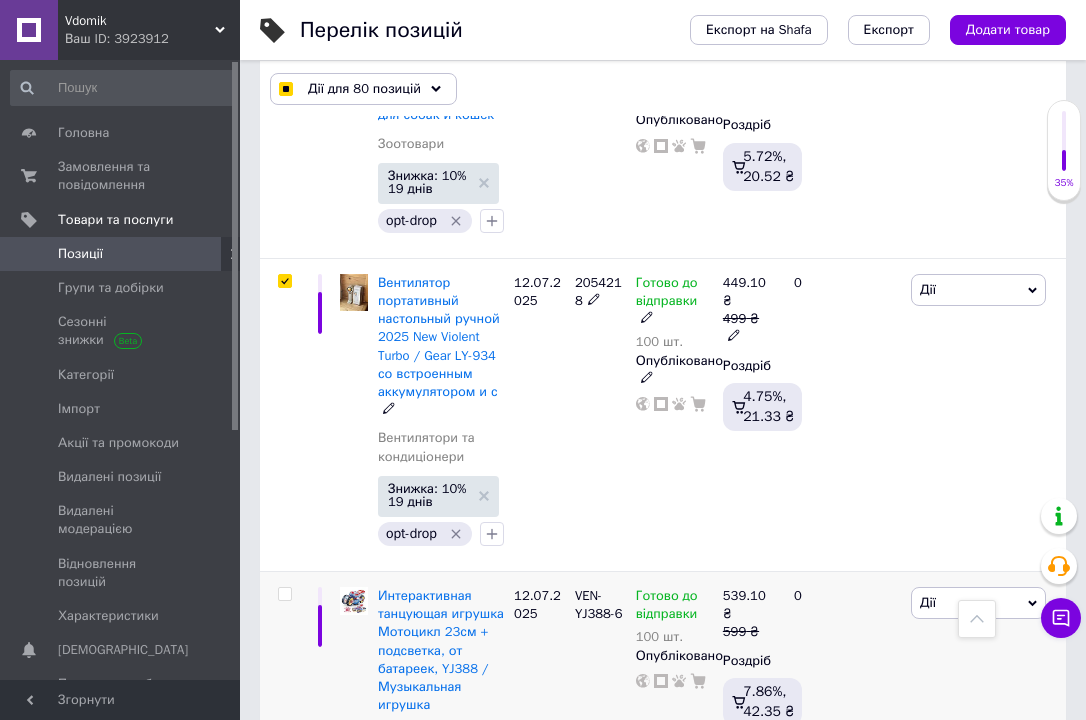 scroll, scrollTop: 15170, scrollLeft: 0, axis: vertical 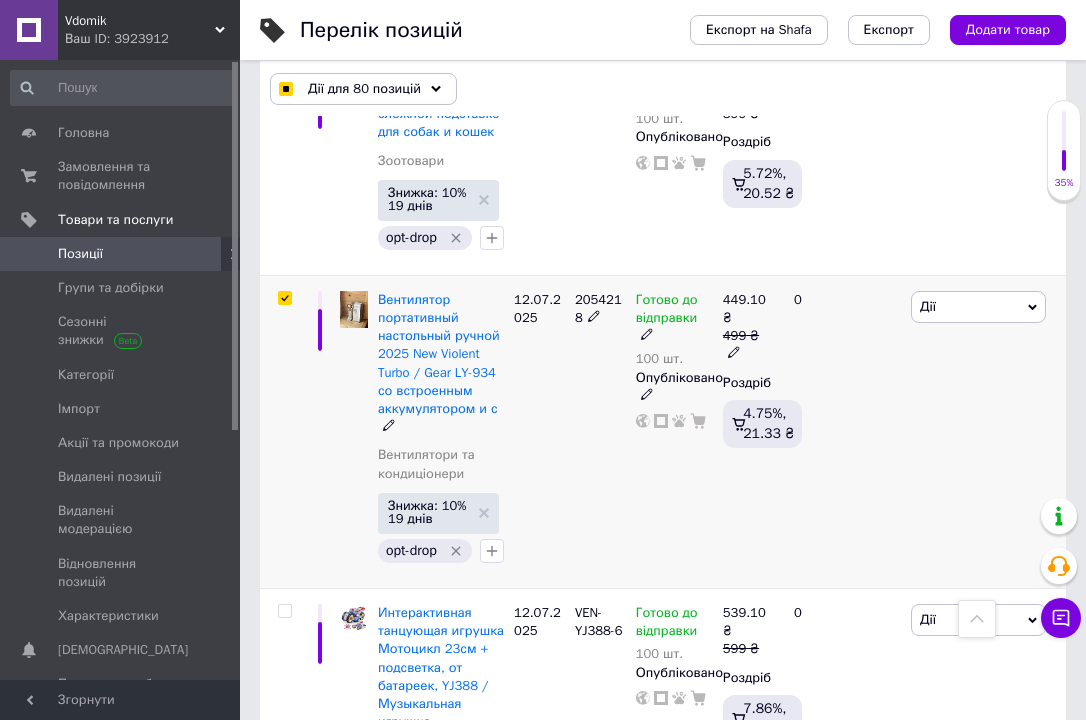 click at bounding box center (284, 298) 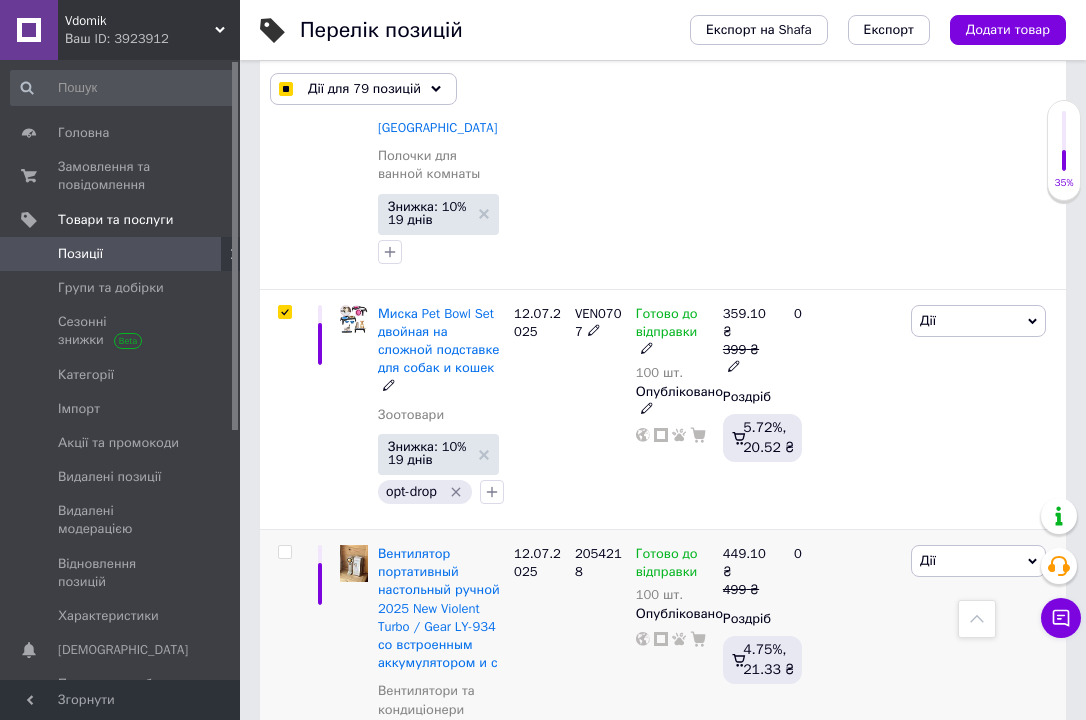 scroll, scrollTop: 14930, scrollLeft: 0, axis: vertical 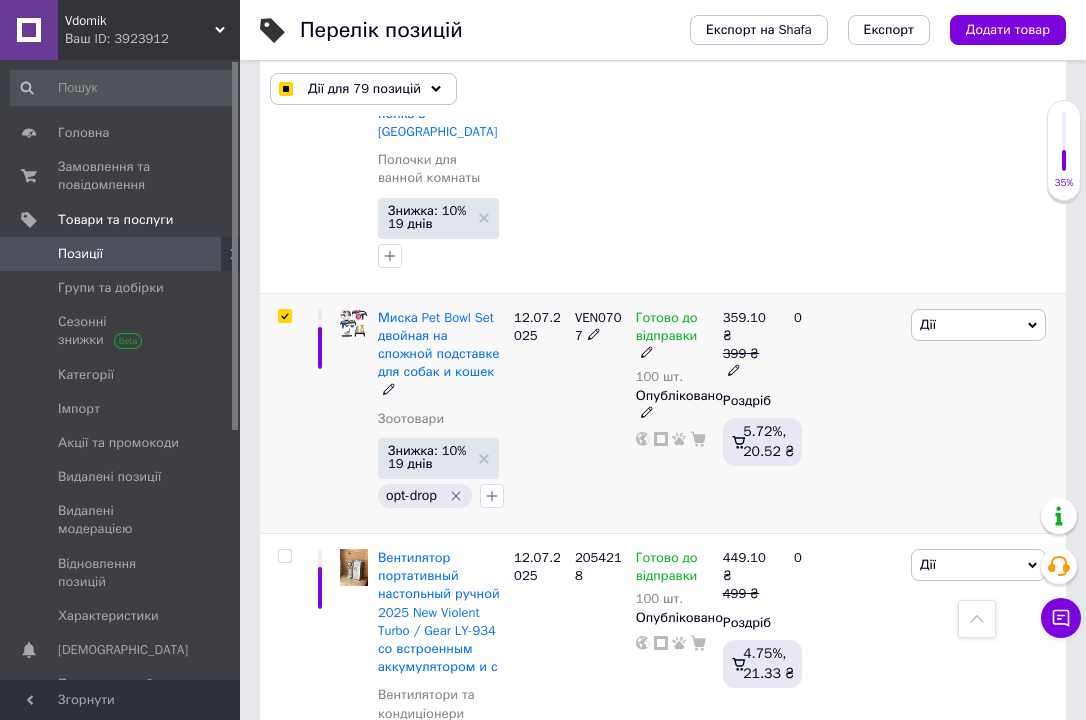 click at bounding box center (284, 316) 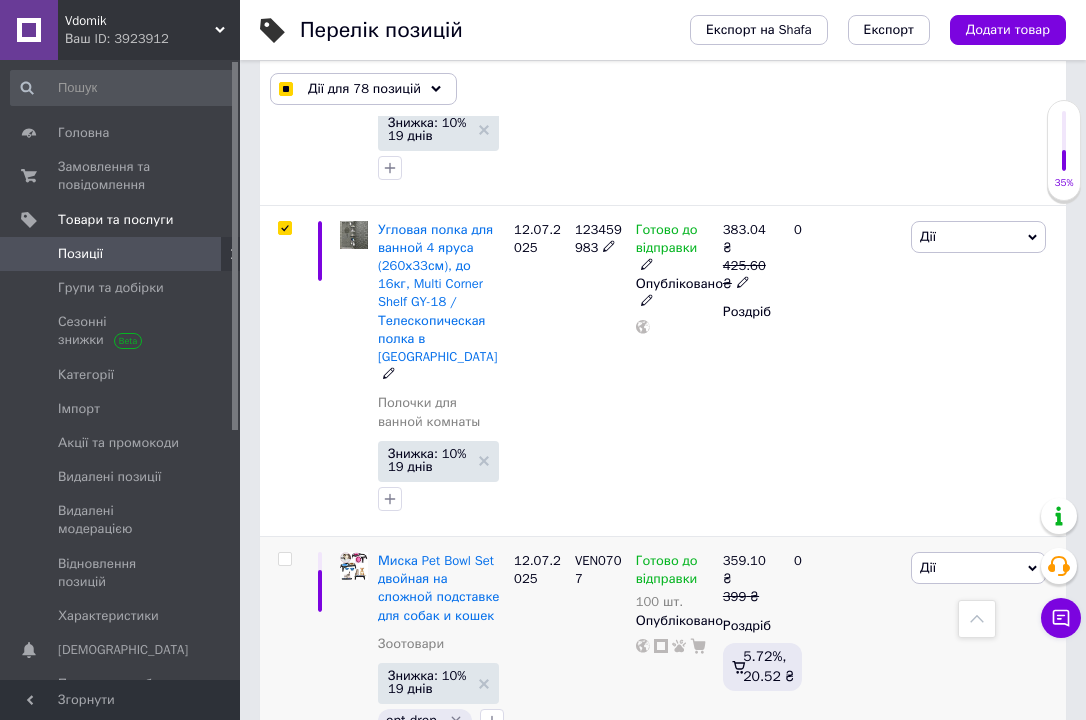 scroll, scrollTop: 14690, scrollLeft: 0, axis: vertical 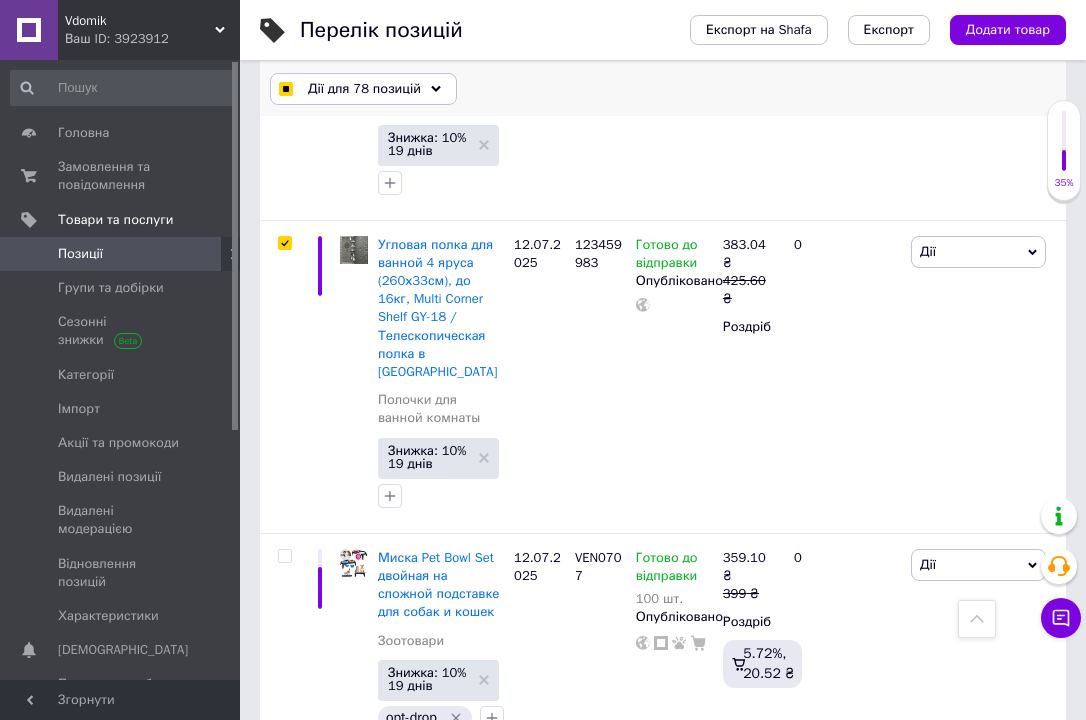 click 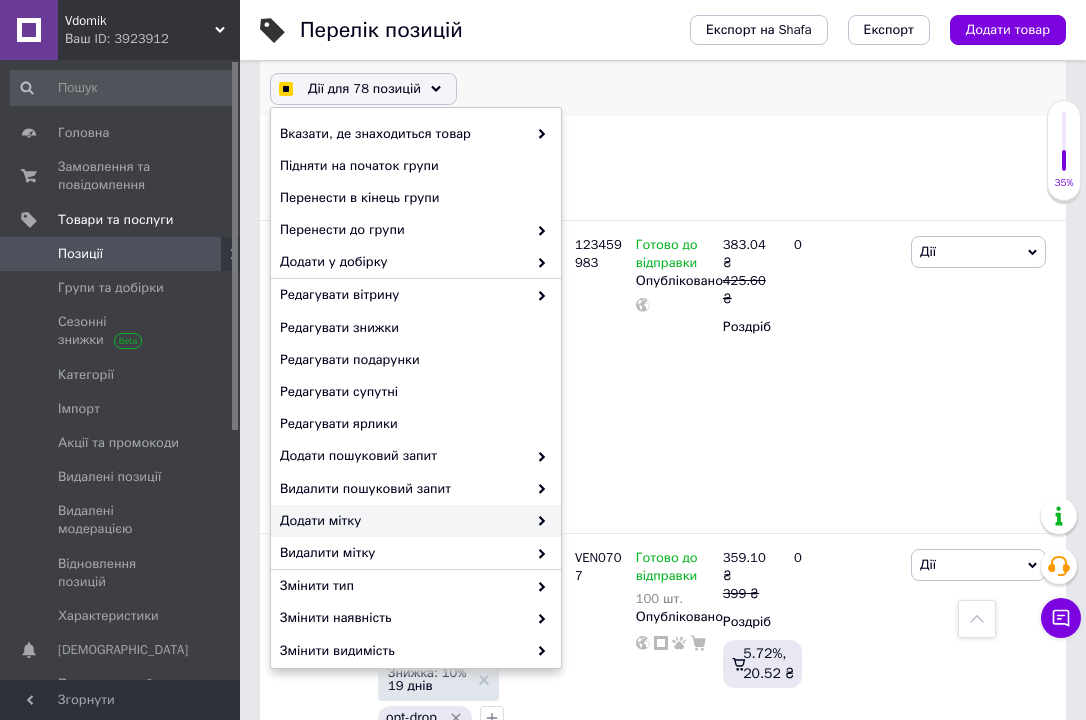 click on "Додати мітку" at bounding box center (403, 521) 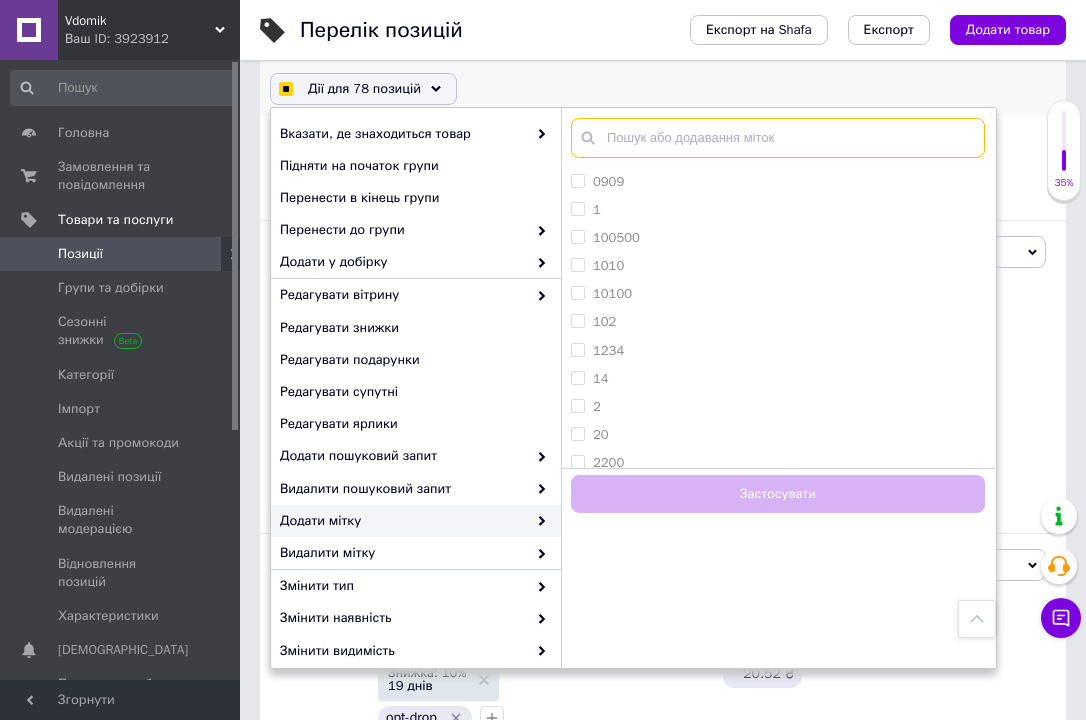 click at bounding box center (778, 138) 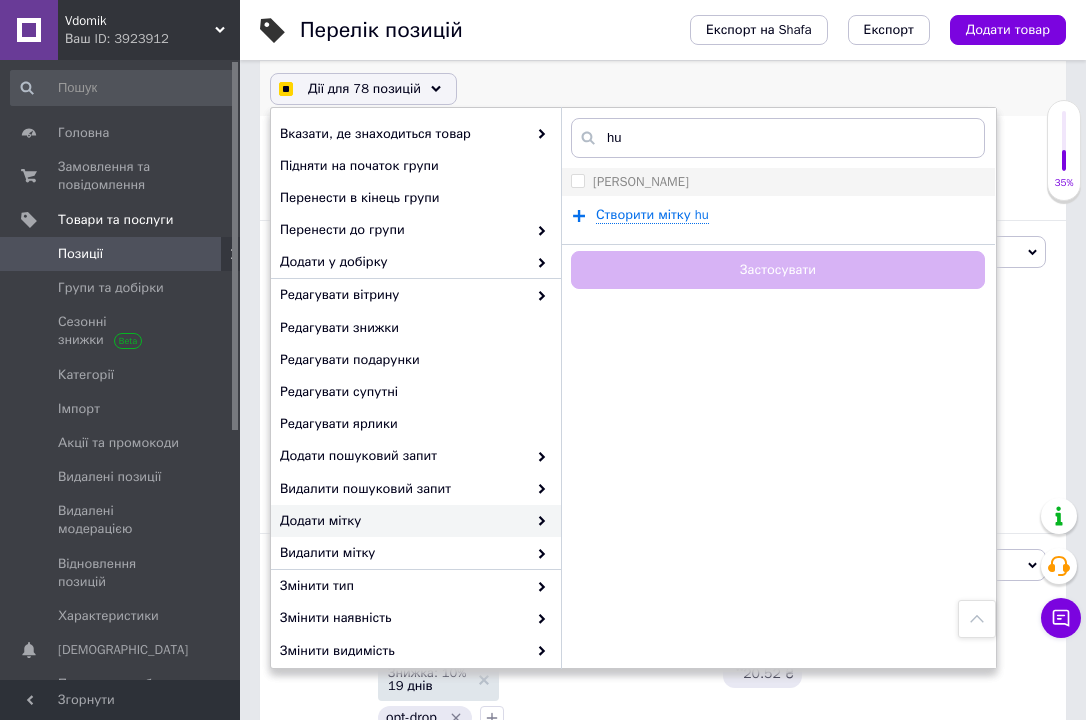 click on "HUGO" at bounding box center [577, 180] 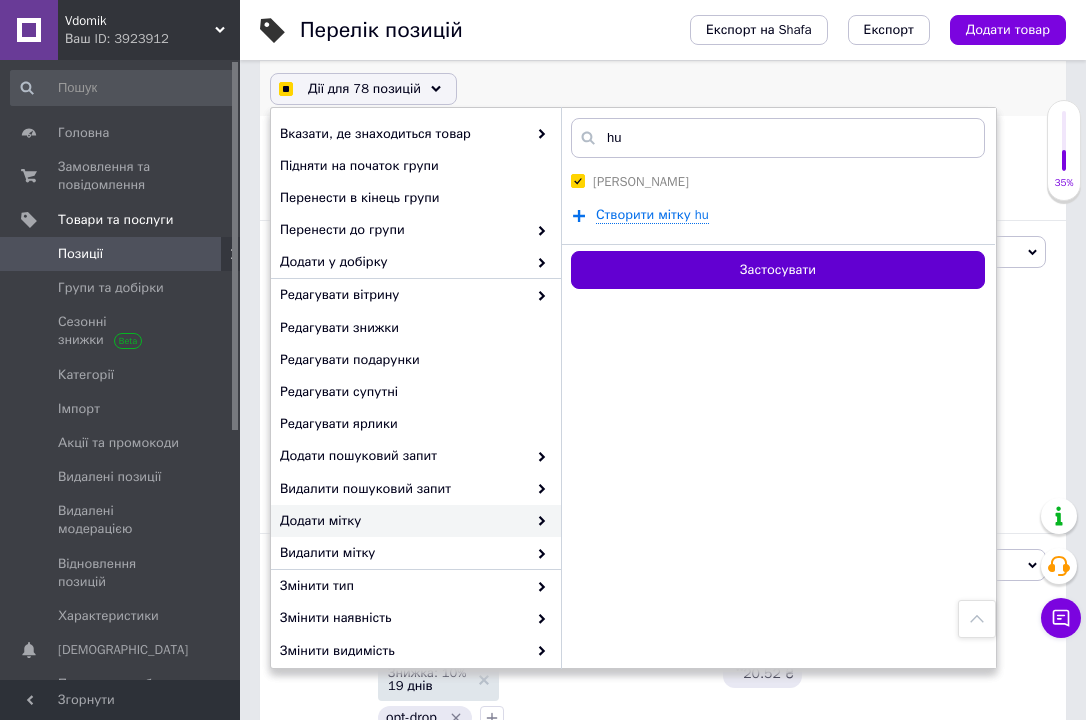 click on "Застосувати" at bounding box center [778, 270] 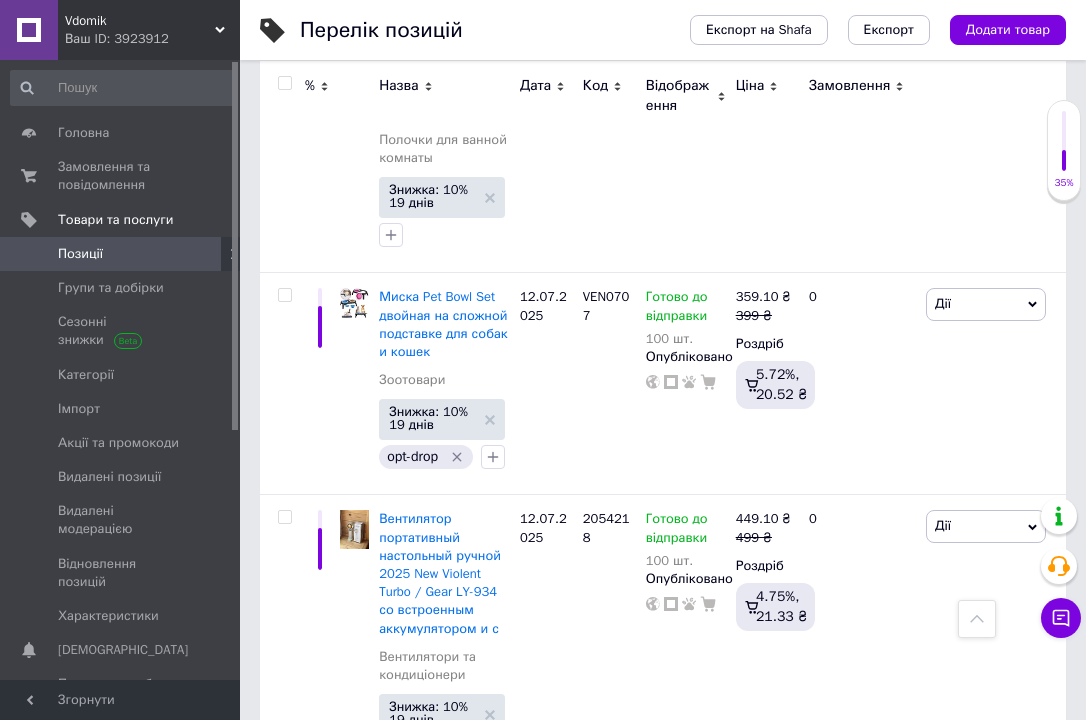 scroll, scrollTop: 14393, scrollLeft: 0, axis: vertical 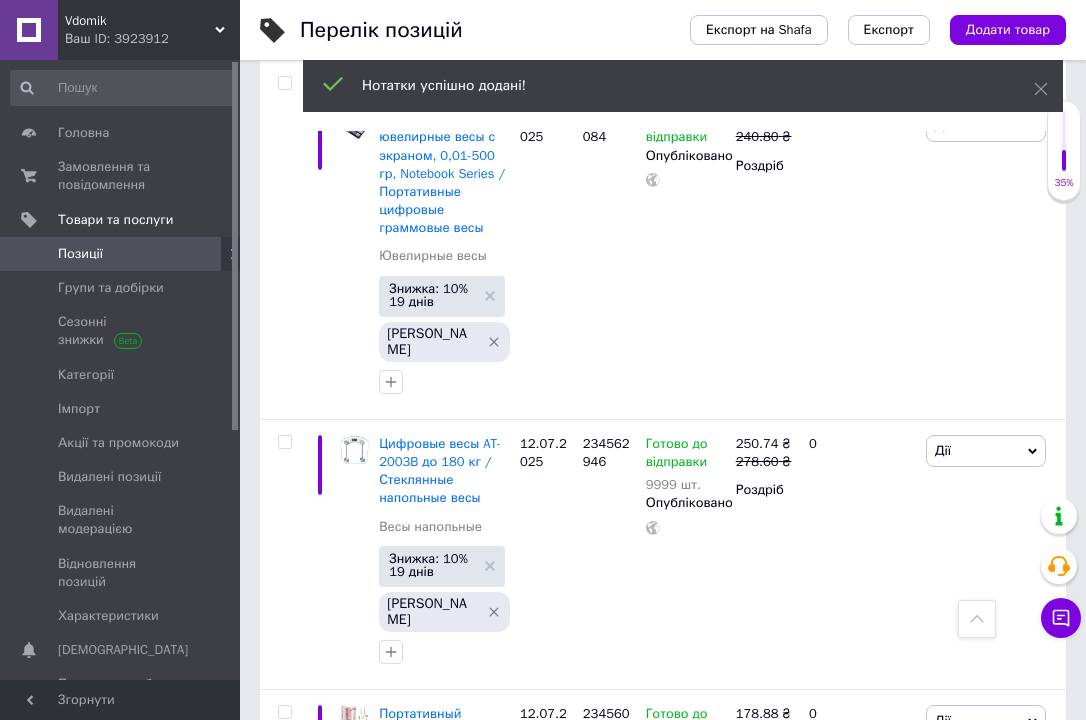click at bounding box center (284, 2661) 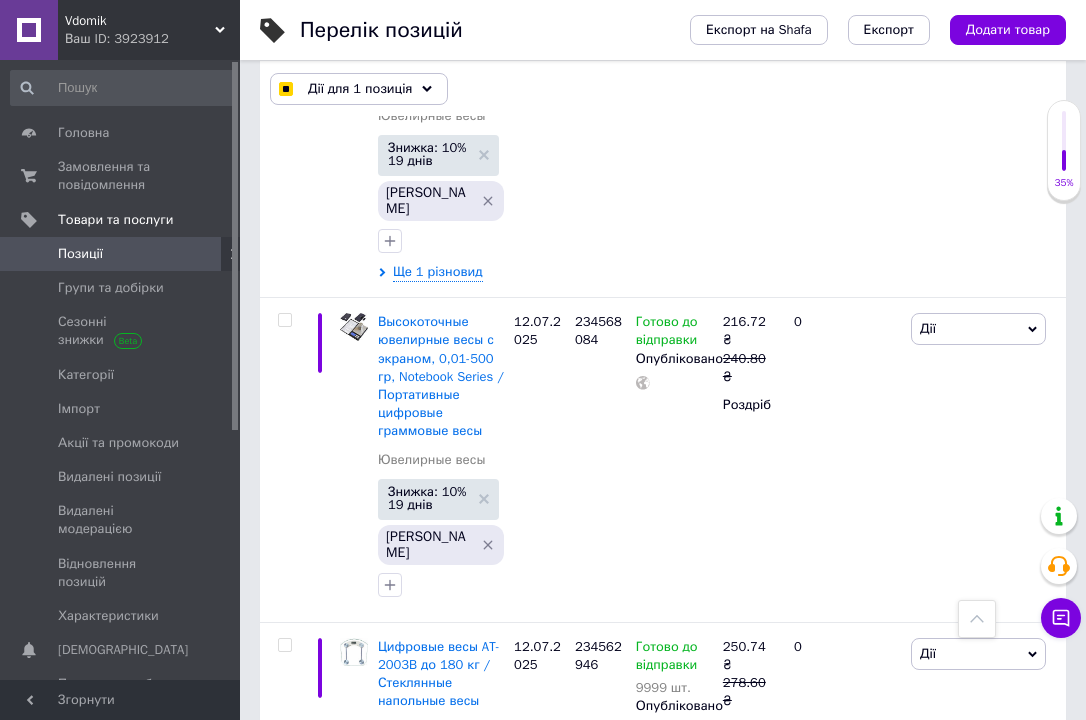 scroll, scrollTop: 14410, scrollLeft: 0, axis: vertical 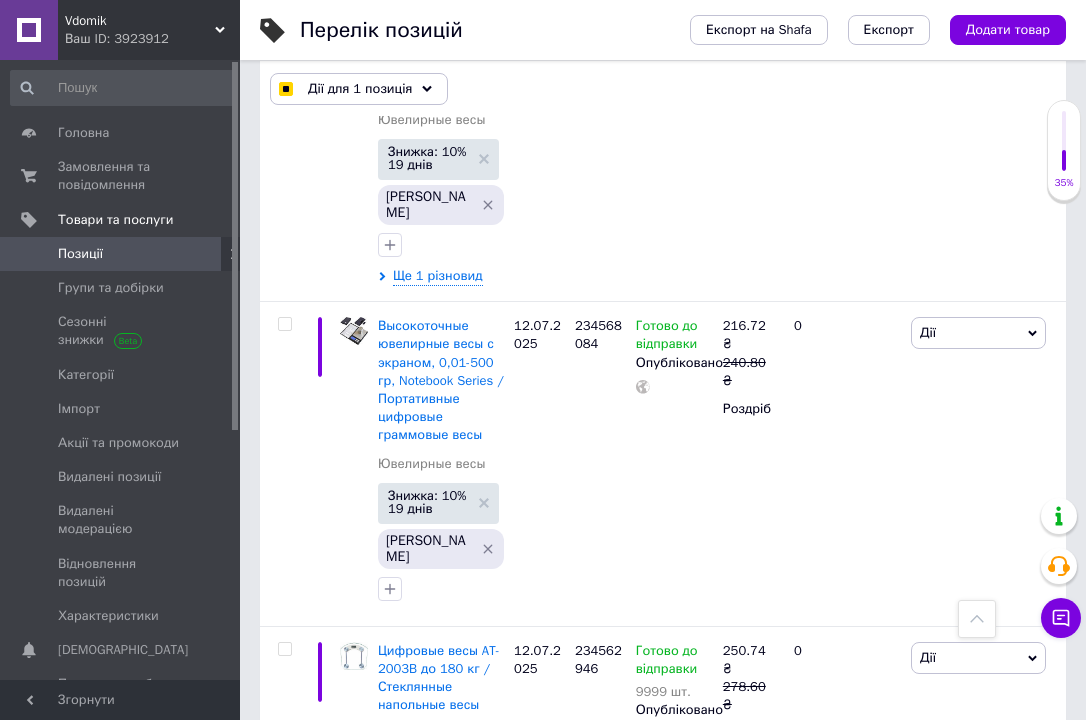 click at bounding box center (284, 2616) 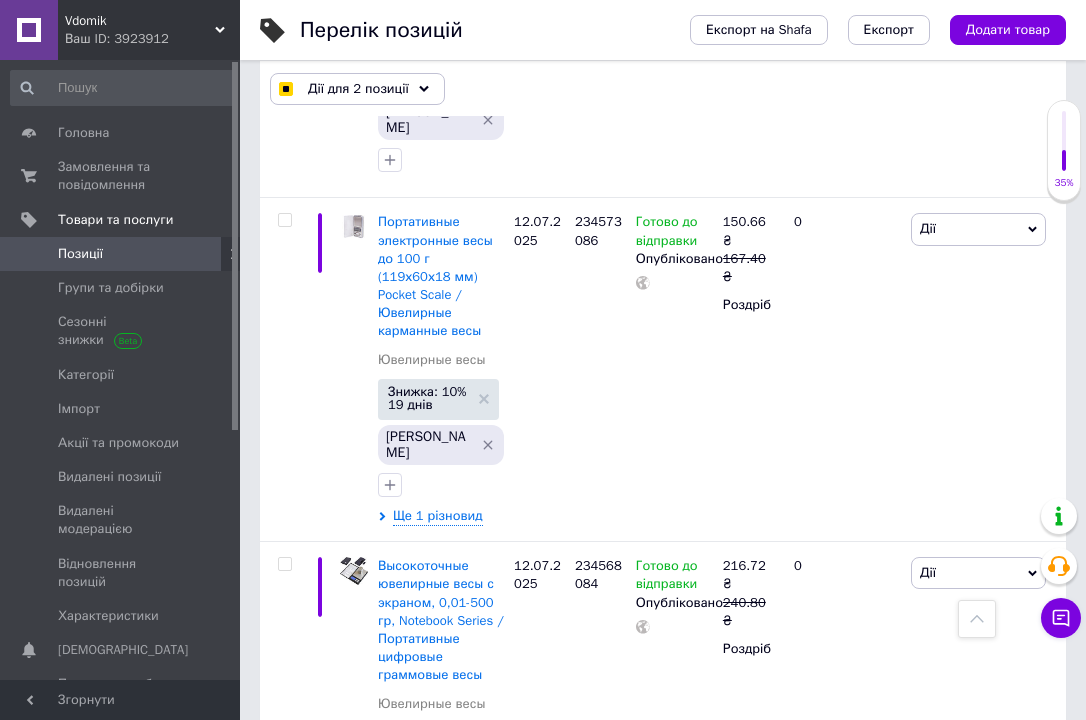 click at bounding box center (284, 2550) 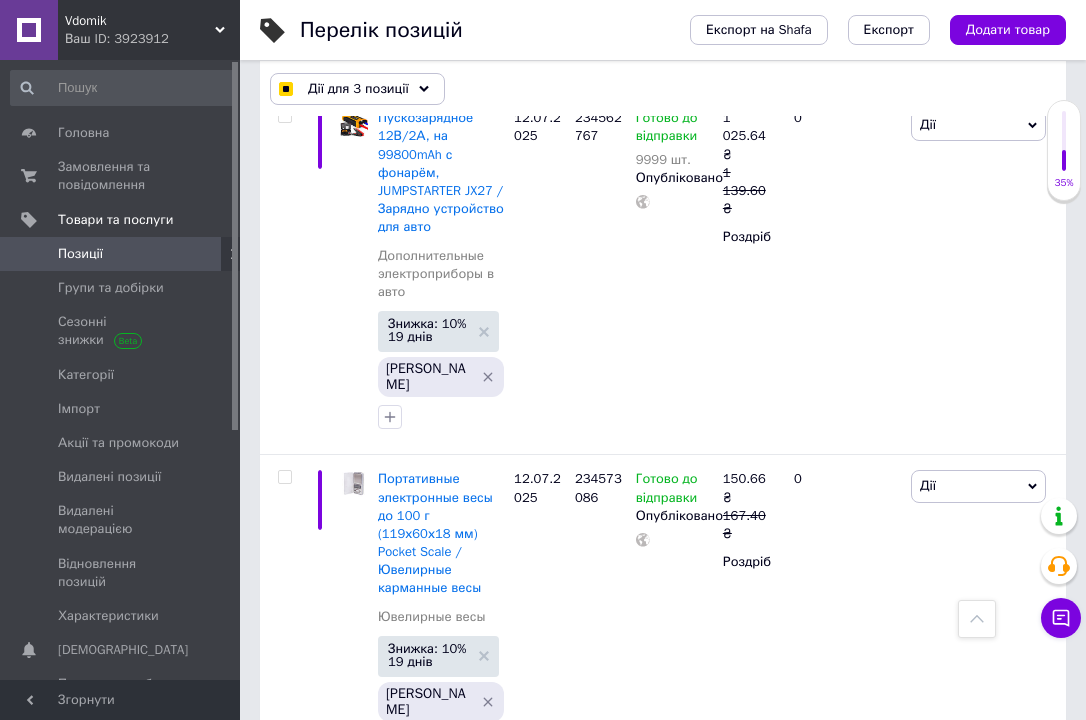 scroll, scrollTop: 13890, scrollLeft: 0, axis: vertical 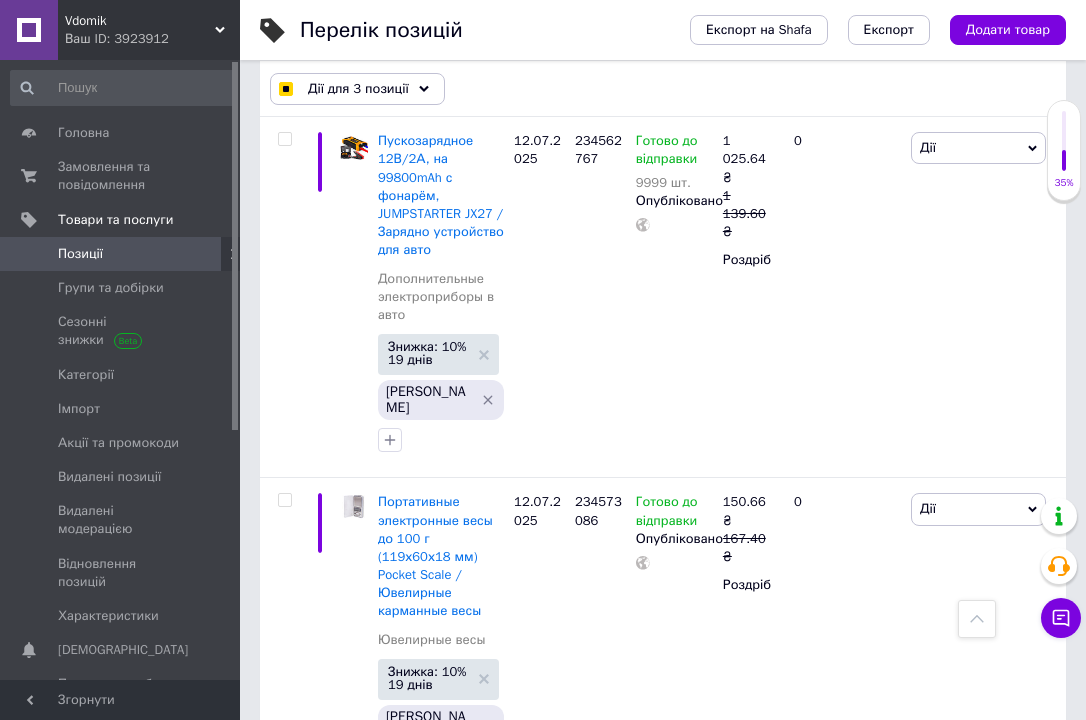 click at bounding box center (284, 2487) 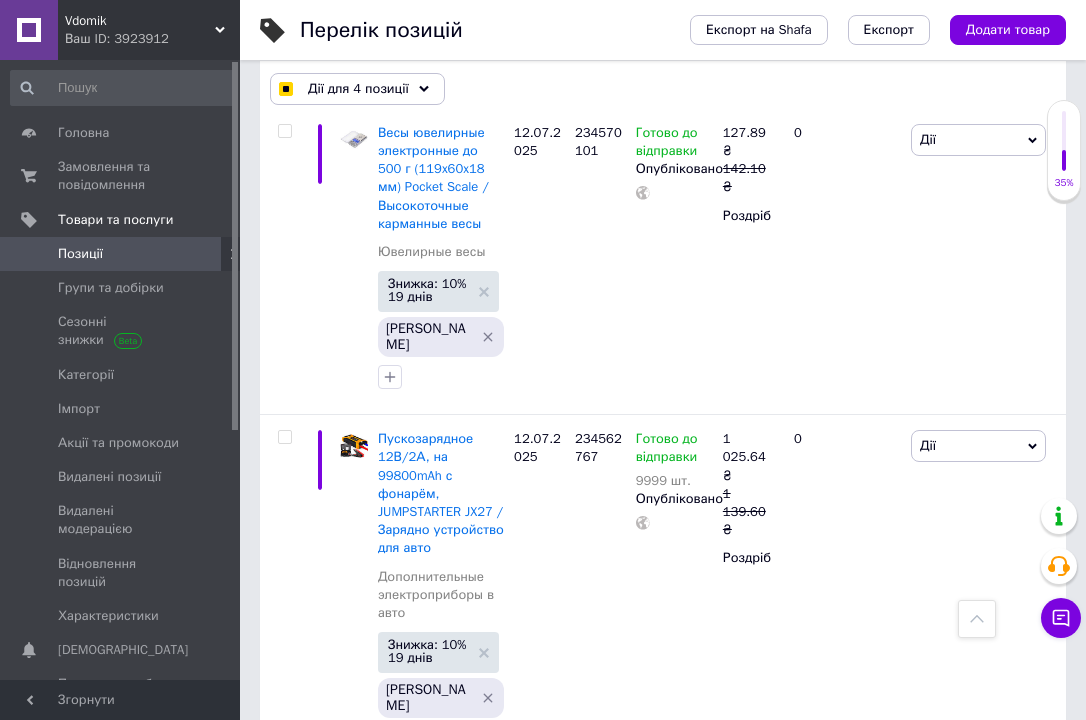 scroll, scrollTop: 13570, scrollLeft: 0, axis: vertical 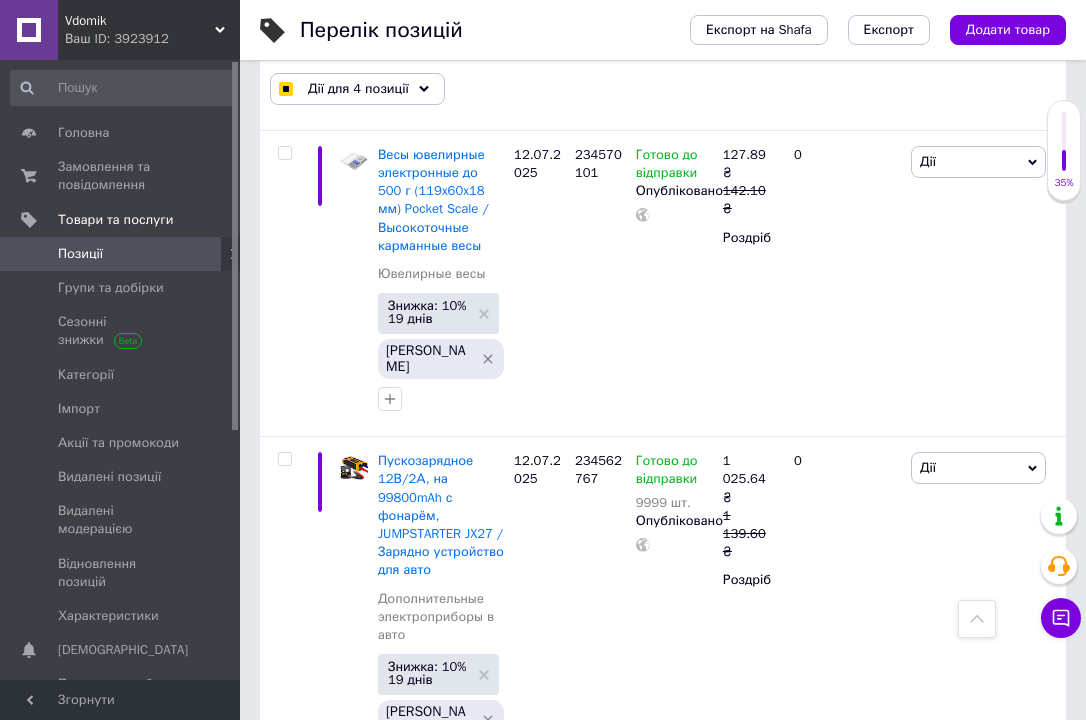 click at bounding box center (284, 2481) 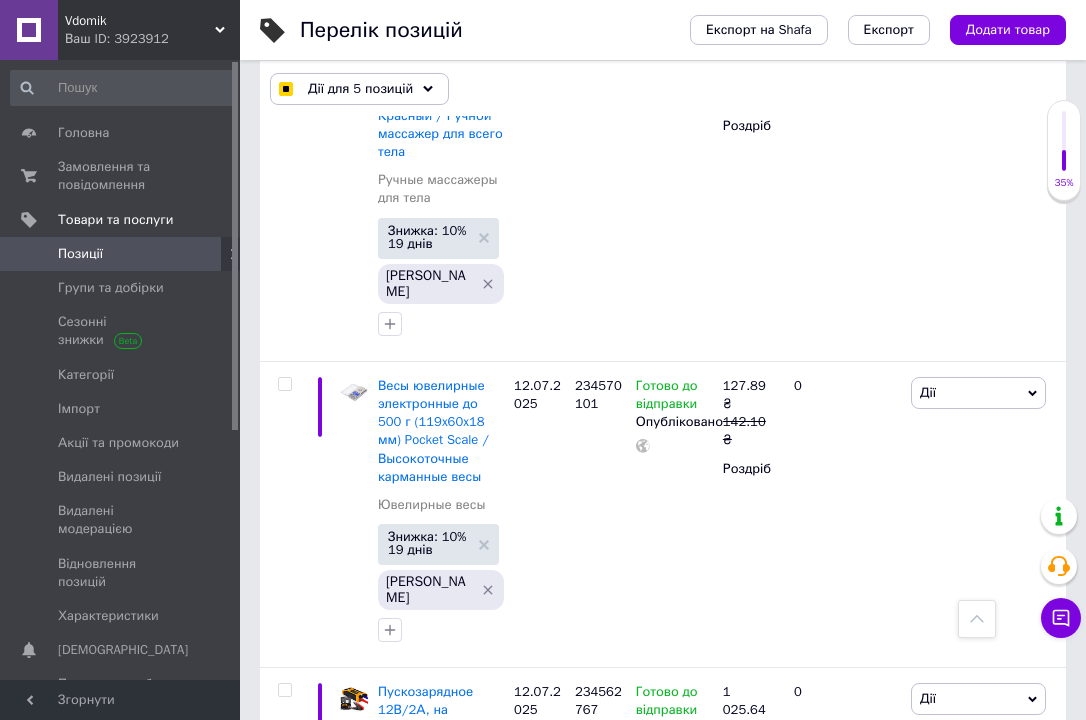 scroll, scrollTop: 13330, scrollLeft: 0, axis: vertical 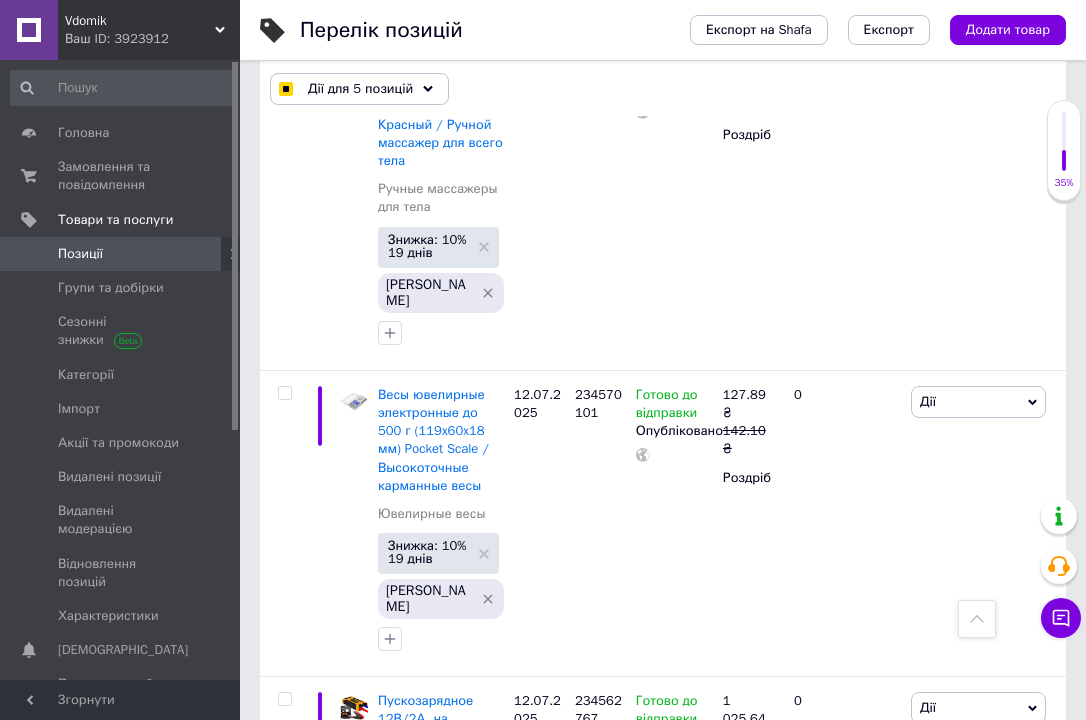 click at bounding box center [284, 2378] 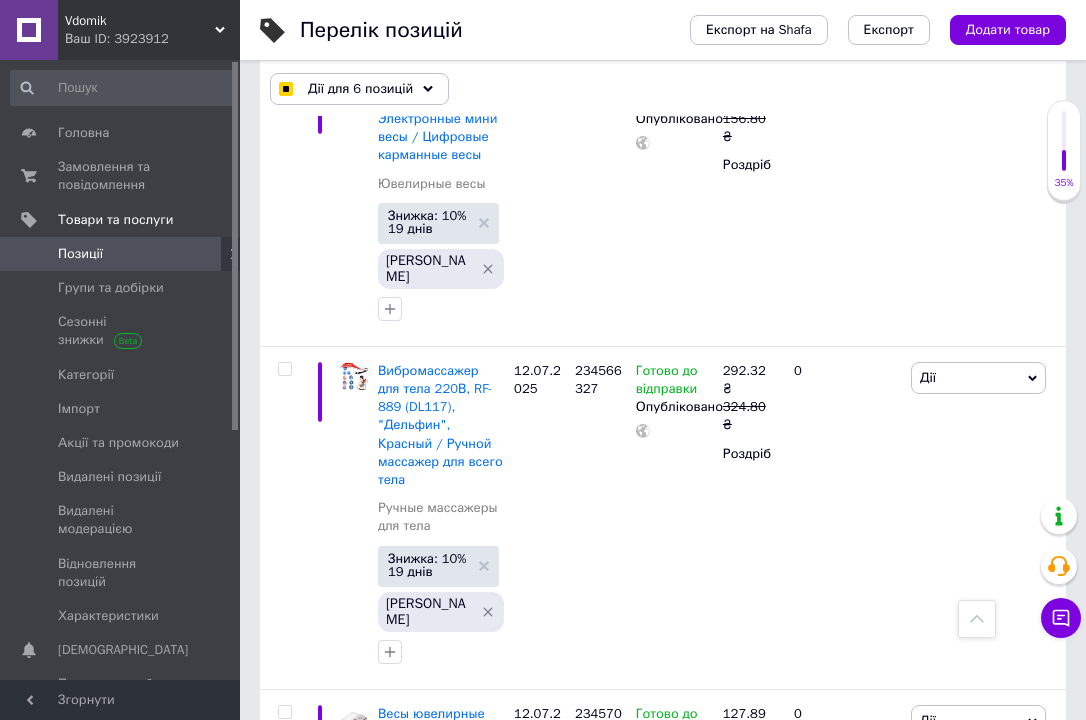 scroll, scrollTop: 13010, scrollLeft: 0, axis: vertical 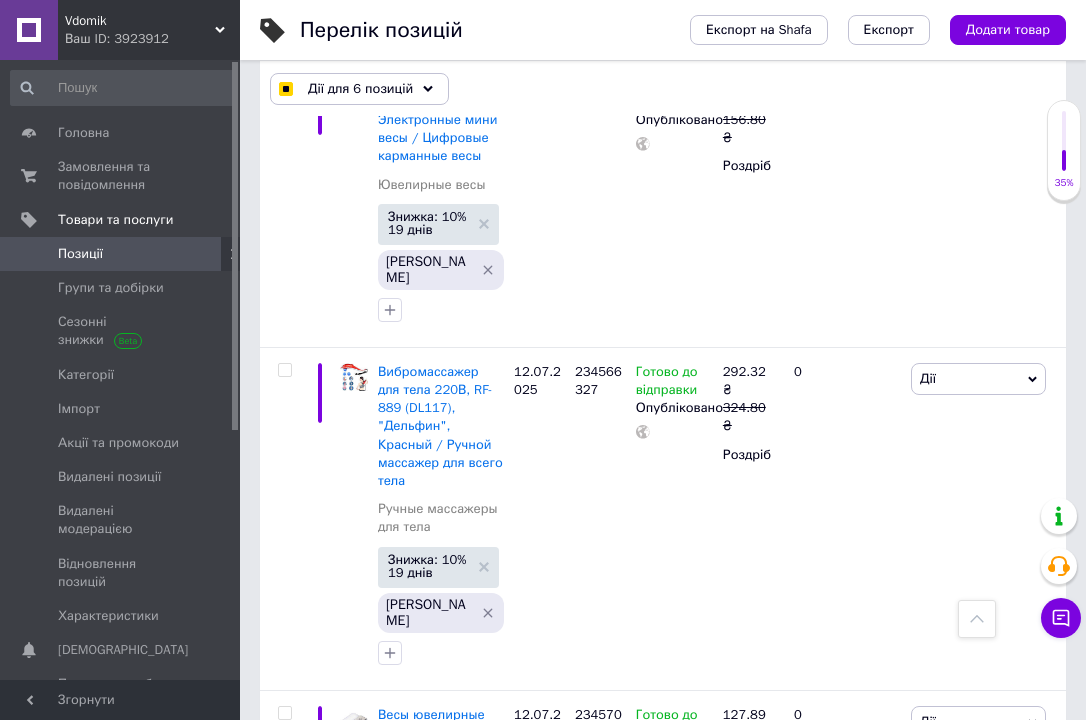 click at bounding box center [284, 2319] 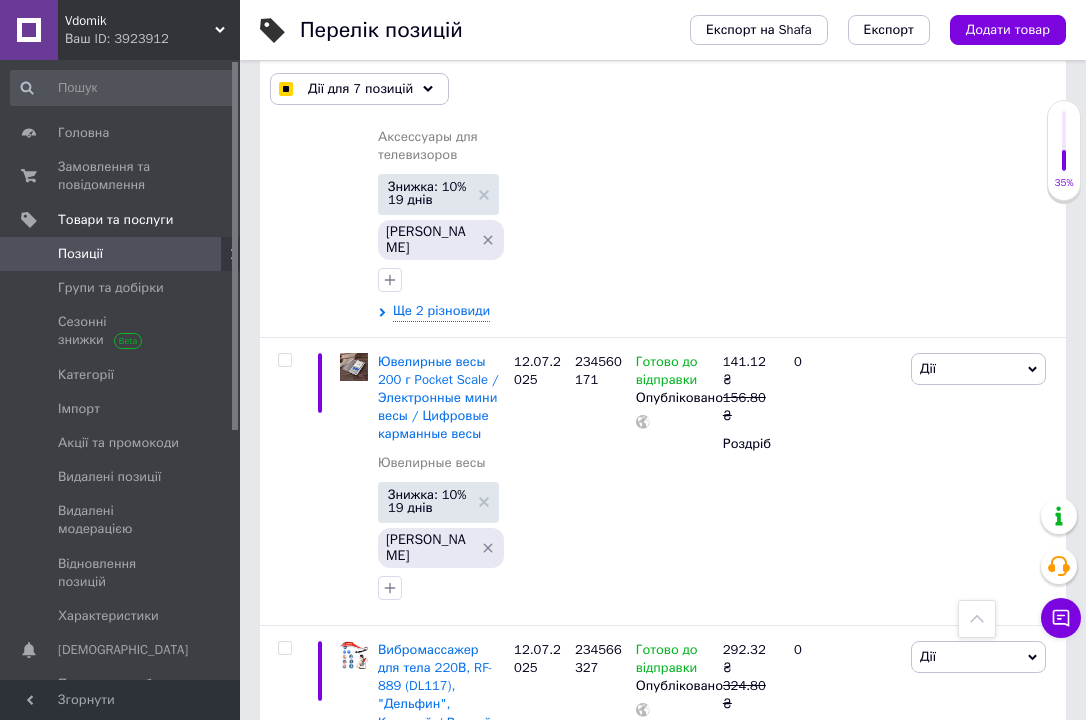 scroll, scrollTop: 12730, scrollLeft: 0, axis: vertical 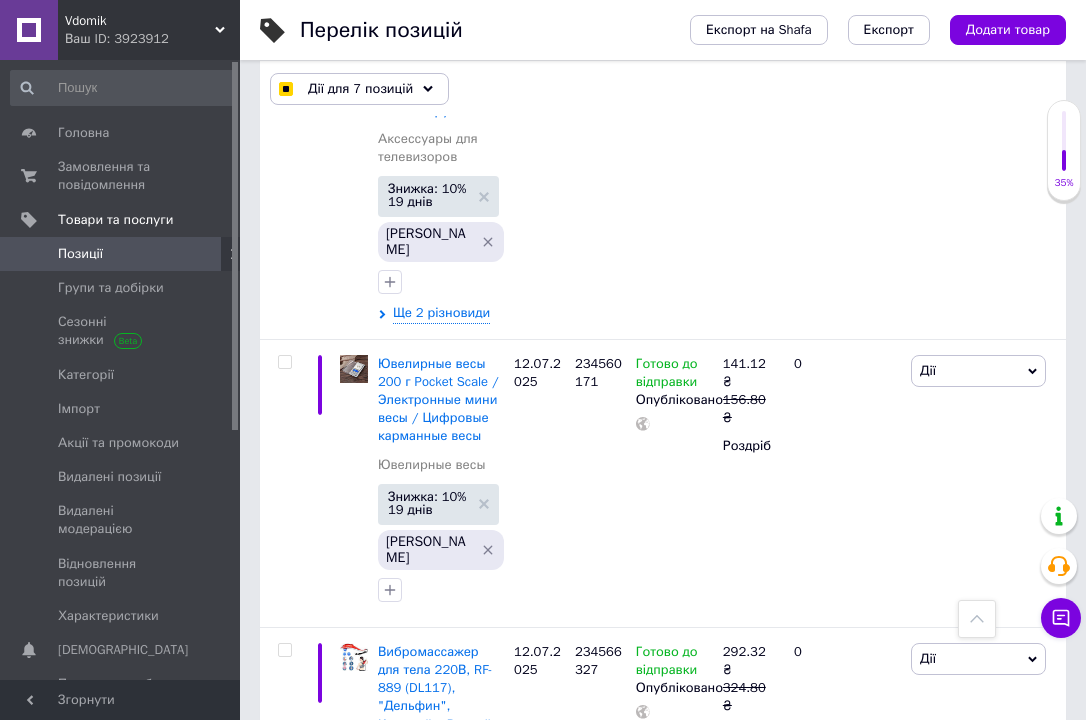 click at bounding box center [284, 2329] 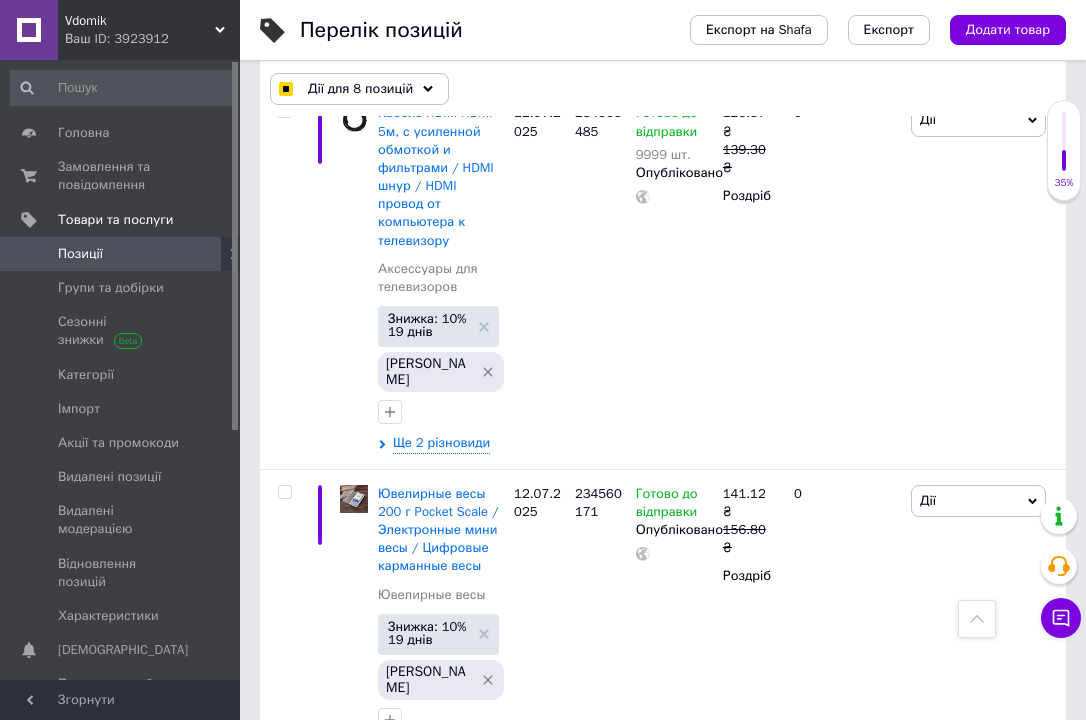 scroll, scrollTop: 12570, scrollLeft: 0, axis: vertical 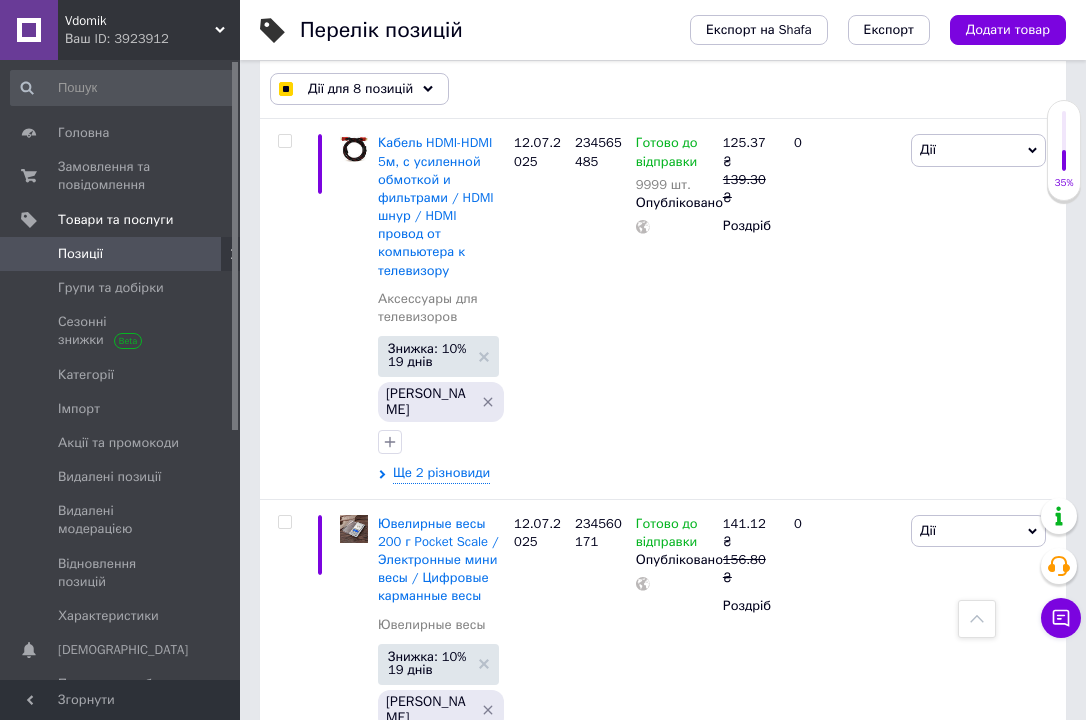 click at bounding box center (284, 2164) 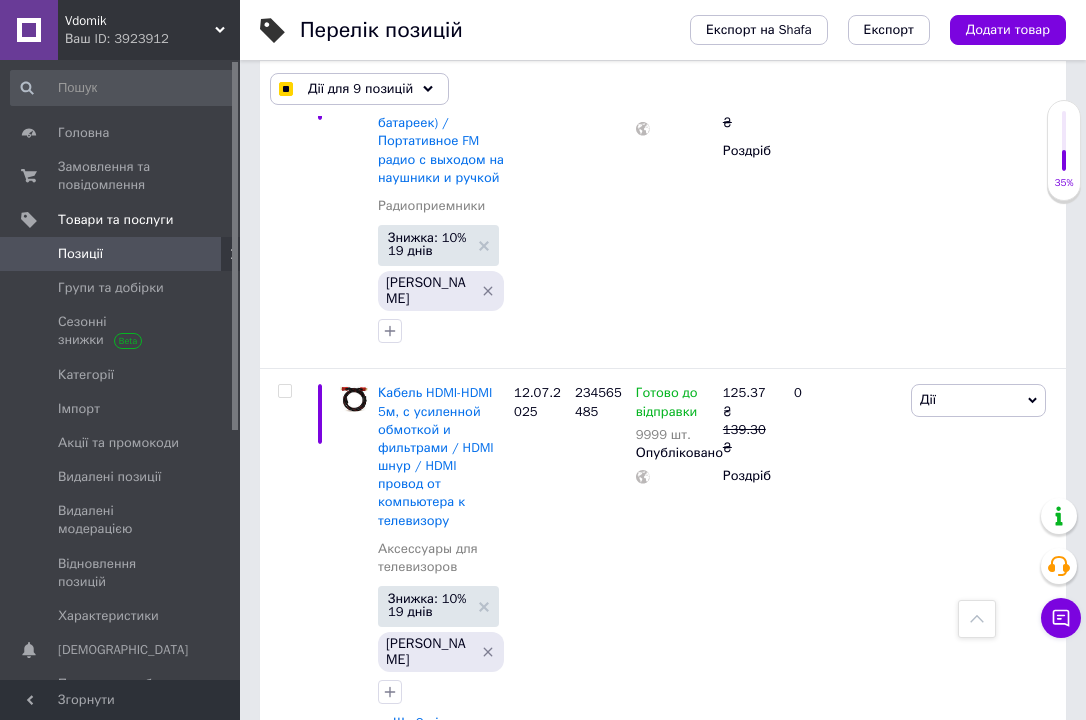 scroll, scrollTop: 12250, scrollLeft: 0, axis: vertical 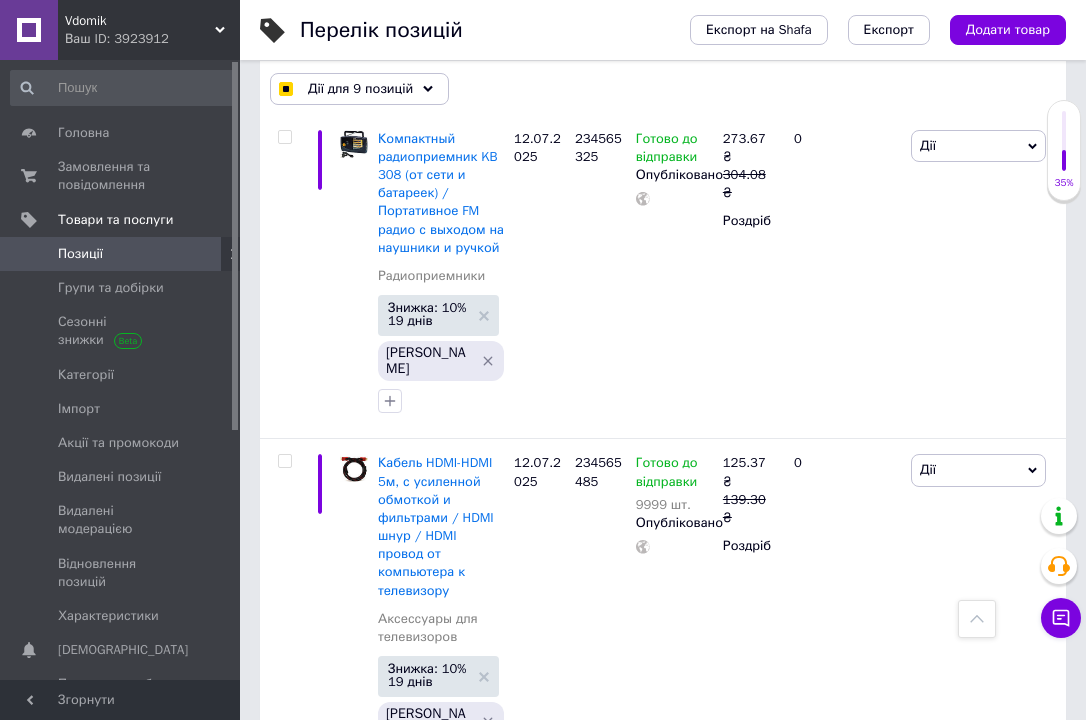 click at bounding box center (284, 2140) 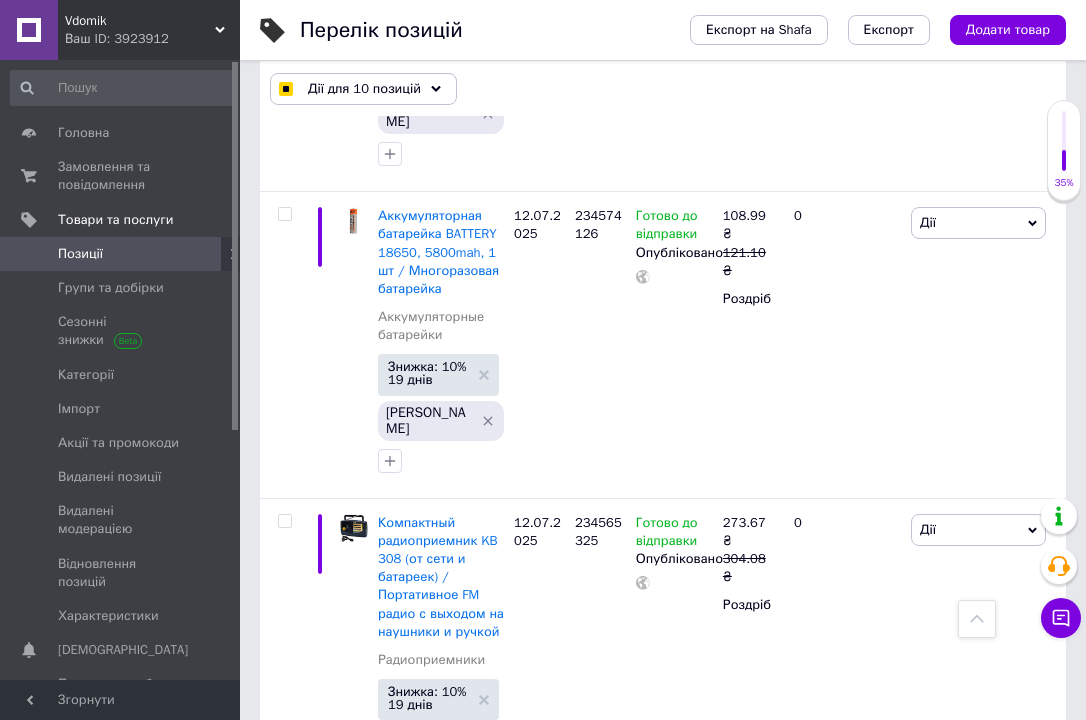 scroll, scrollTop: 11850, scrollLeft: 0, axis: vertical 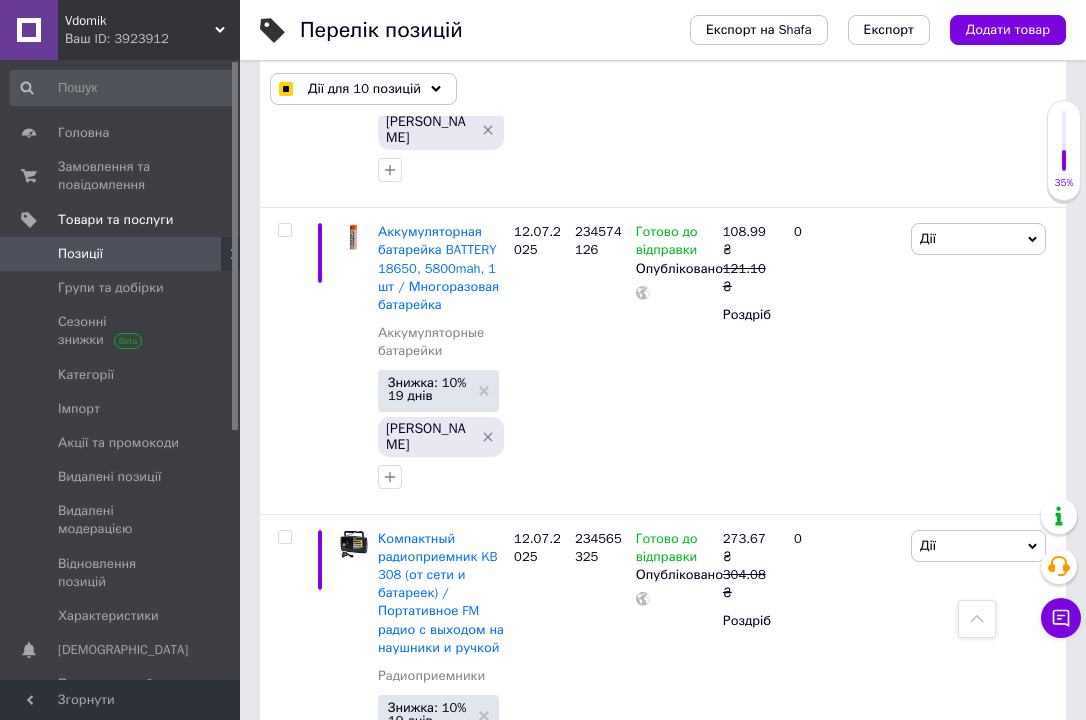 click at bounding box center (284, 2179) 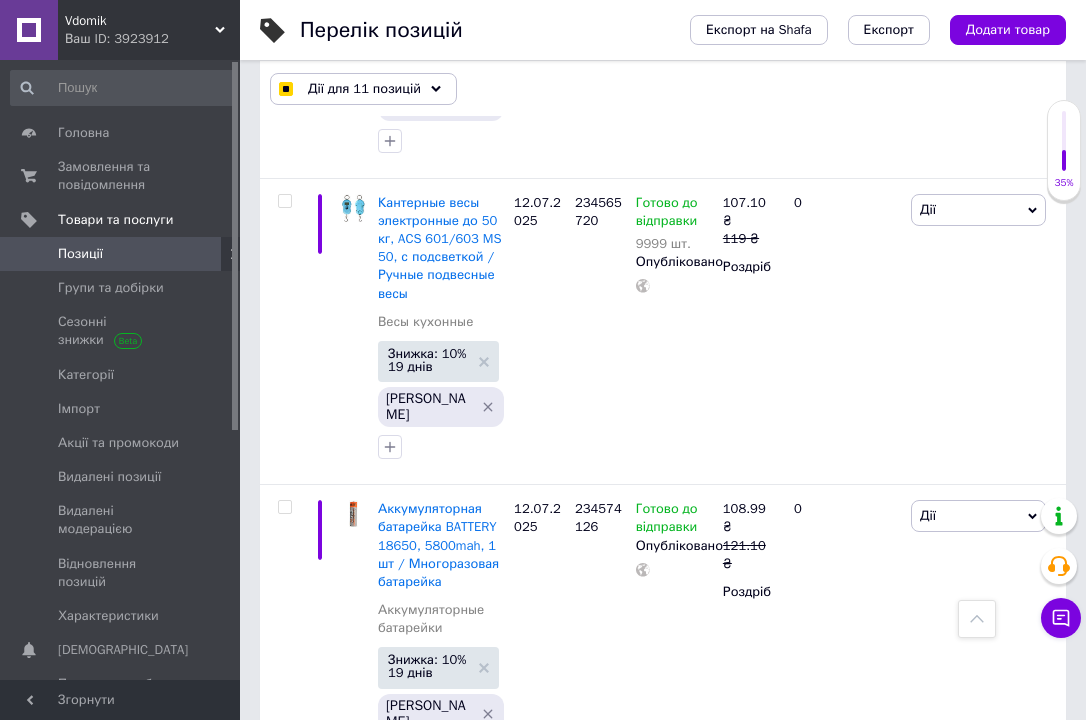 scroll, scrollTop: 11570, scrollLeft: 0, axis: vertical 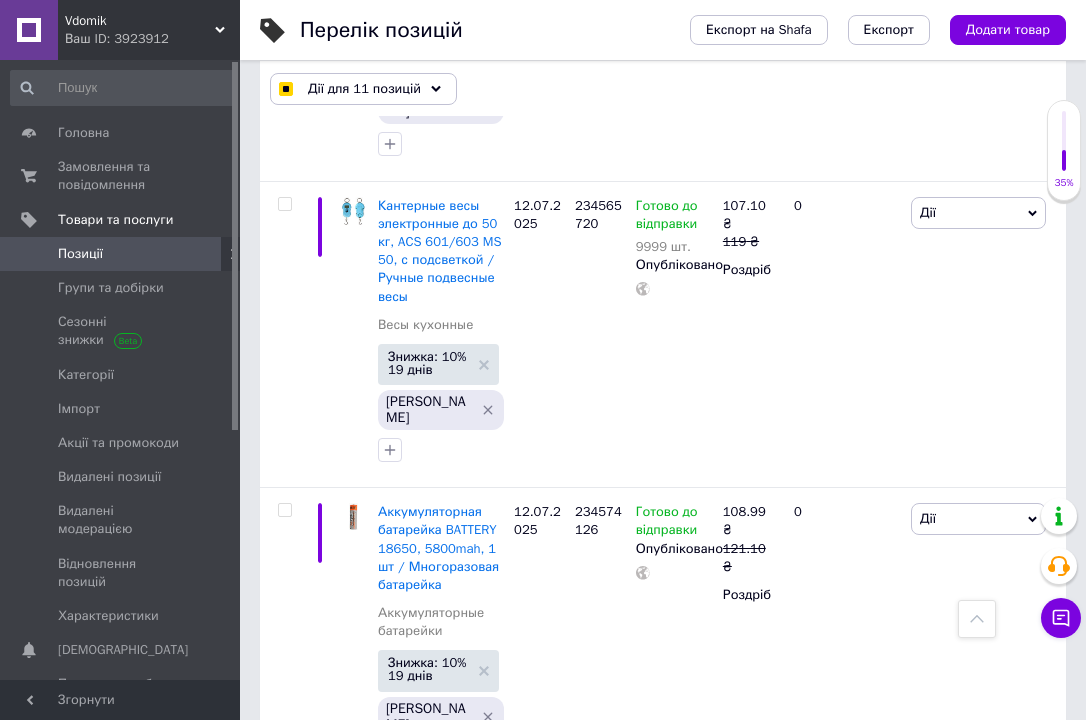 click at bounding box center (284, 2153) 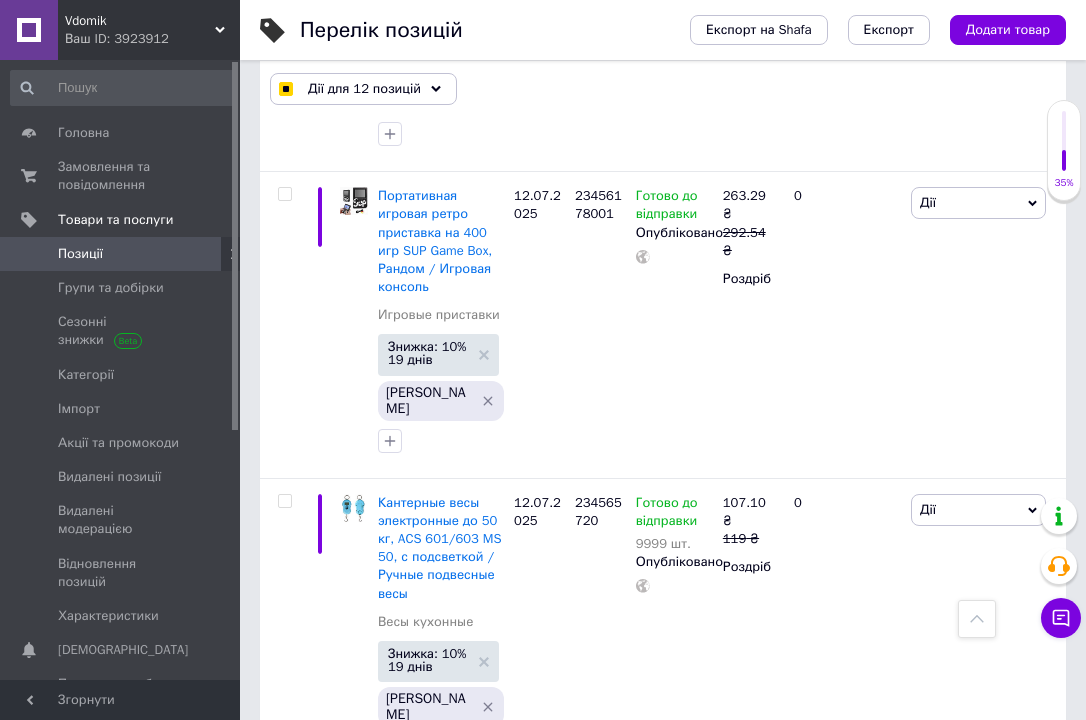 scroll, scrollTop: 11250, scrollLeft: 0, axis: vertical 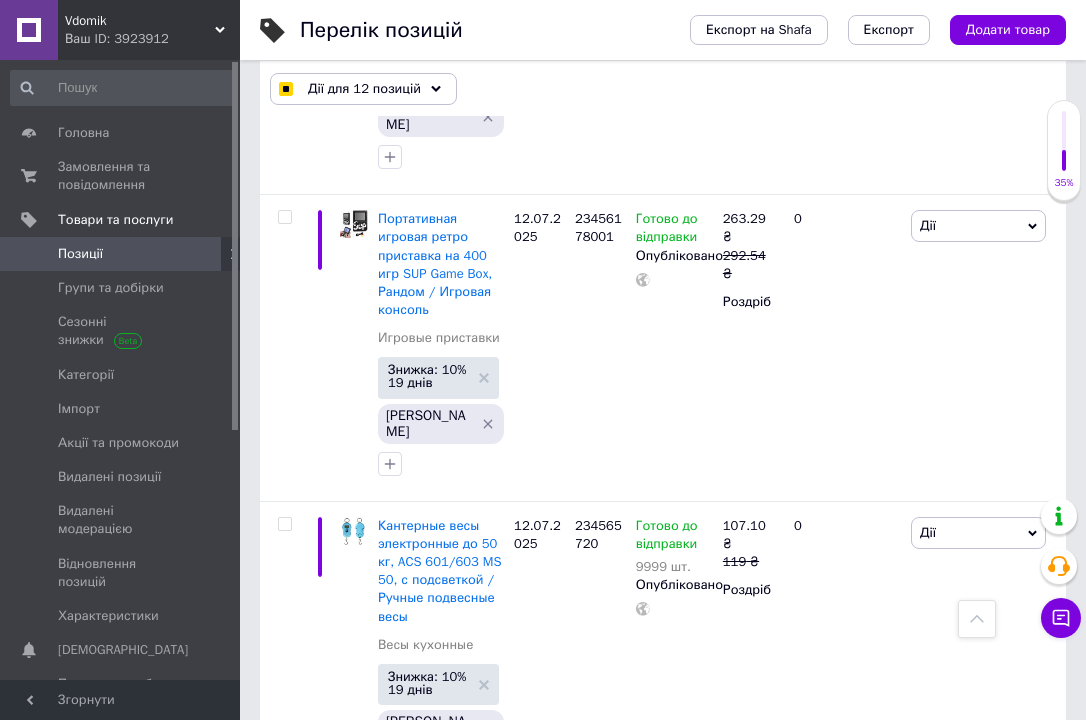 click at bounding box center (284, 2130) 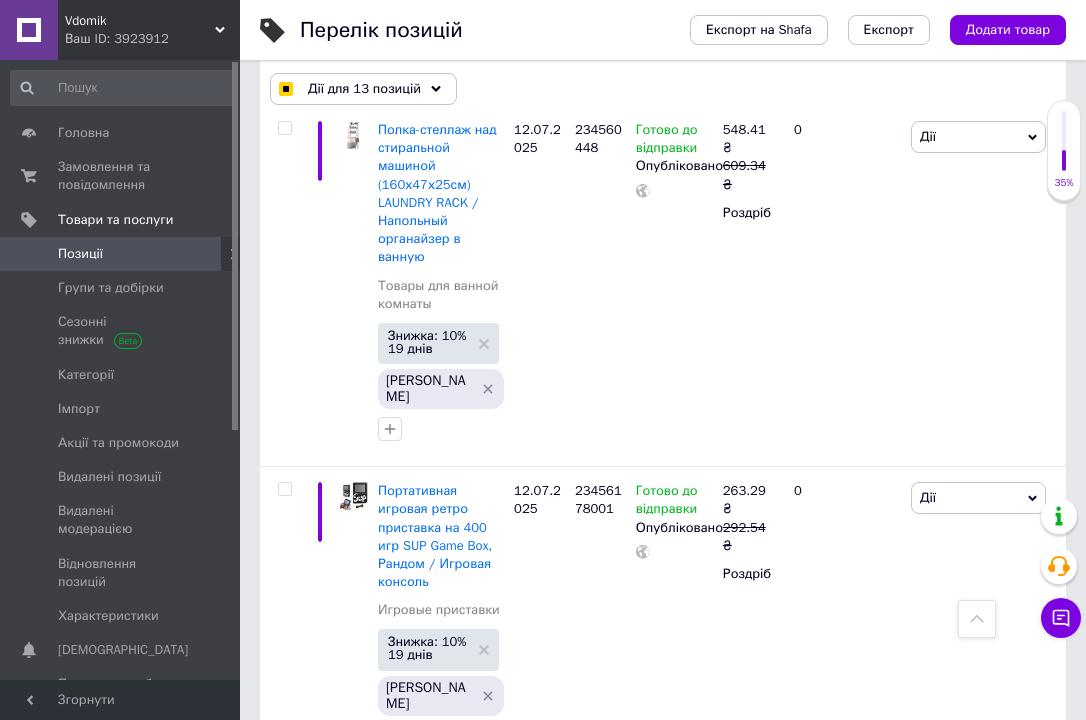scroll, scrollTop: 10970, scrollLeft: 0, axis: vertical 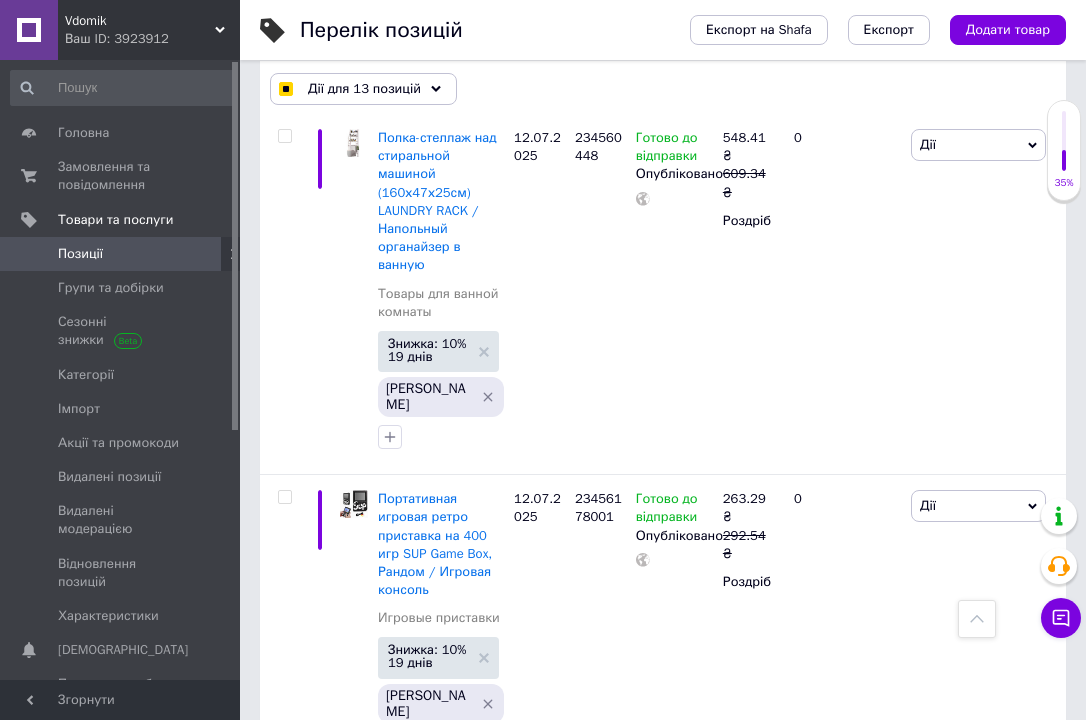 click at bounding box center [284, 2122] 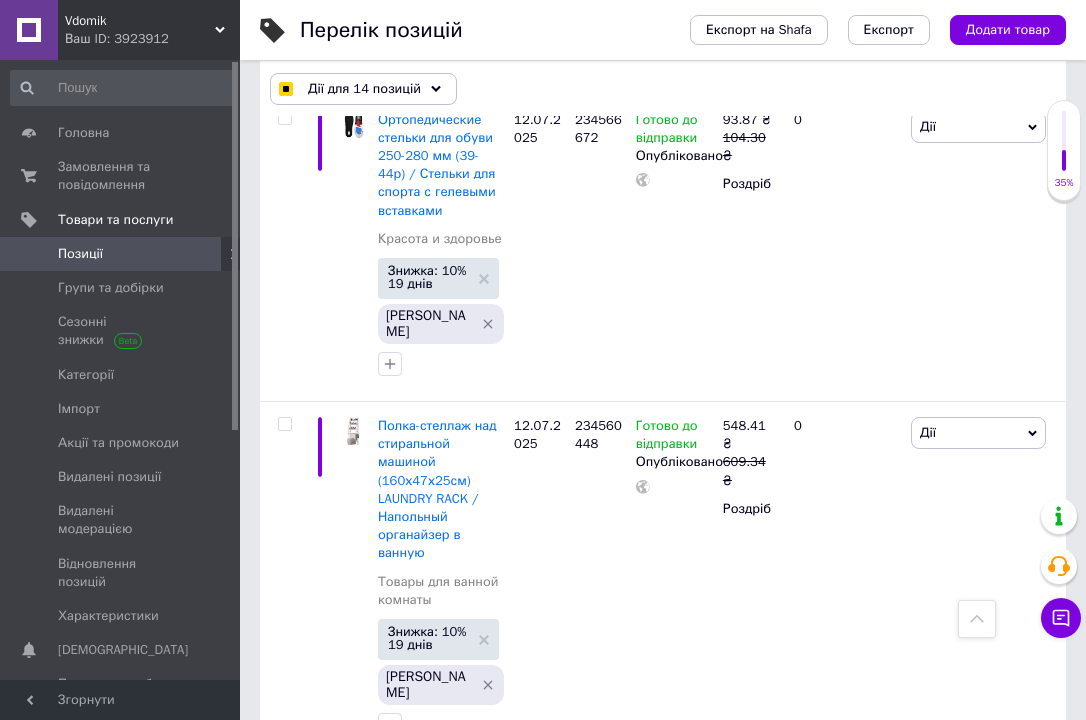 scroll, scrollTop: 10650, scrollLeft: 0, axis: vertical 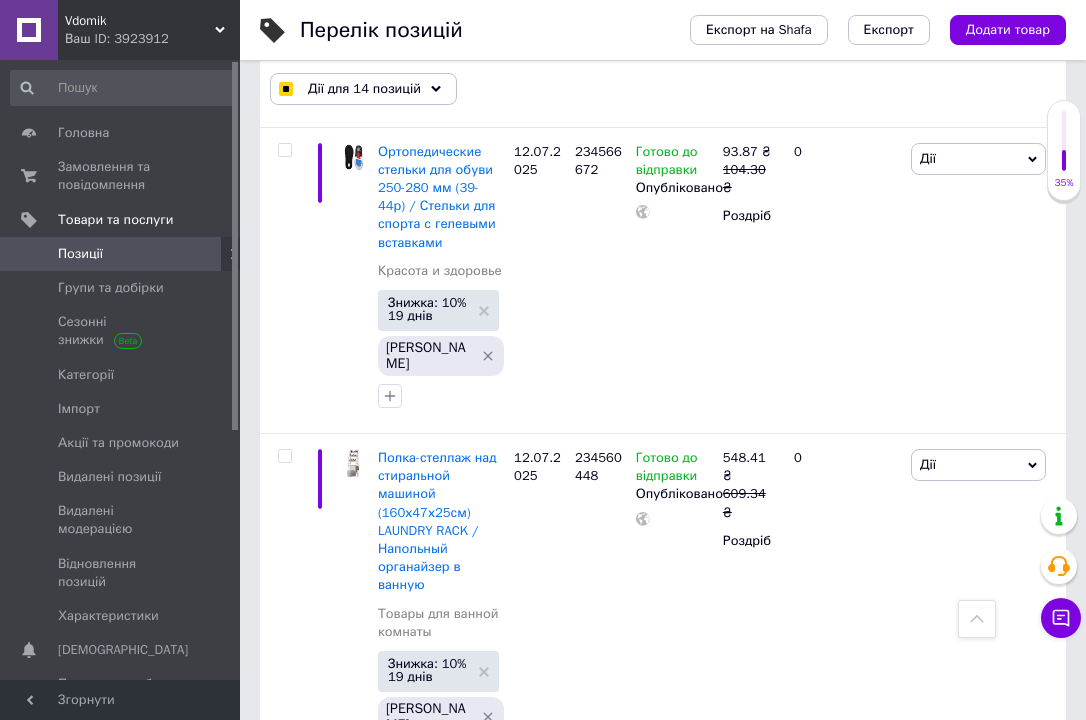click at bounding box center [284, 2061] 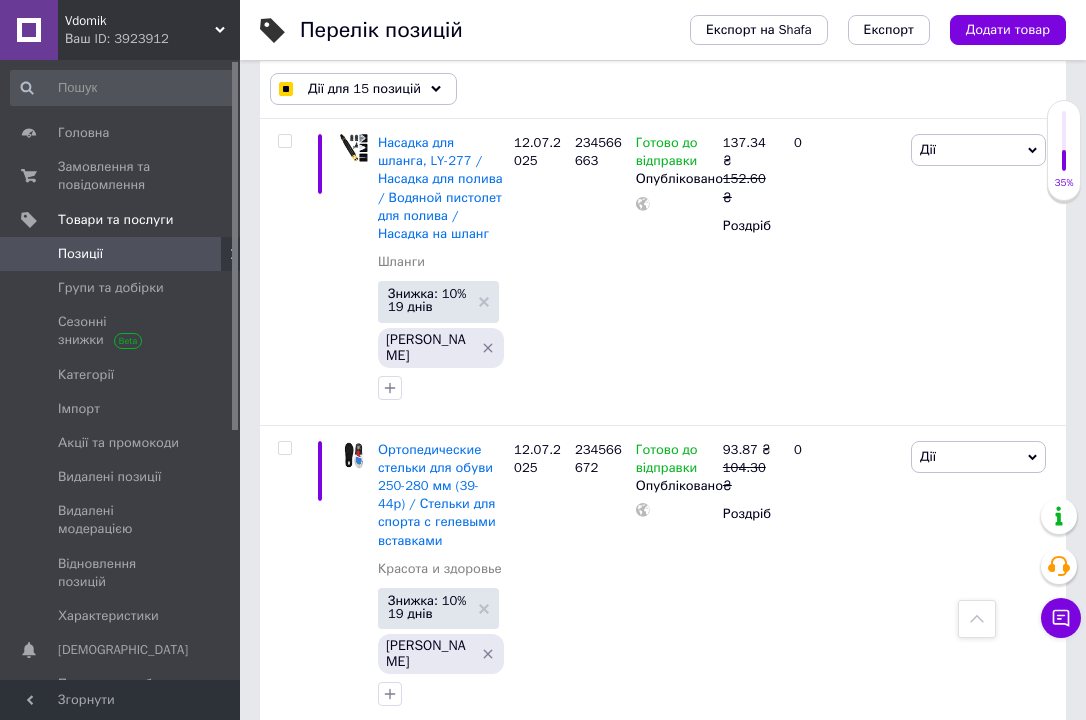 scroll, scrollTop: 10330, scrollLeft: 0, axis: vertical 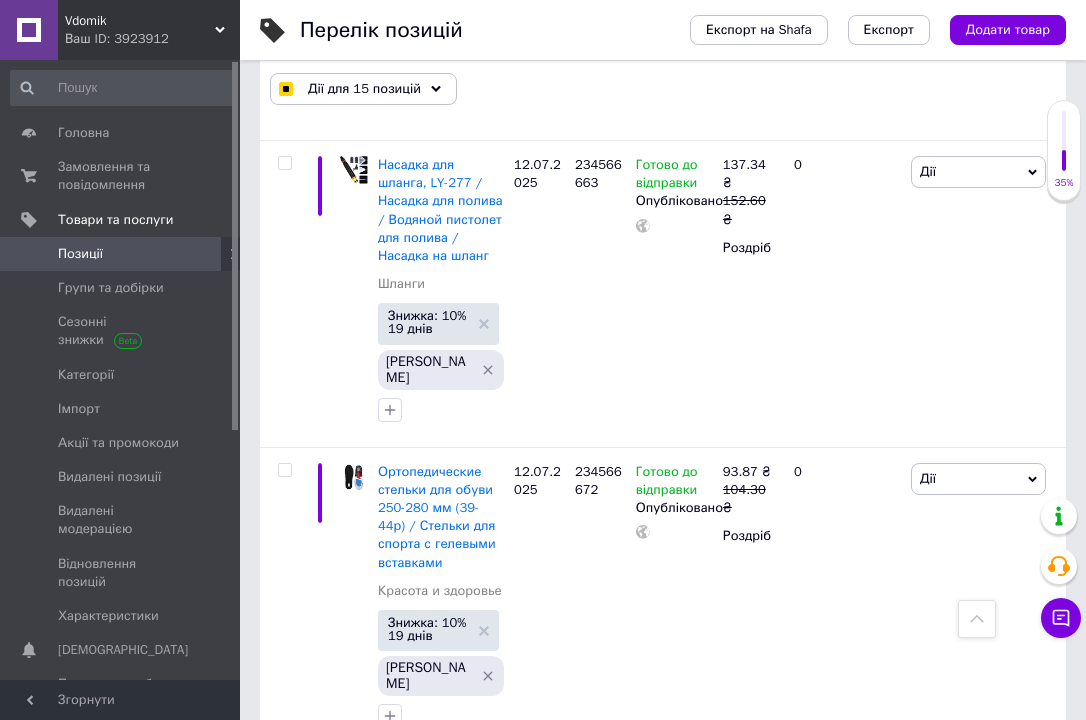 click at bounding box center [284, 2057] 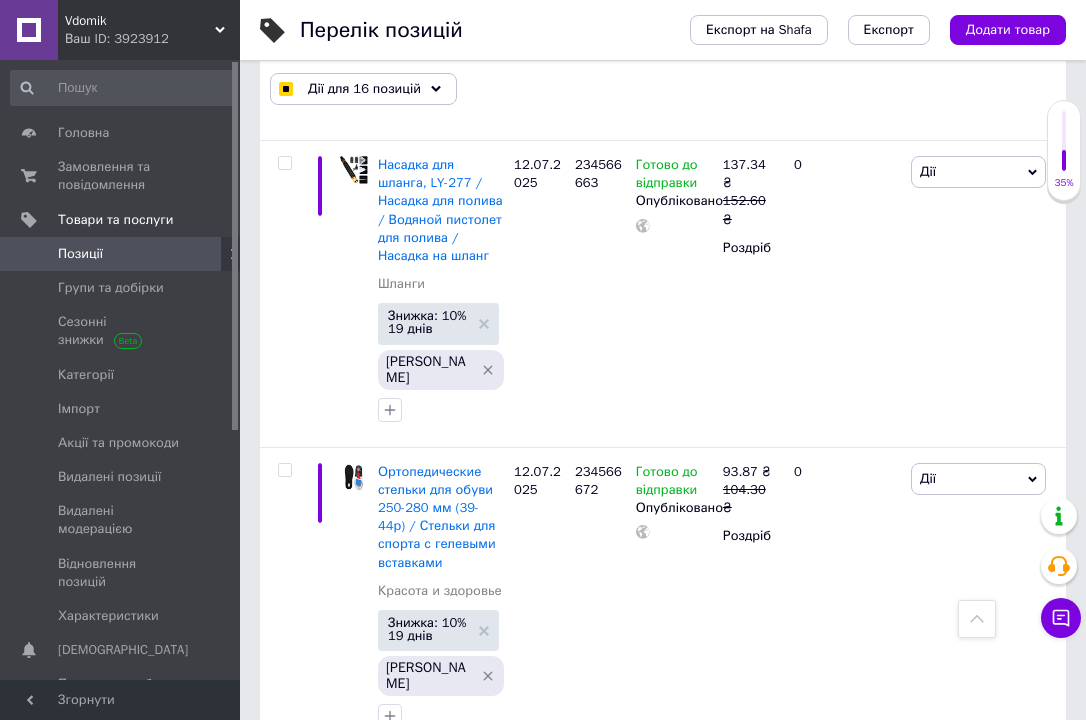 click at bounding box center [284, 1750] 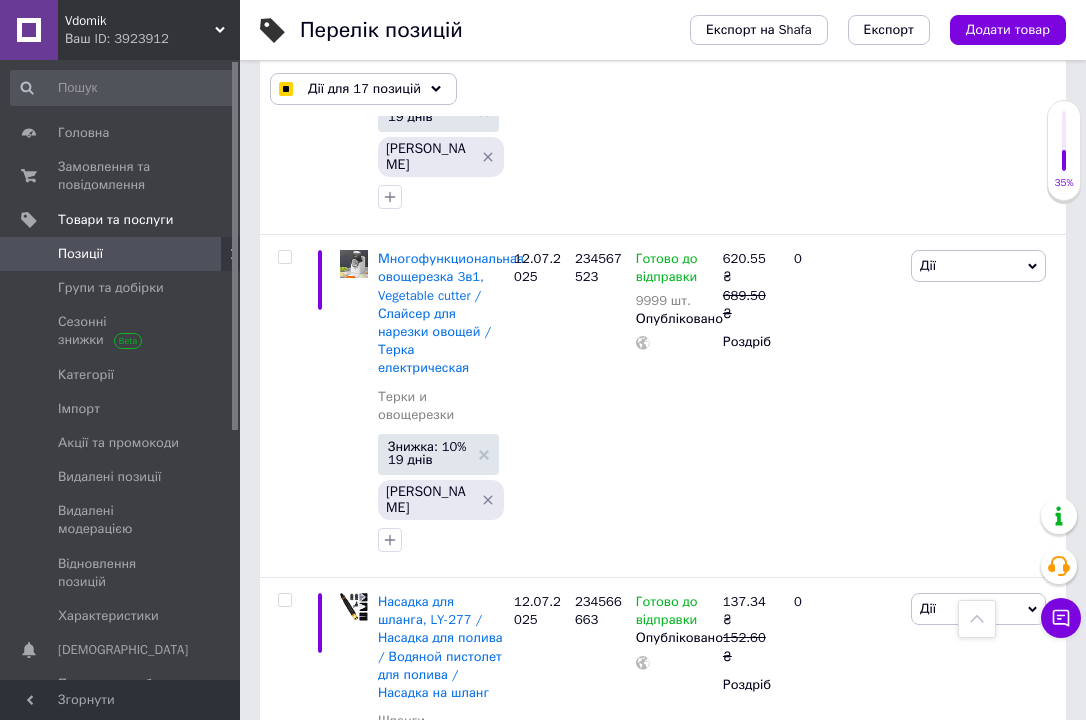 scroll, scrollTop: 9890, scrollLeft: 0, axis: vertical 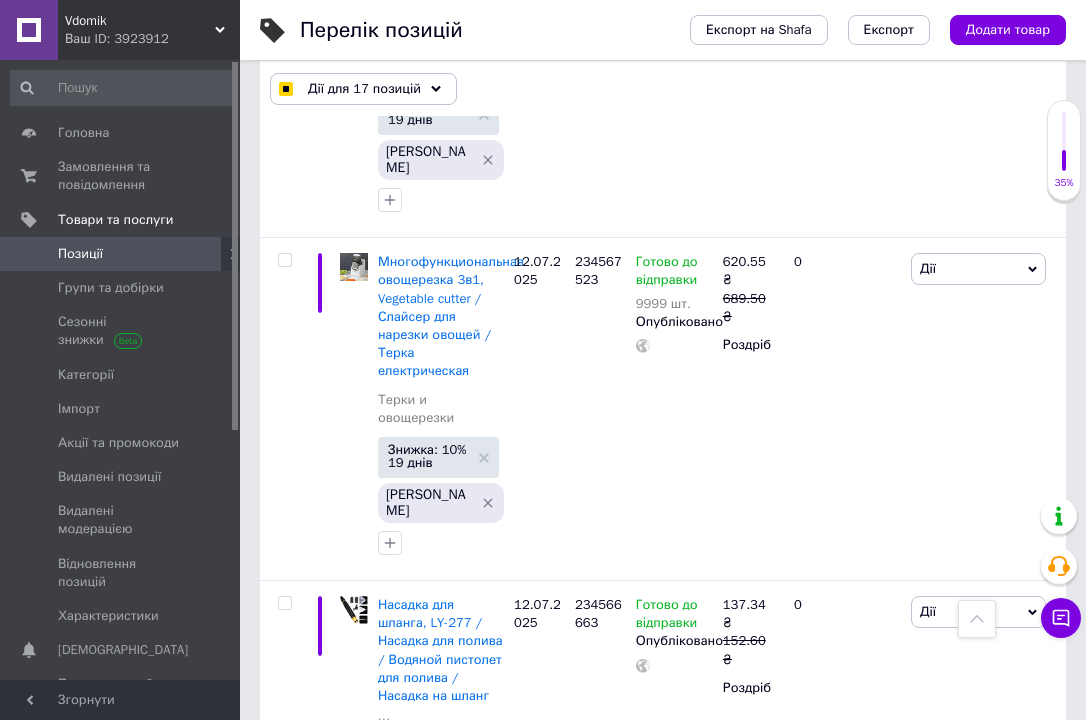 click at bounding box center (284, 1884) 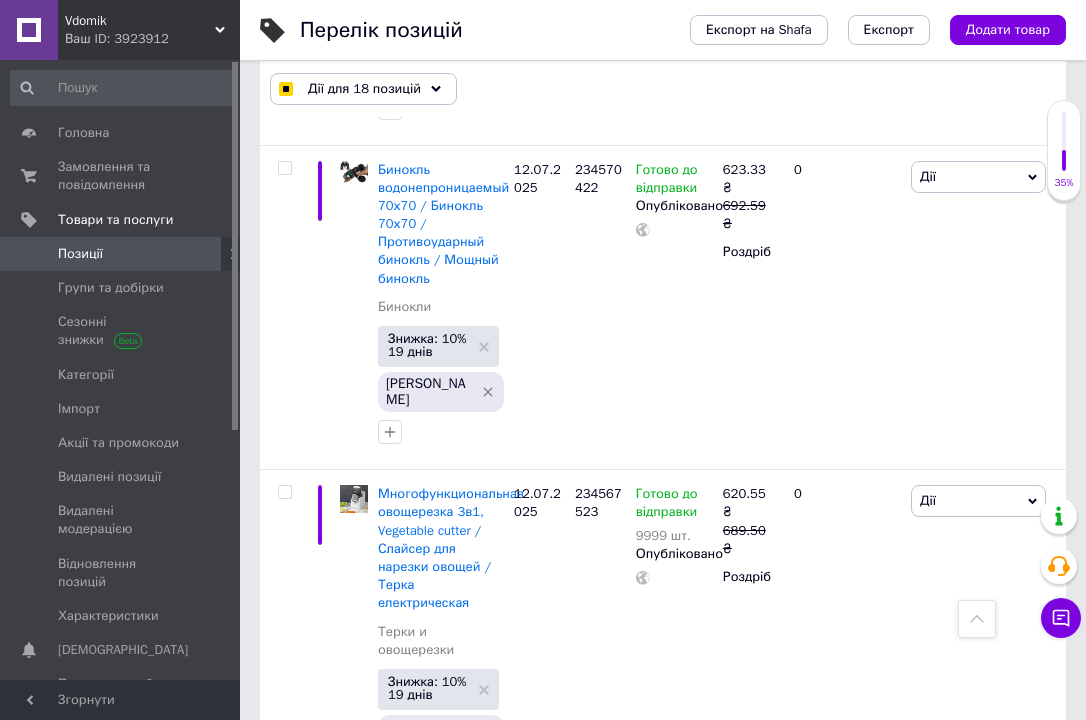 scroll, scrollTop: 9650, scrollLeft: 0, axis: vertical 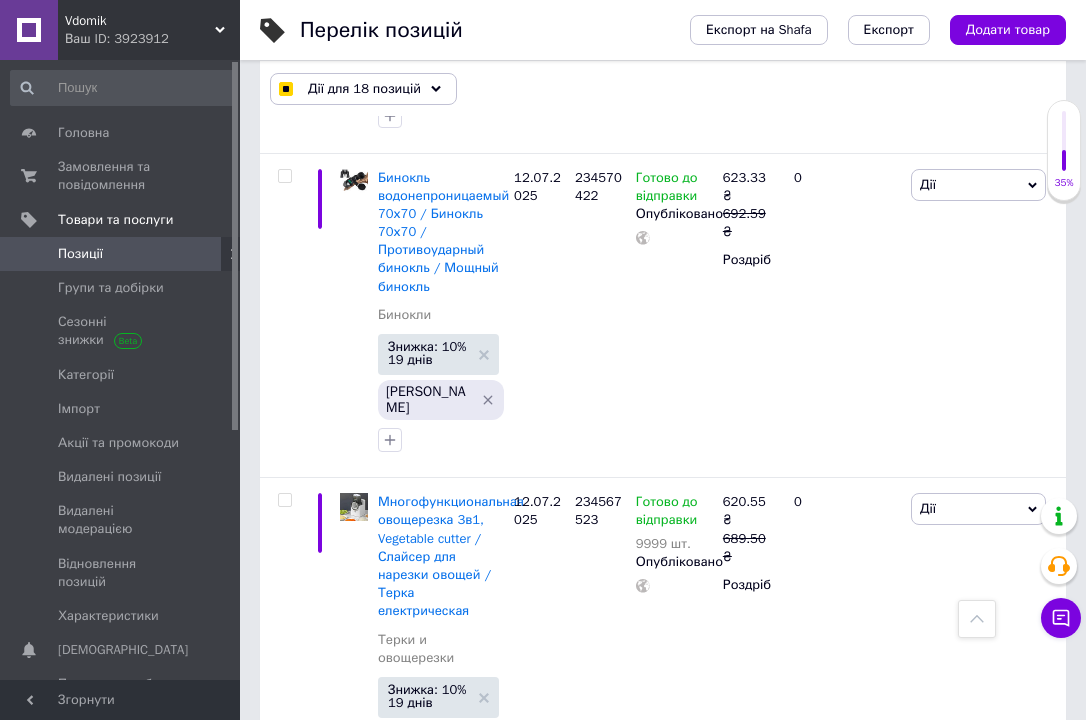 click at bounding box center [284, 1817] 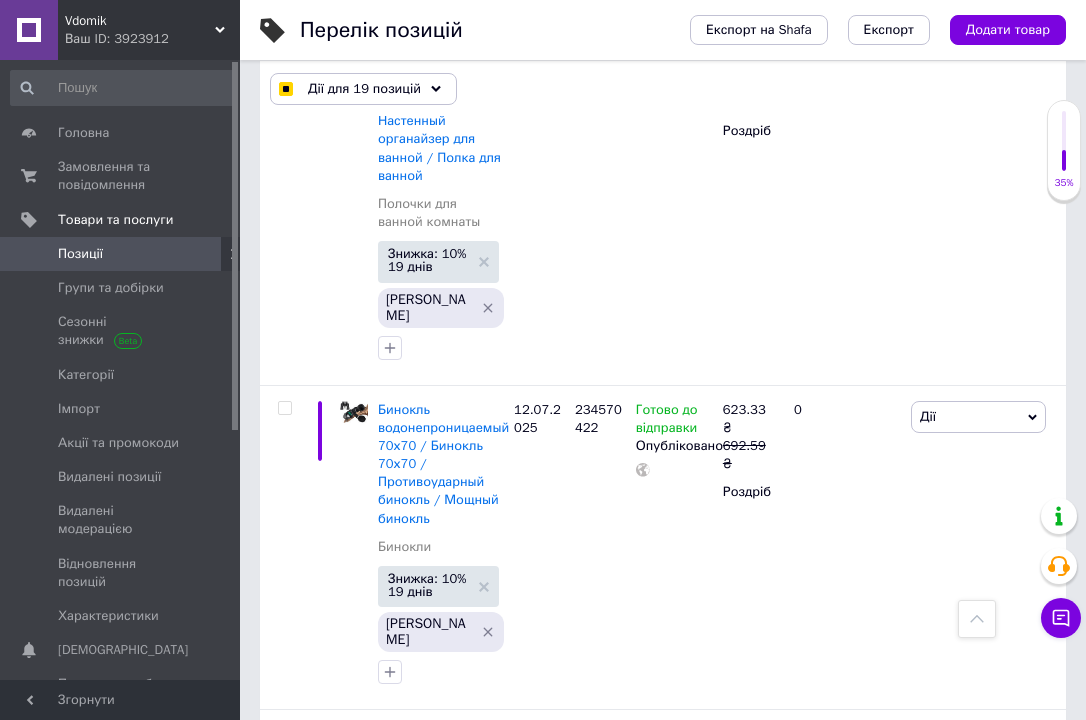 scroll, scrollTop: 9330, scrollLeft: 0, axis: vertical 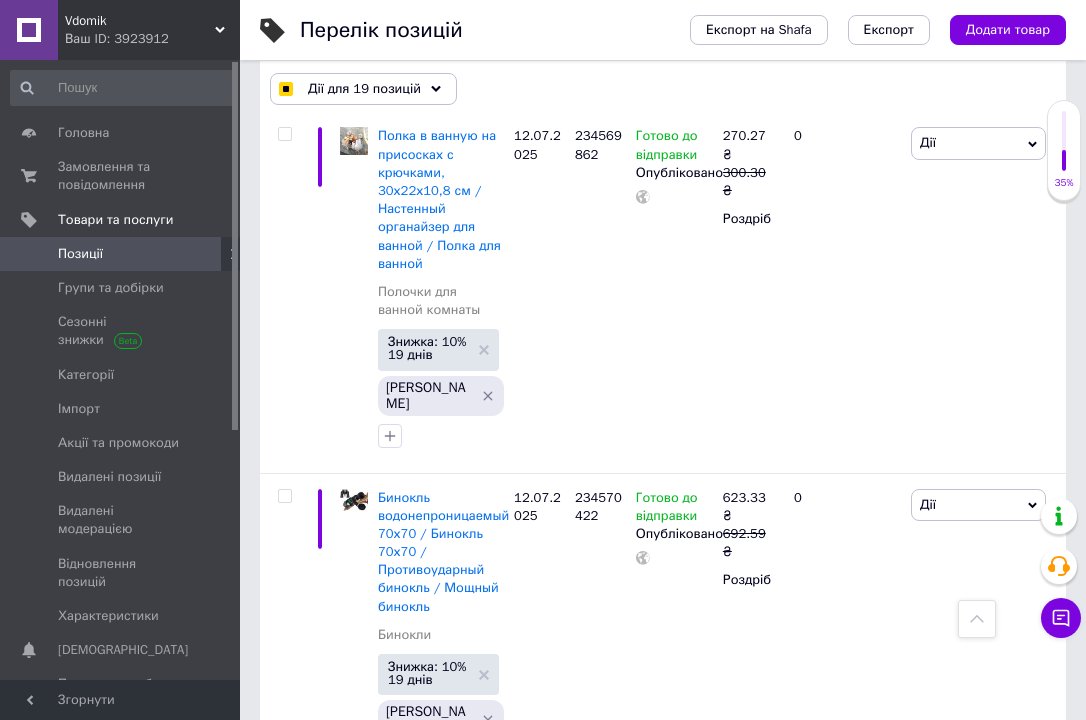 click at bounding box center [284, 1776] 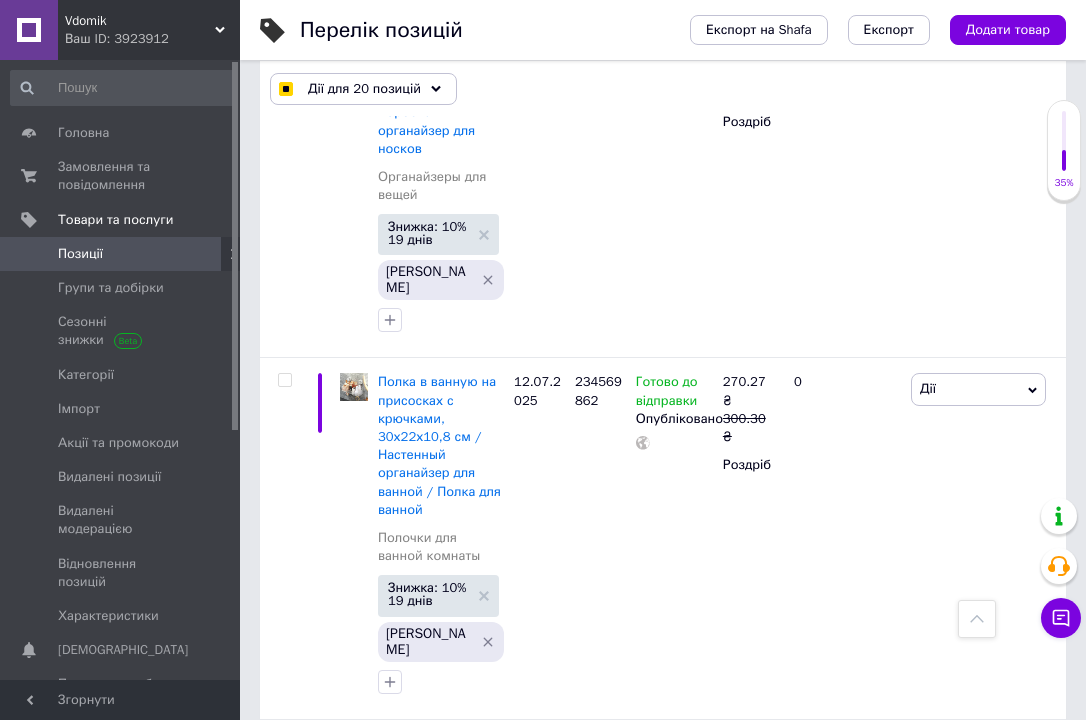 scroll, scrollTop: 9010, scrollLeft: 0, axis: vertical 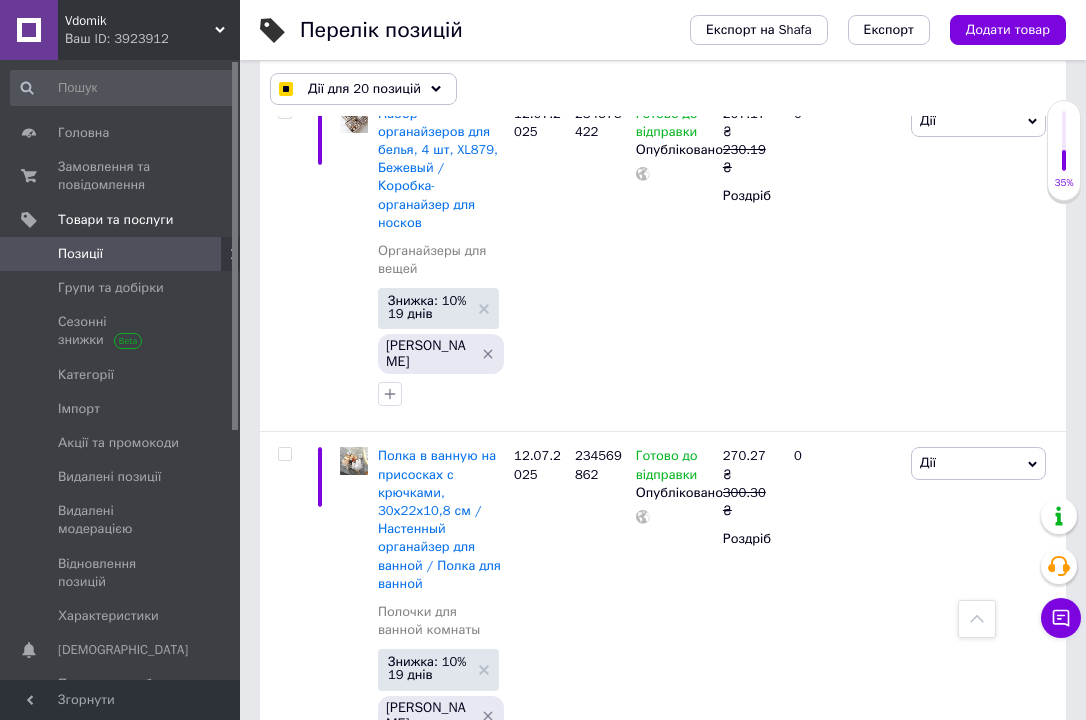 click at bounding box center (284, 1790) 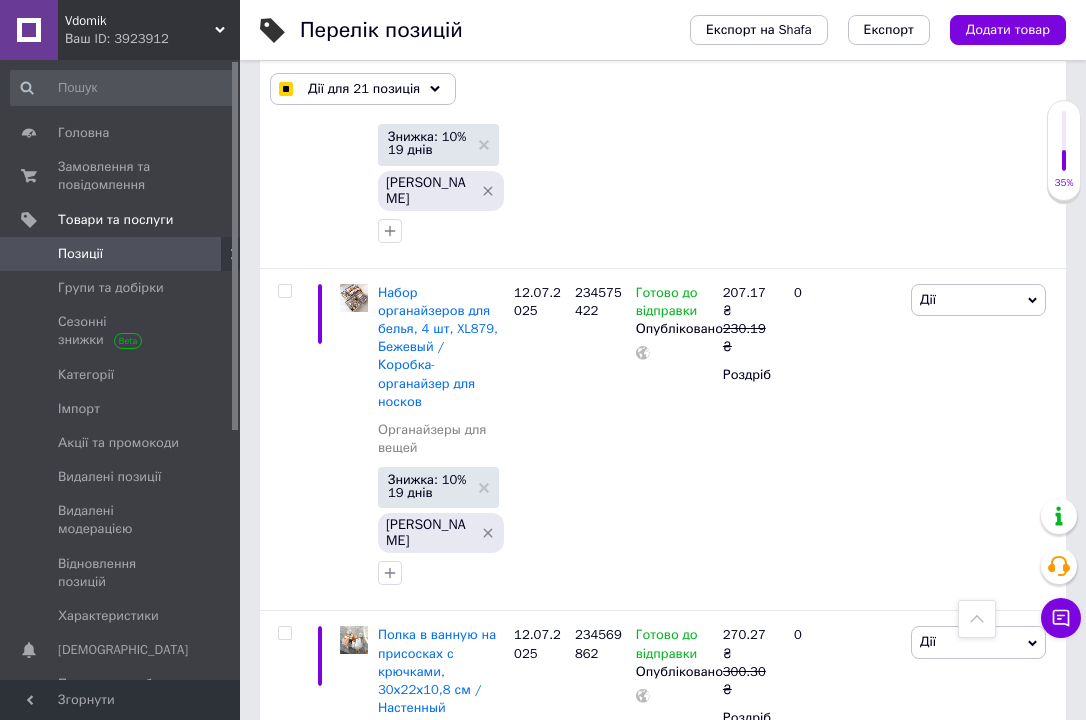 scroll, scrollTop: 8810, scrollLeft: 0, axis: vertical 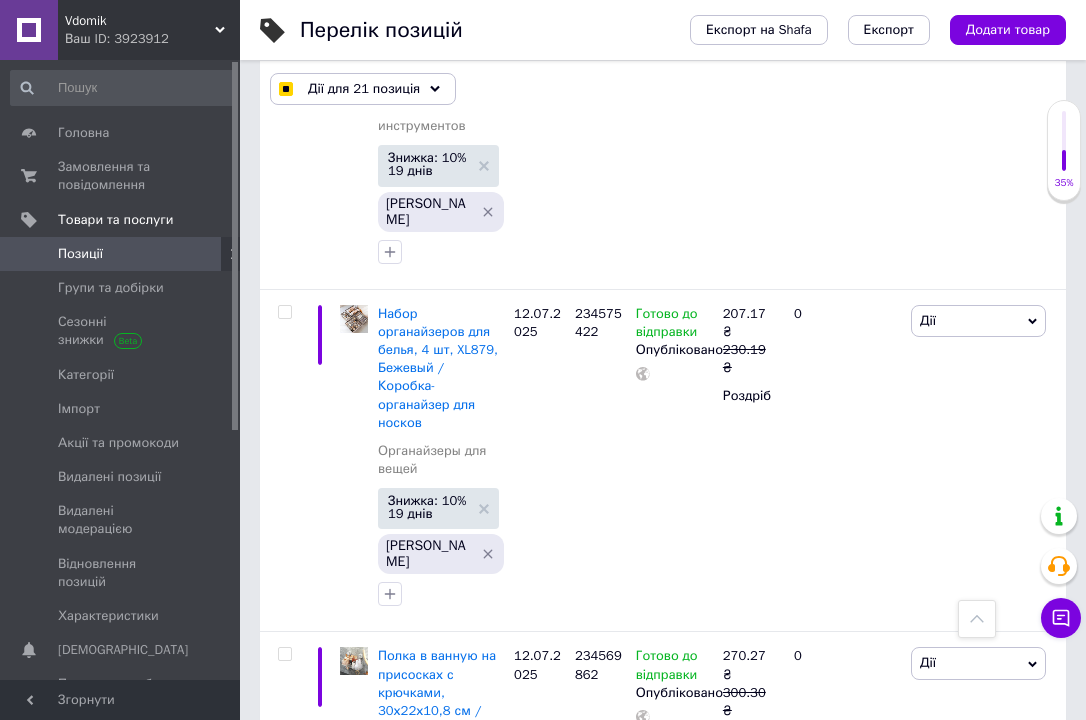 click at bounding box center [284, 1683] 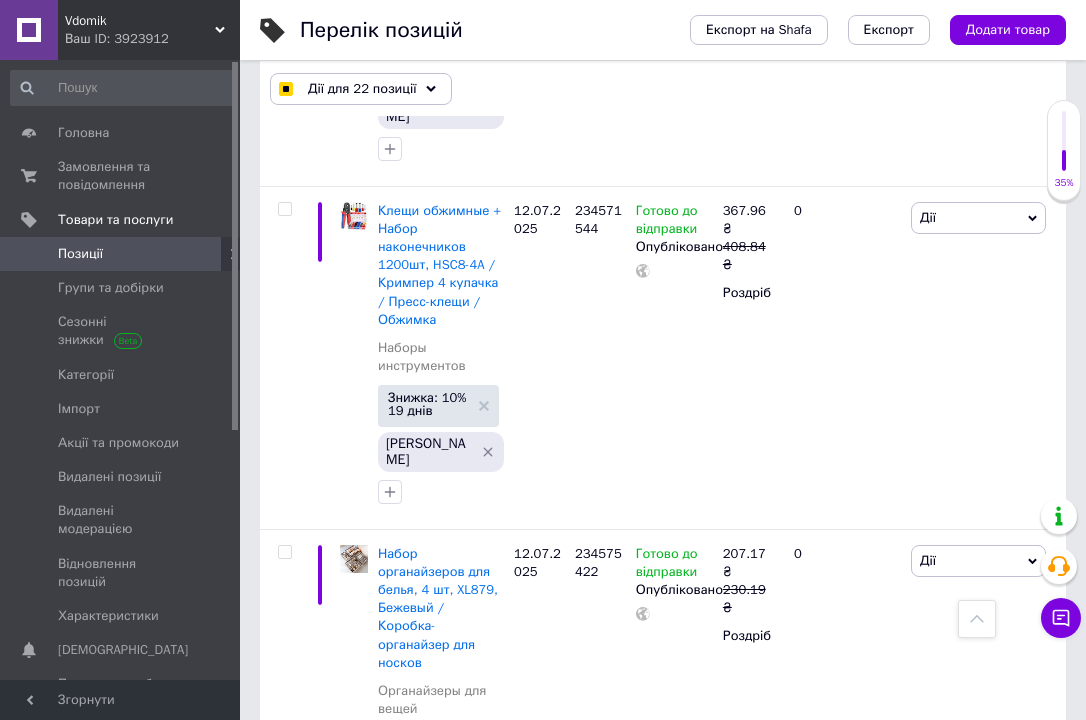 scroll, scrollTop: 8530, scrollLeft: 0, axis: vertical 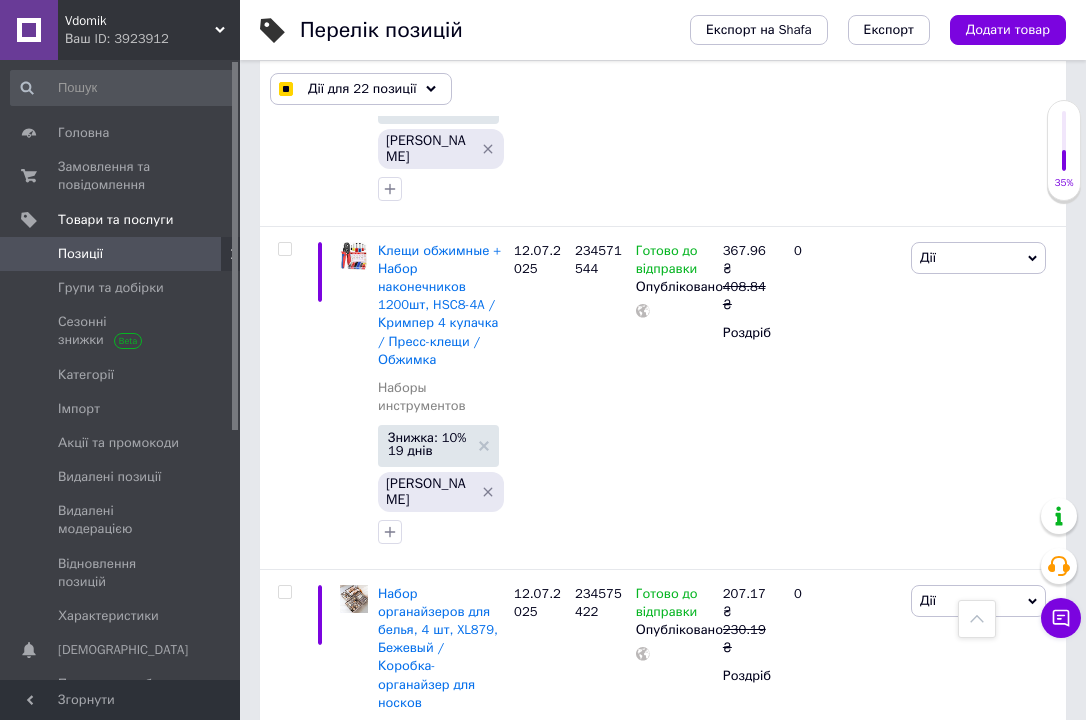 click at bounding box center [284, 1620] 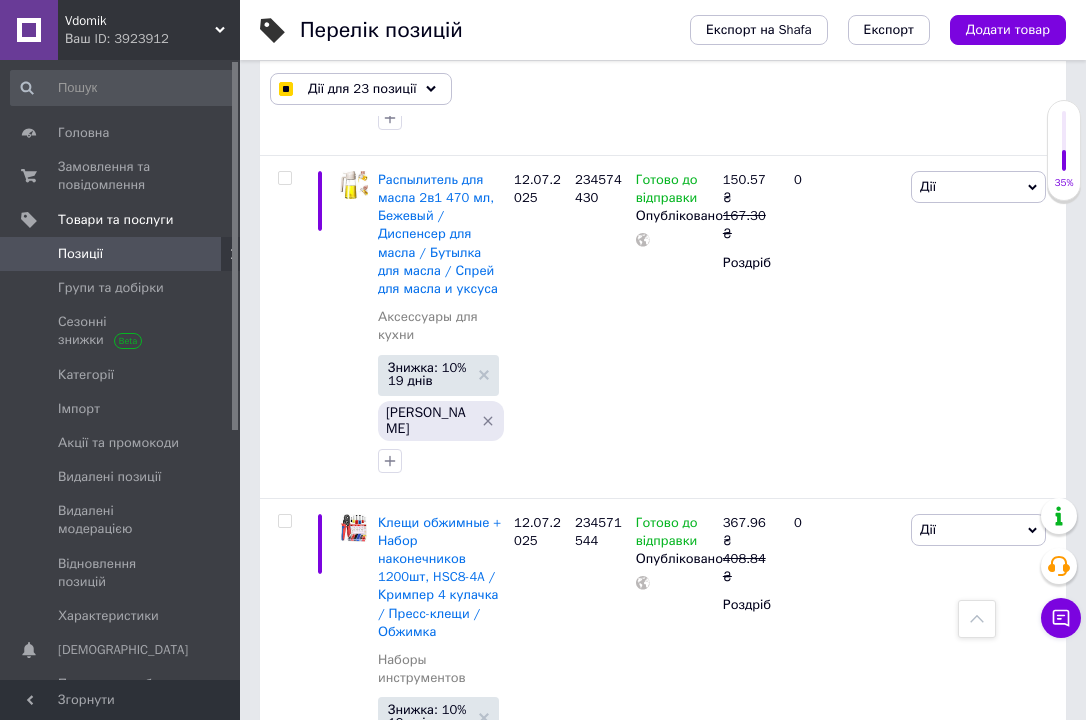 scroll, scrollTop: 8250, scrollLeft: 0, axis: vertical 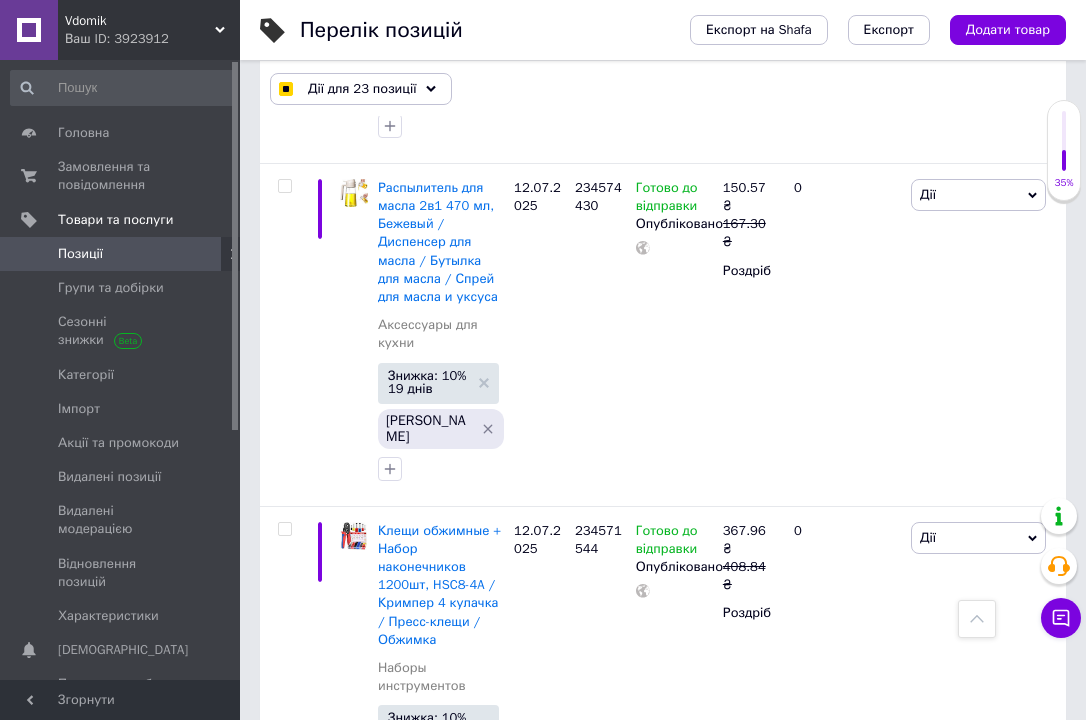 click at bounding box center [284, 1576] 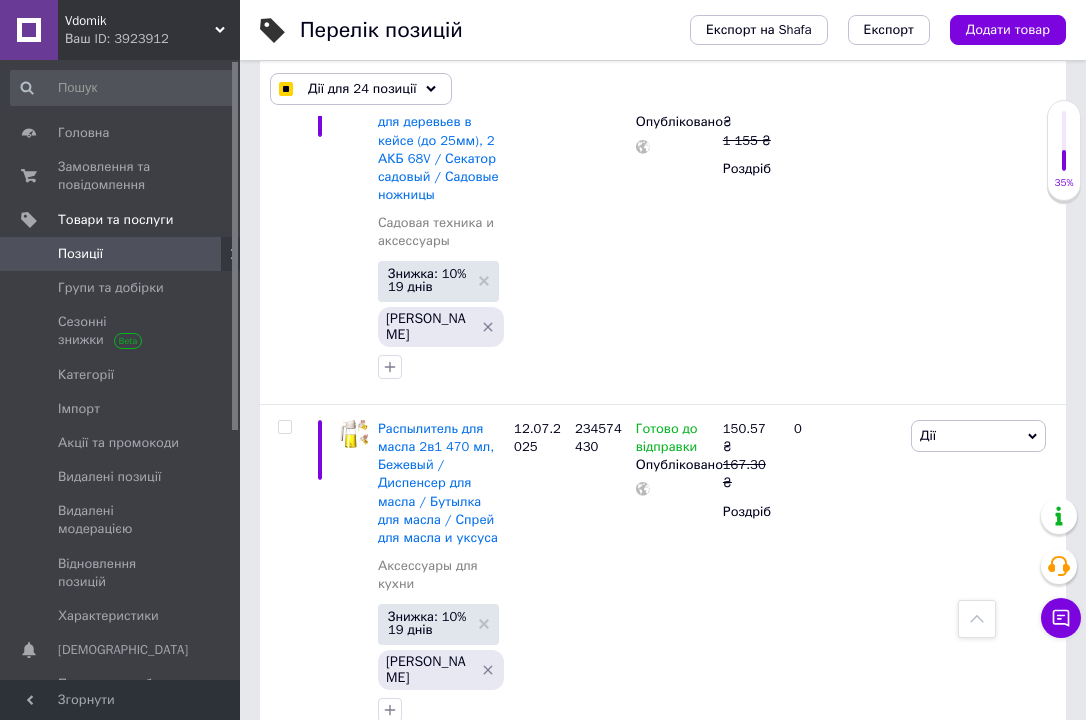 scroll, scrollTop: 7930, scrollLeft: 0, axis: vertical 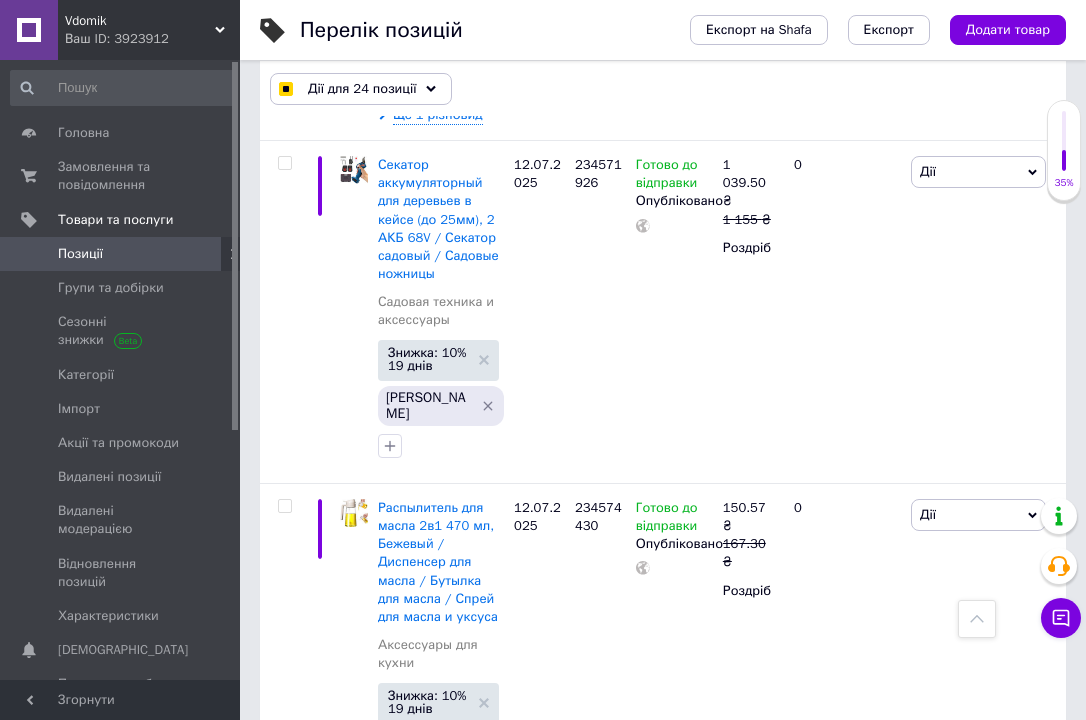 click at bounding box center [282, 1692] 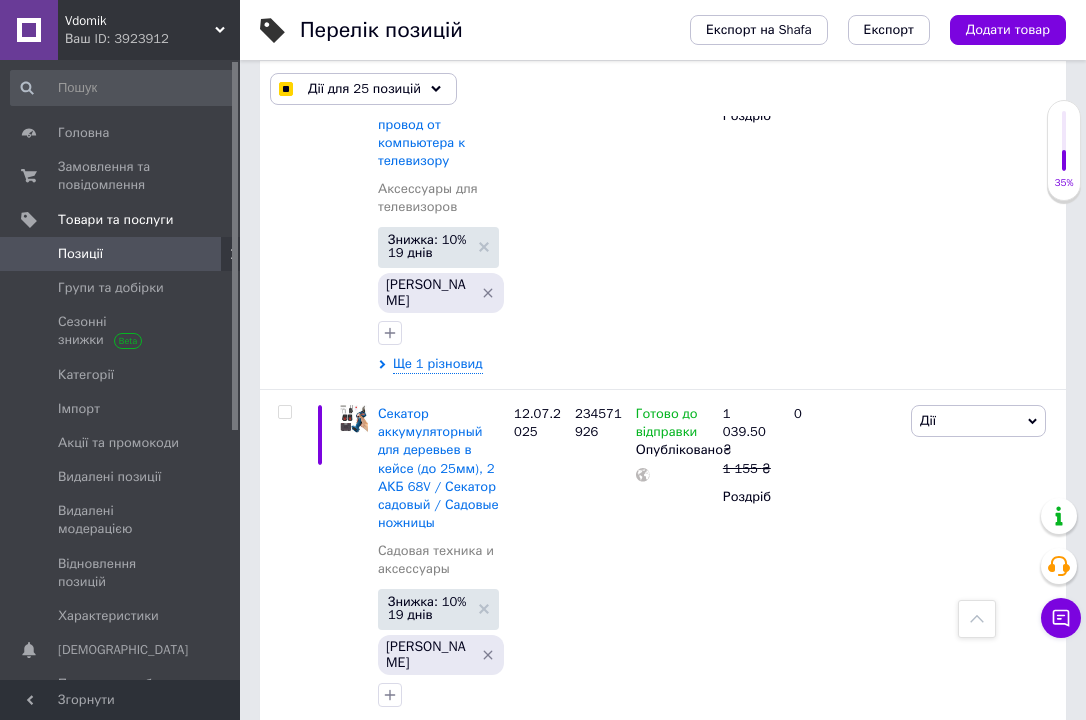 scroll, scrollTop: 7650, scrollLeft: 0, axis: vertical 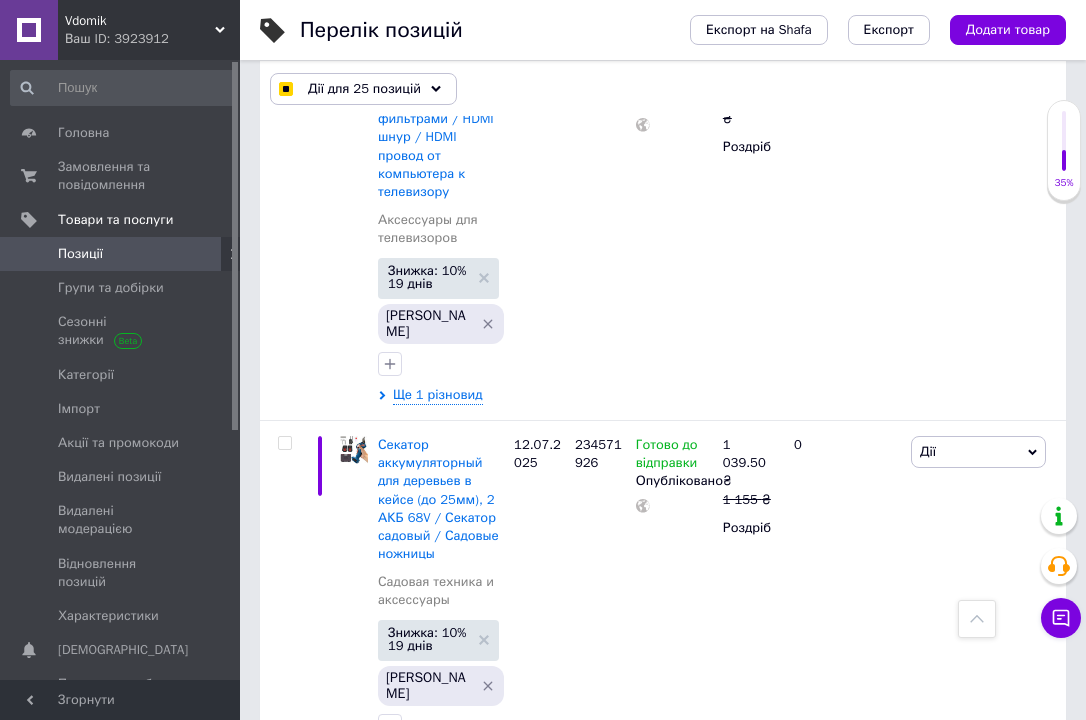 click at bounding box center [284, 1472] 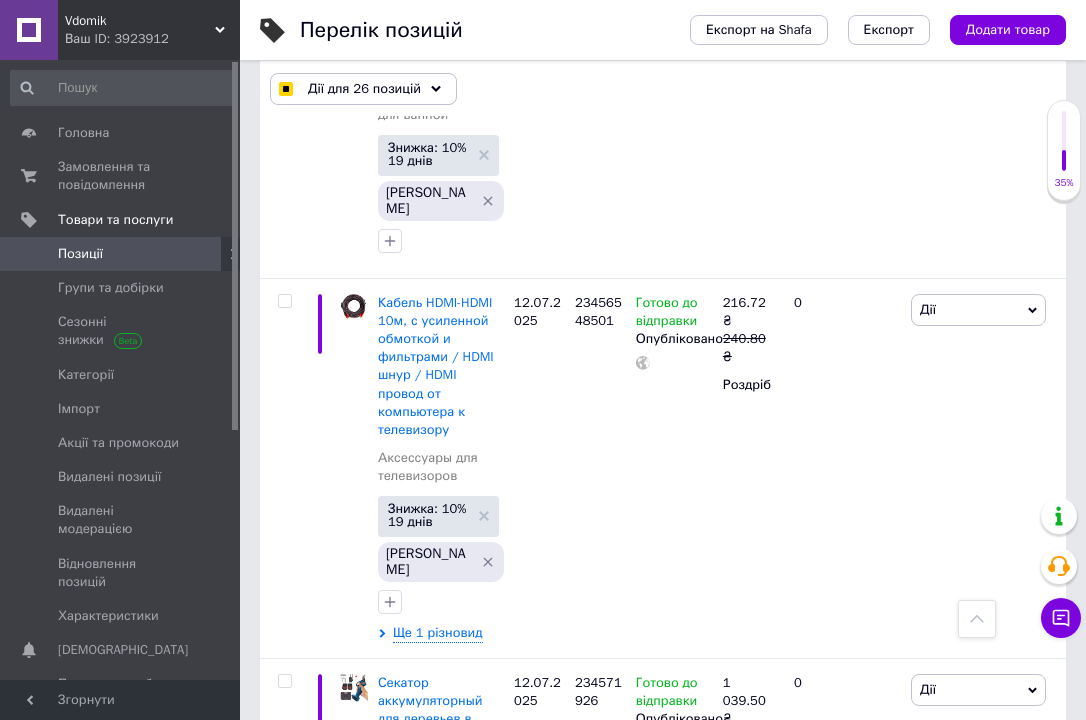 scroll, scrollTop: 7330, scrollLeft: 0, axis: vertical 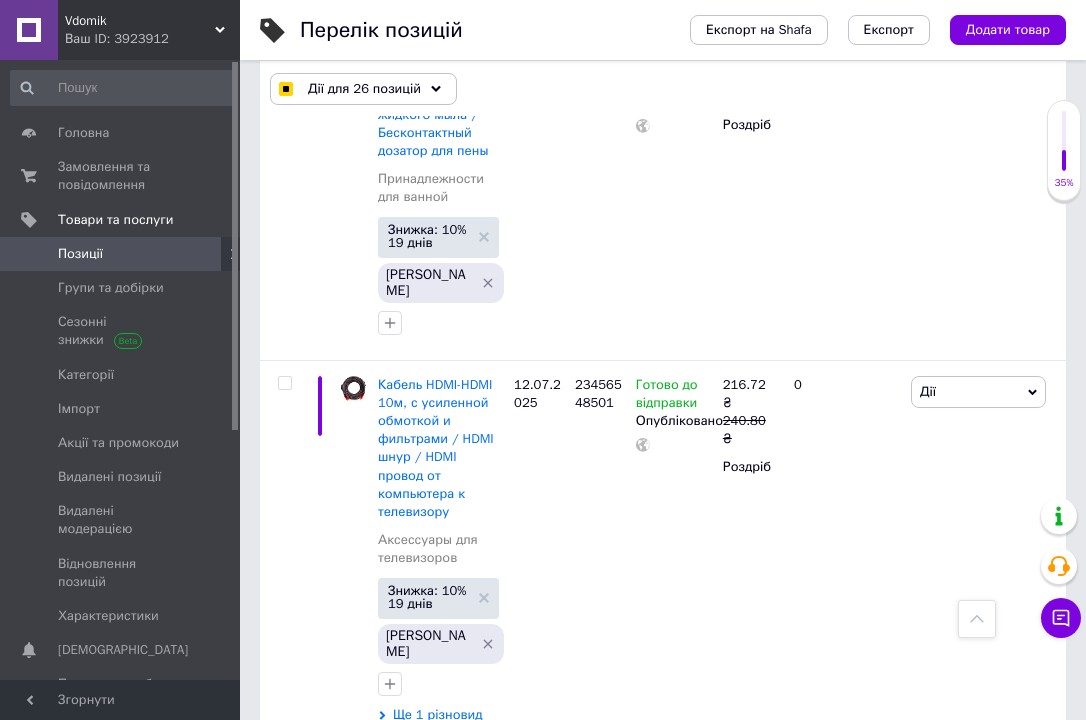 click at bounding box center [284, 1449] 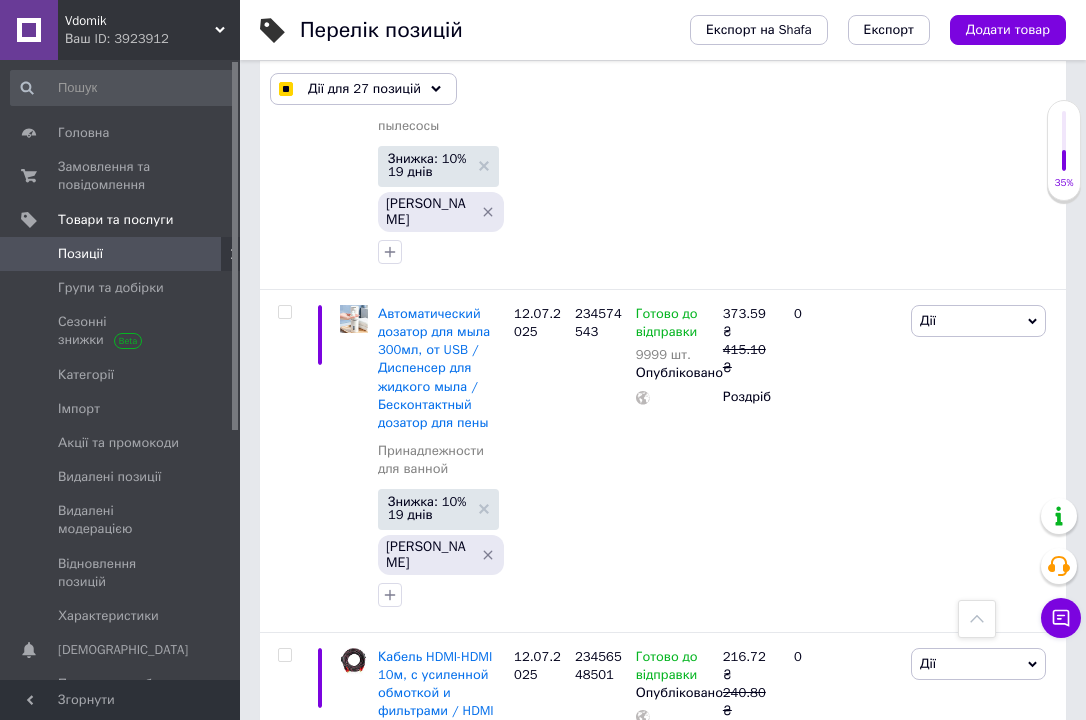 scroll, scrollTop: 7050, scrollLeft: 0, axis: vertical 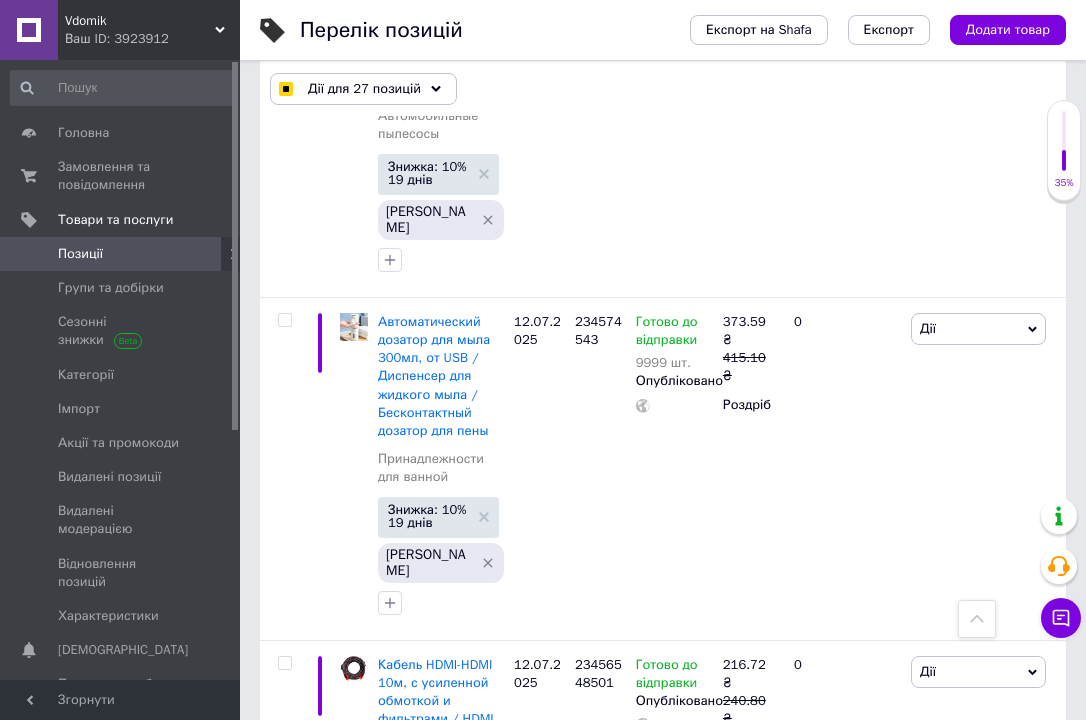 click at bounding box center [284, 1386] 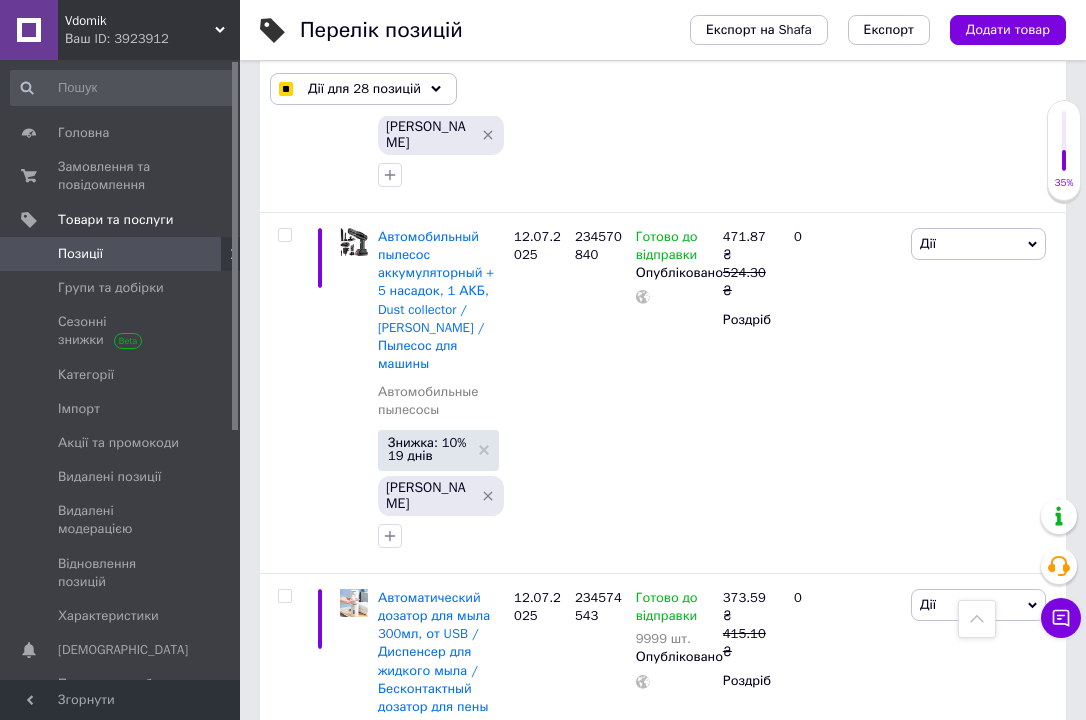 scroll, scrollTop: 6770, scrollLeft: 0, axis: vertical 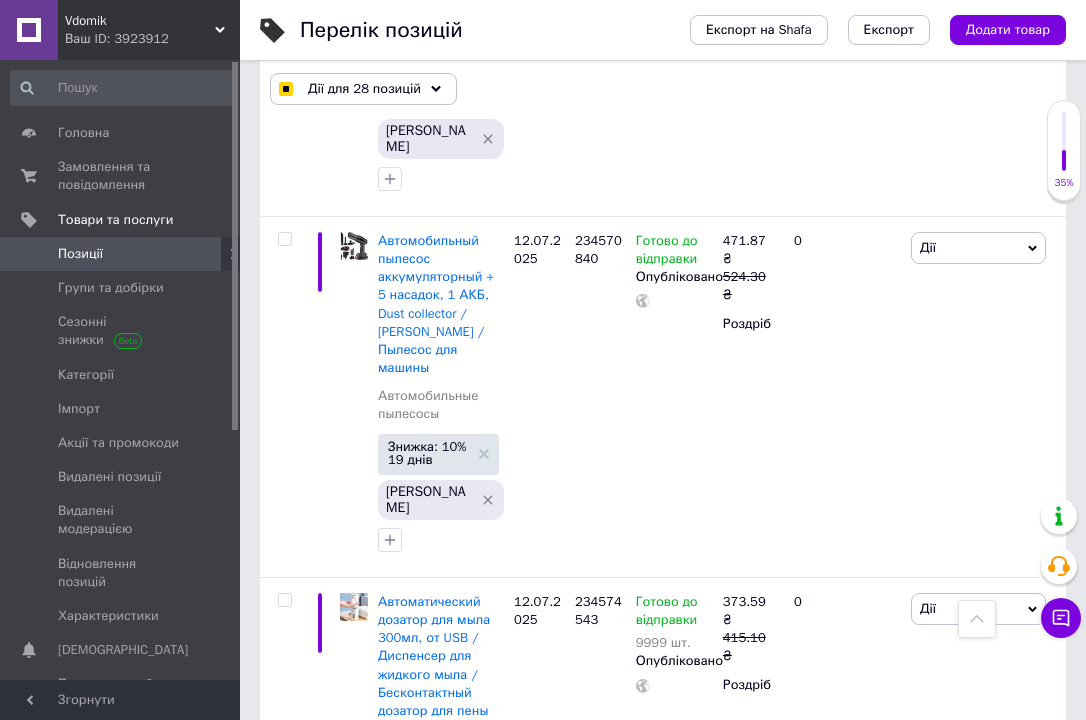 click at bounding box center [284, 1323] 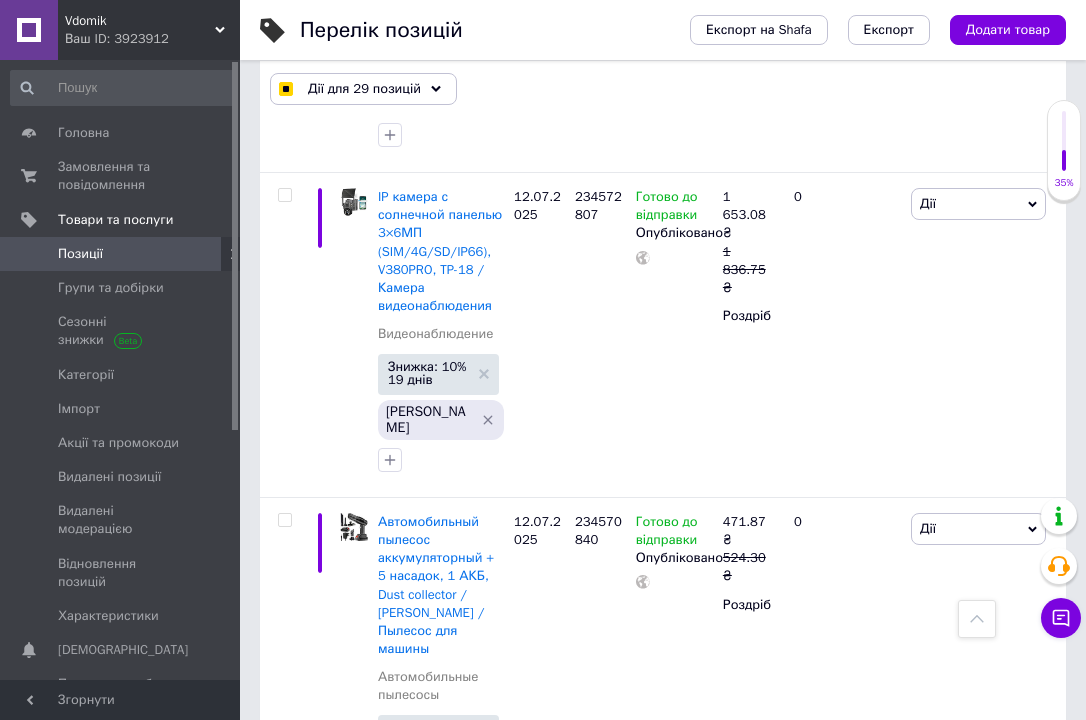 scroll, scrollTop: 6450, scrollLeft: 0, axis: vertical 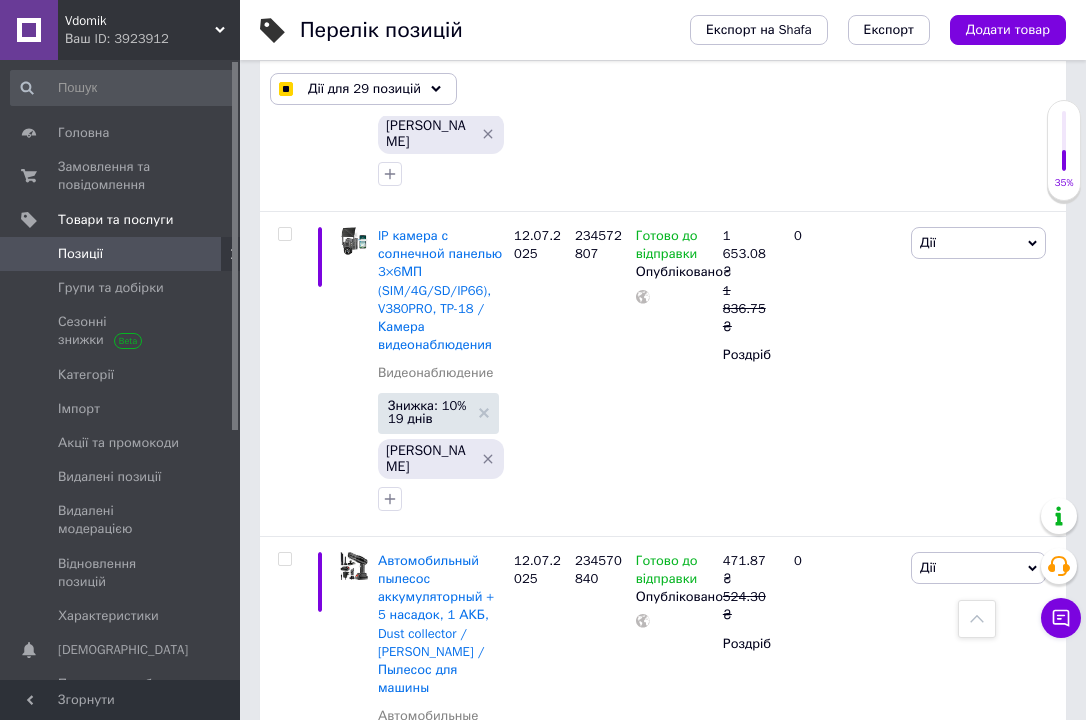 click at bounding box center (284, 1263) 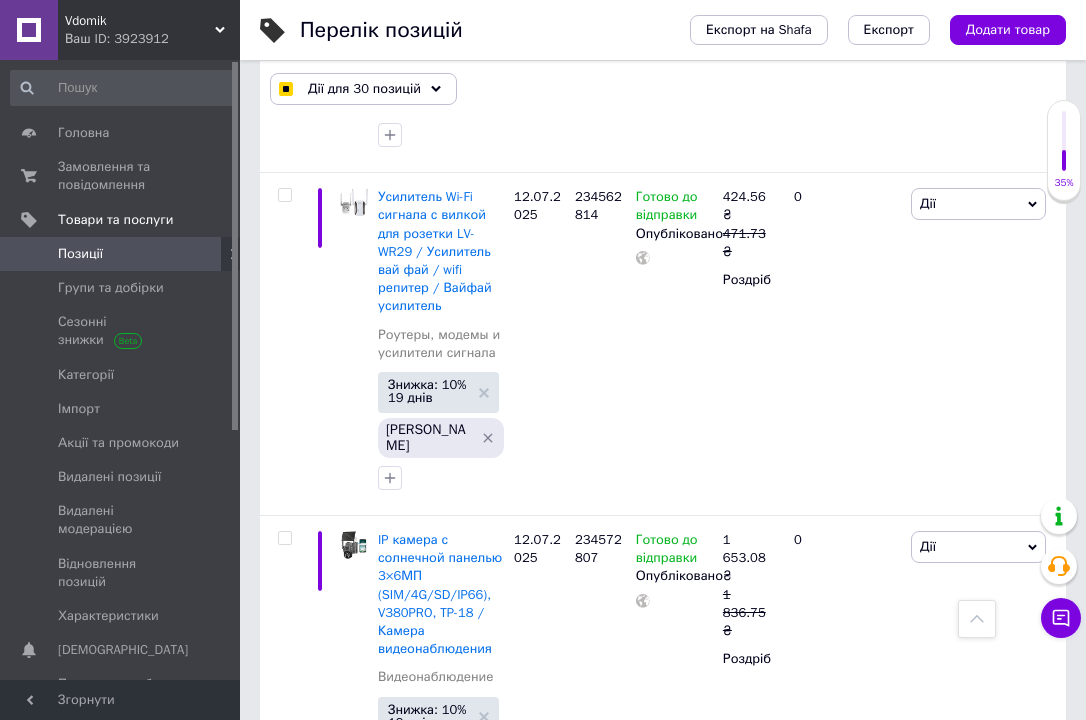 scroll, scrollTop: 6130, scrollLeft: 0, axis: vertical 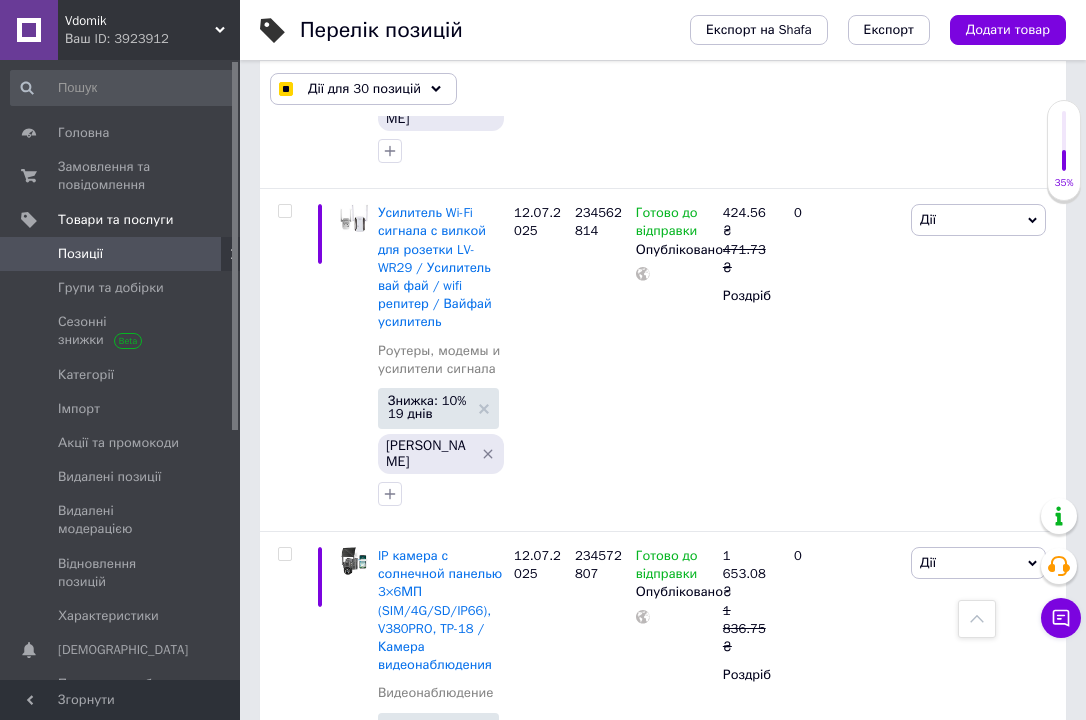 click at bounding box center (284, 1240) 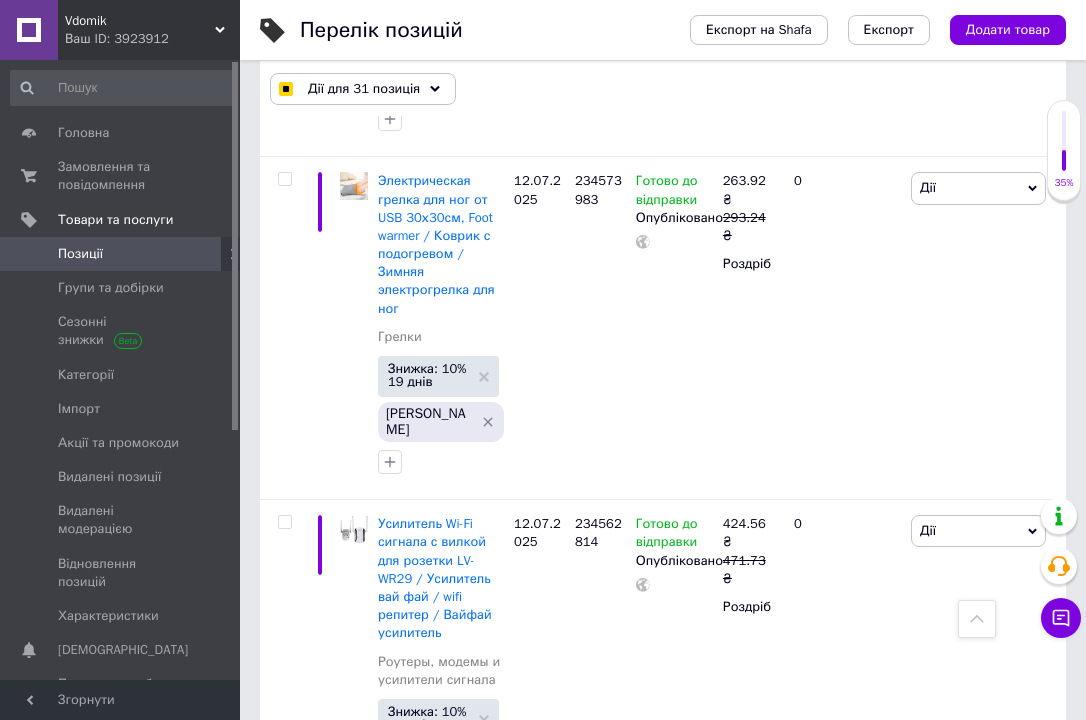 scroll, scrollTop: 5810, scrollLeft: 0, axis: vertical 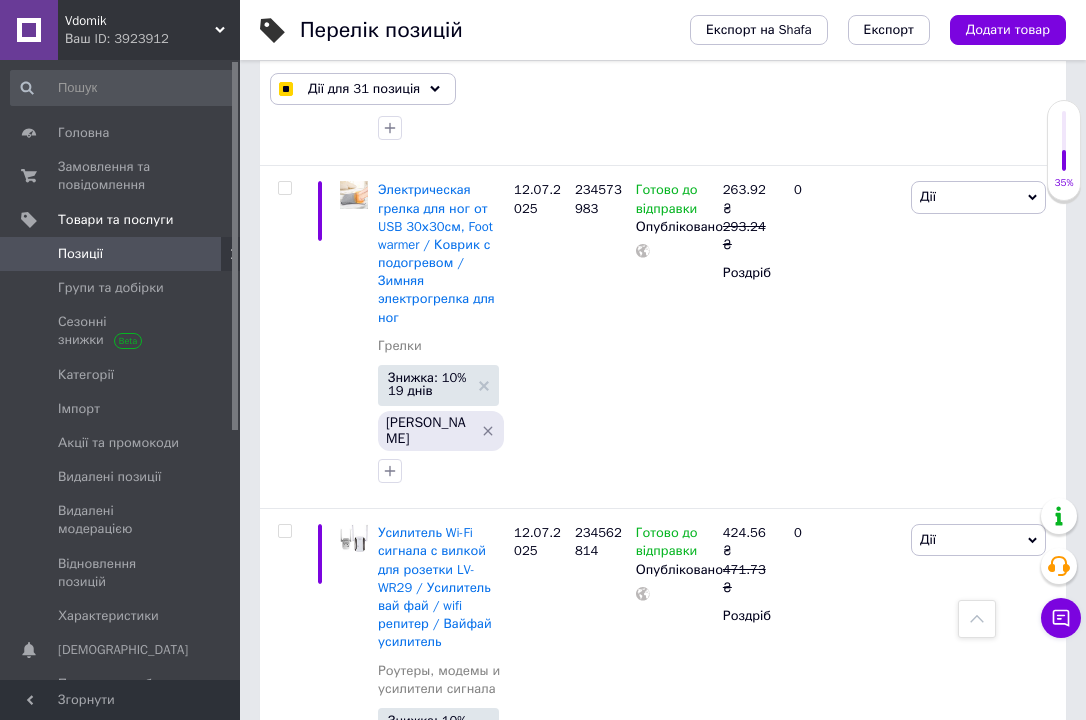 click at bounding box center (284, 1199) 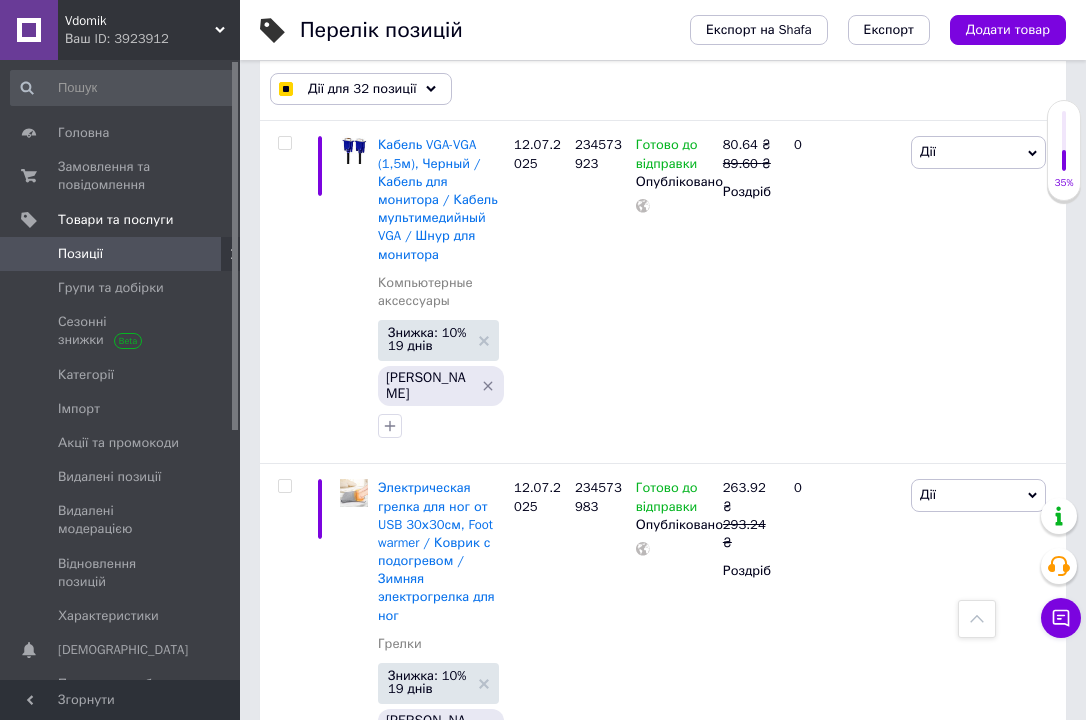 scroll, scrollTop: 5490, scrollLeft: 0, axis: vertical 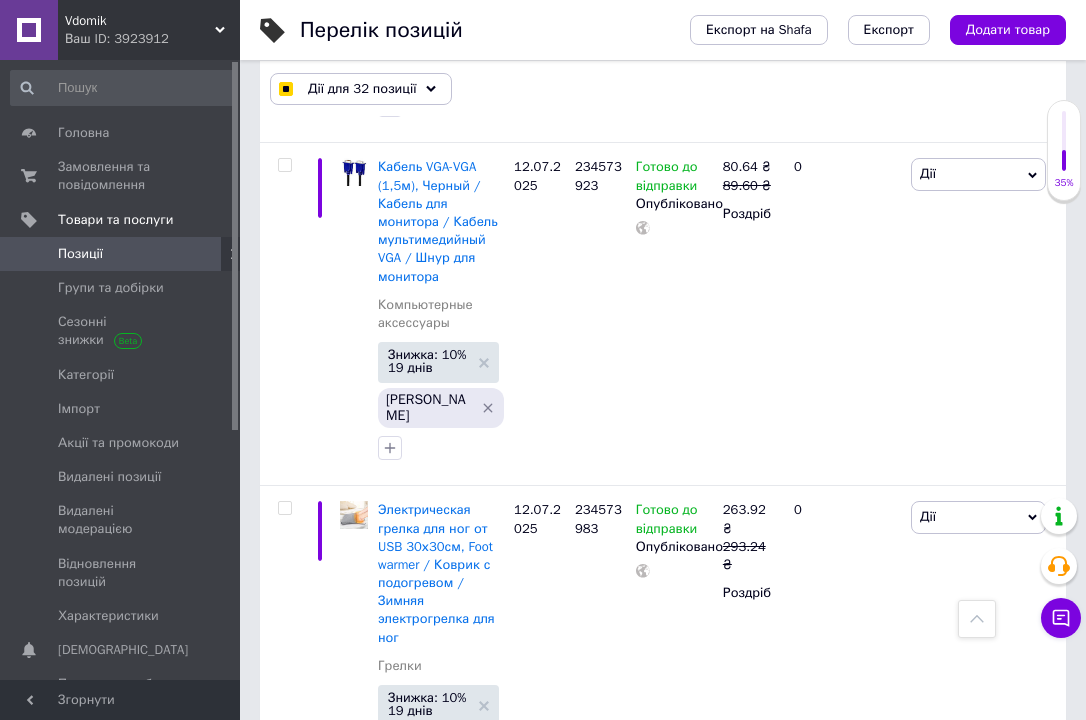 click at bounding box center [284, 1194] 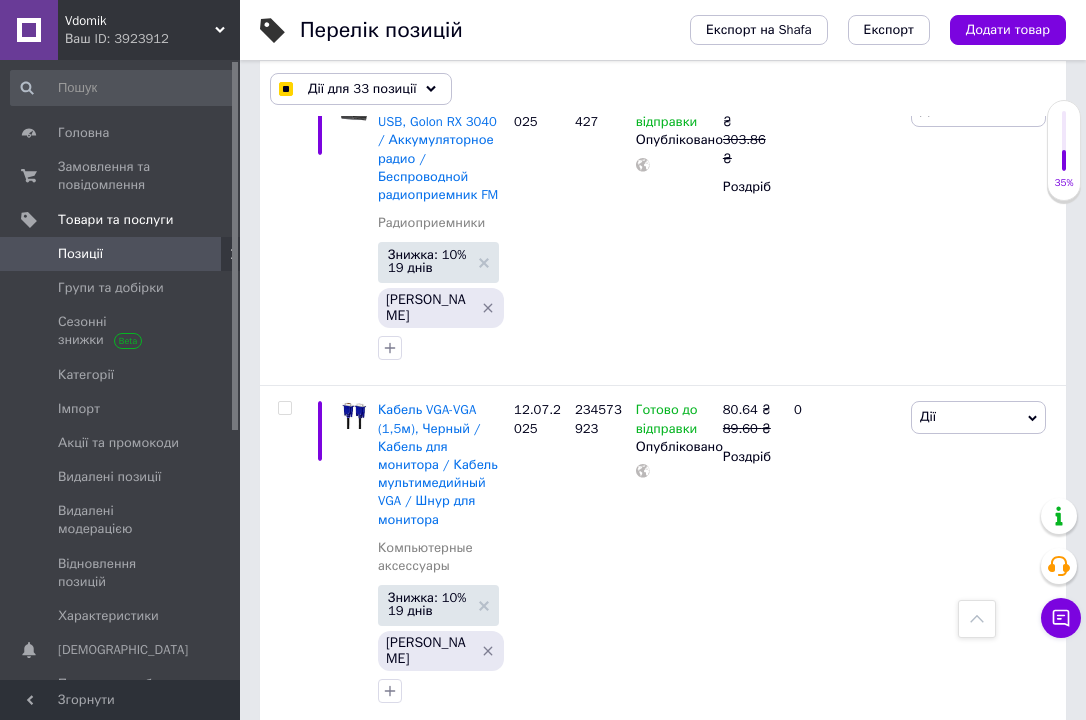 scroll, scrollTop: 5210, scrollLeft: 0, axis: vertical 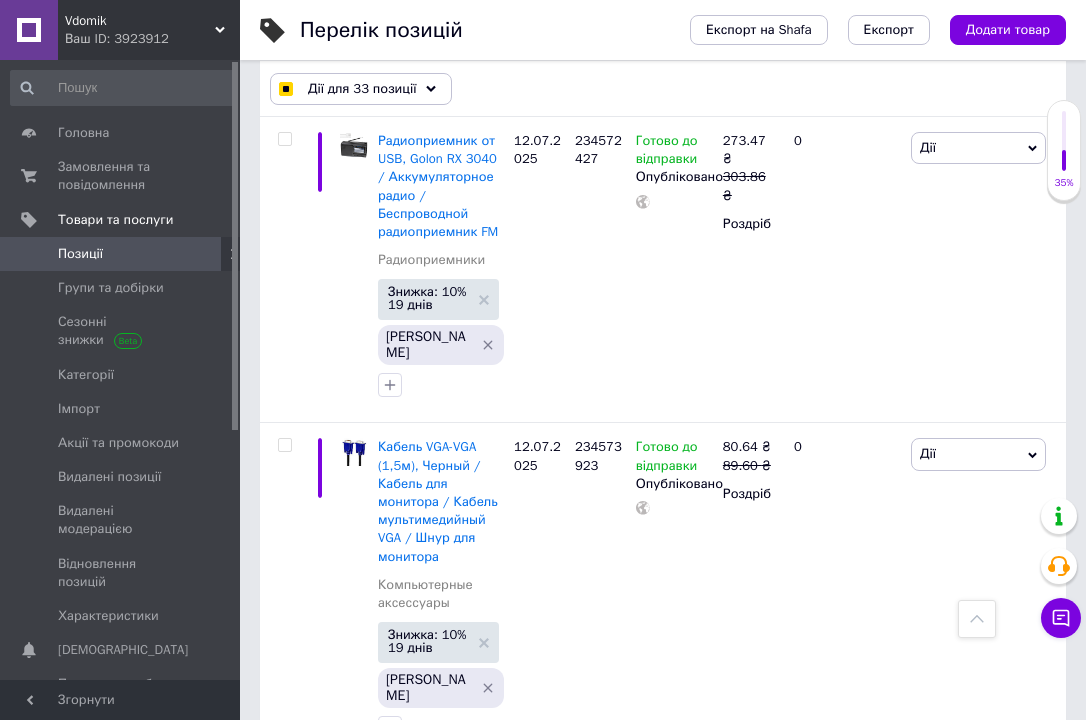 click at bounding box center [284, 1131] 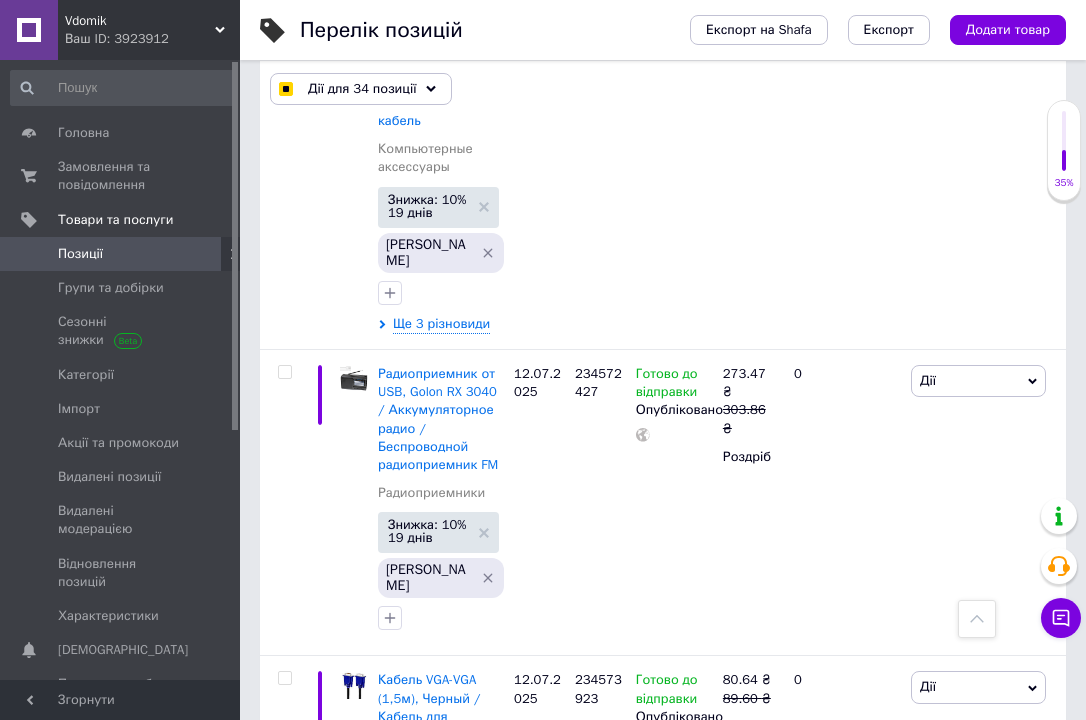 scroll, scrollTop: 4890, scrollLeft: 0, axis: vertical 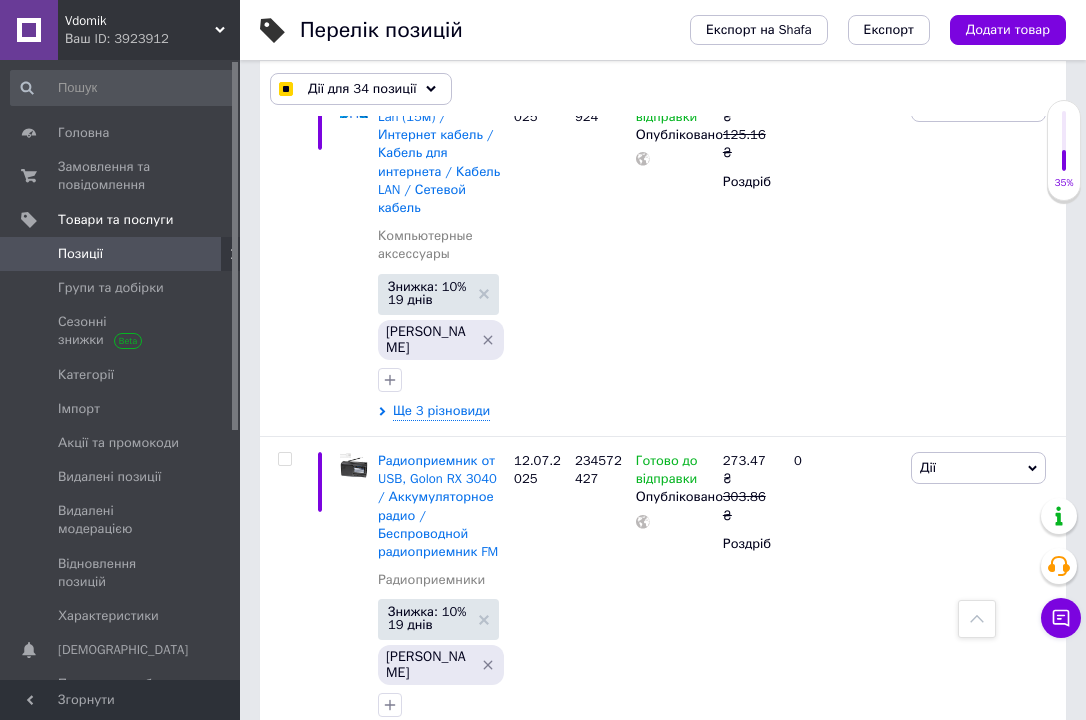 click at bounding box center [284, 1108] 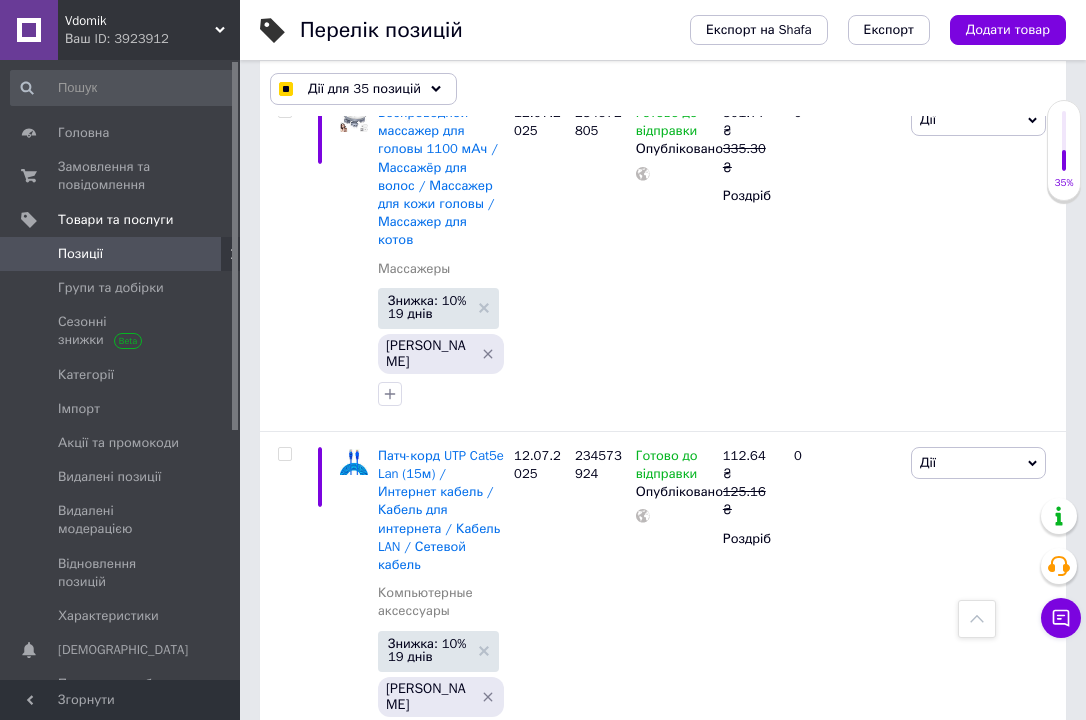 scroll, scrollTop: 4530, scrollLeft: 0, axis: vertical 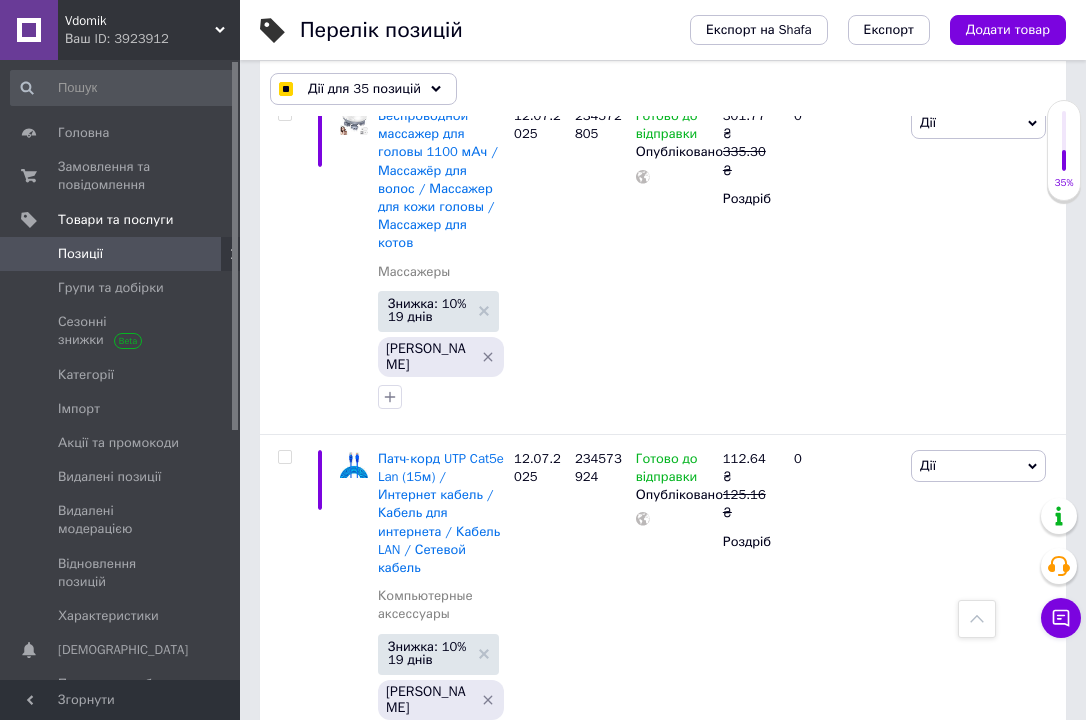 click at bounding box center (284, 1125) 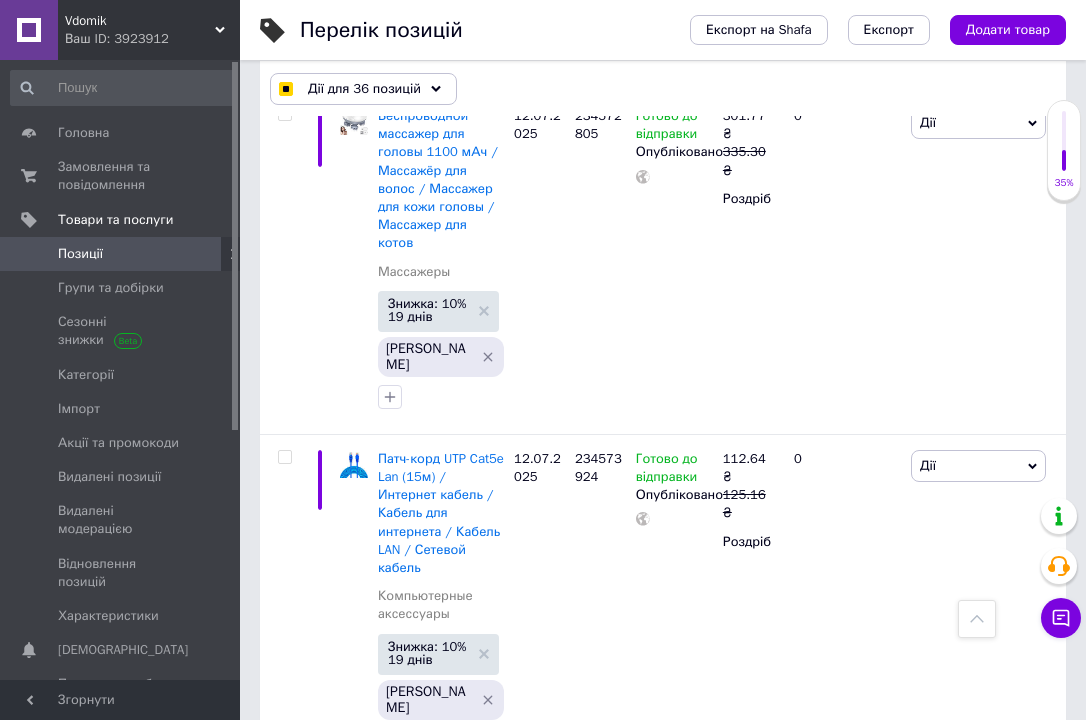 click at bounding box center (284, 819) 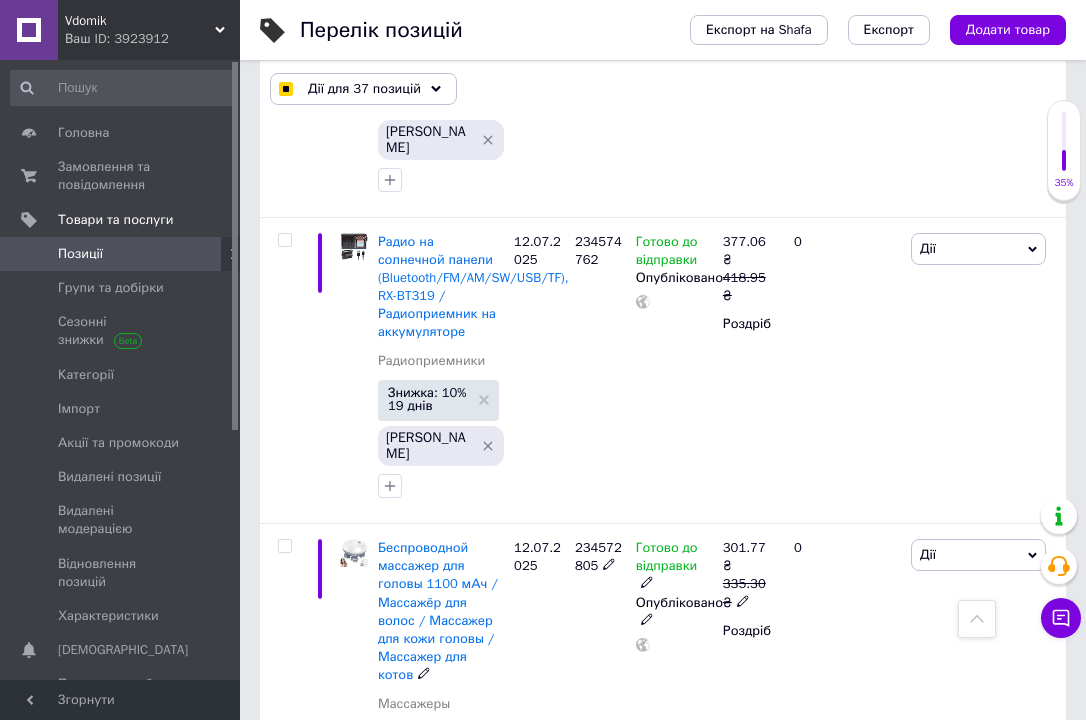 scroll, scrollTop: 4090, scrollLeft: 0, axis: vertical 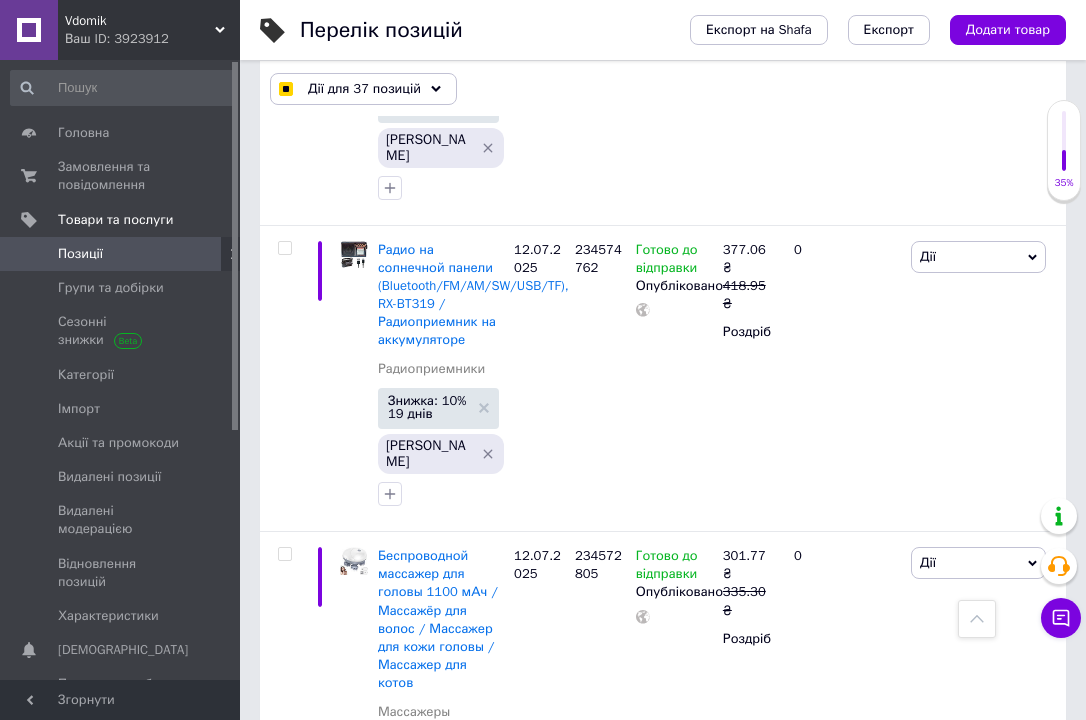 click at bounding box center (284, 897) 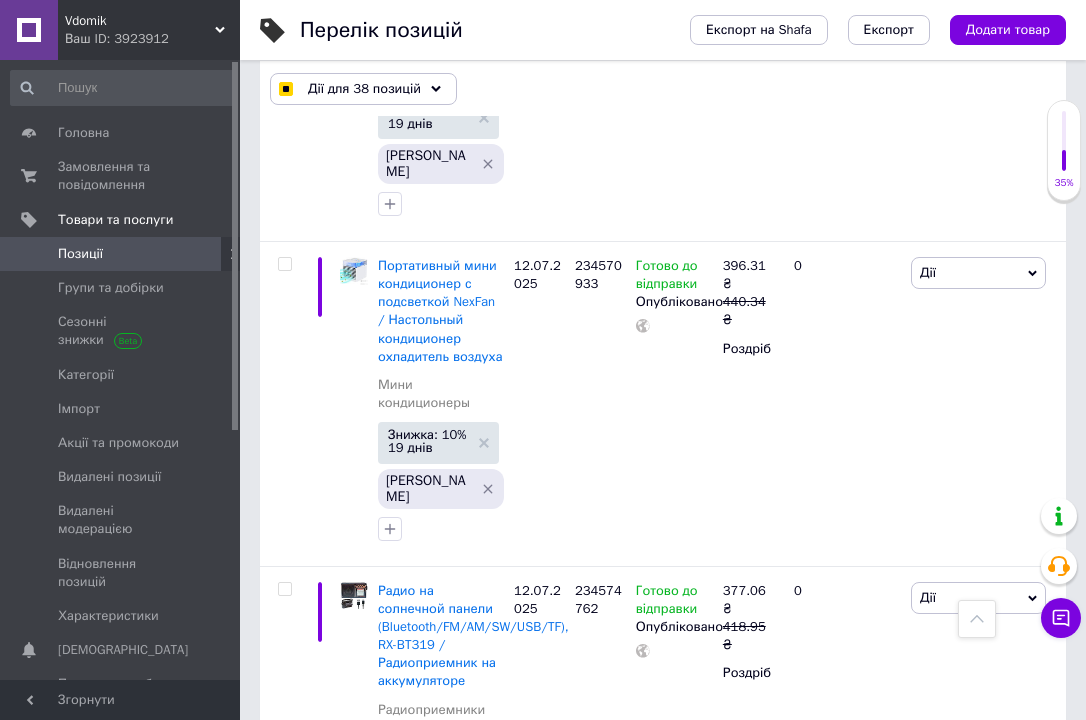 scroll, scrollTop: 3730, scrollLeft: 0, axis: vertical 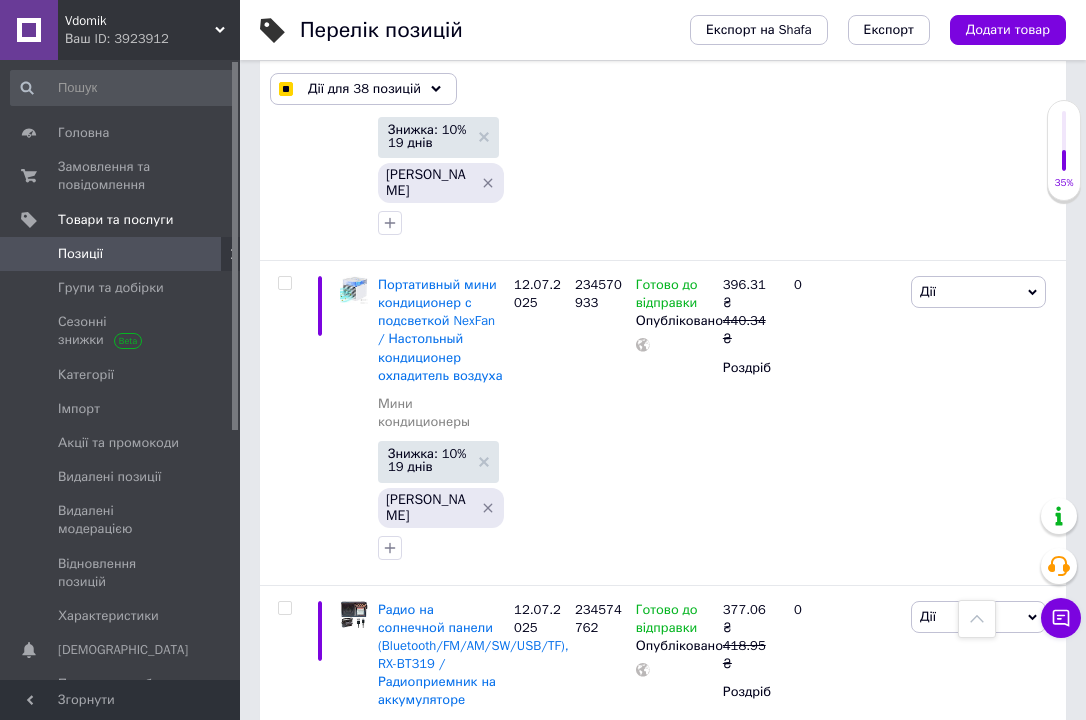 click at bounding box center [284, 914] 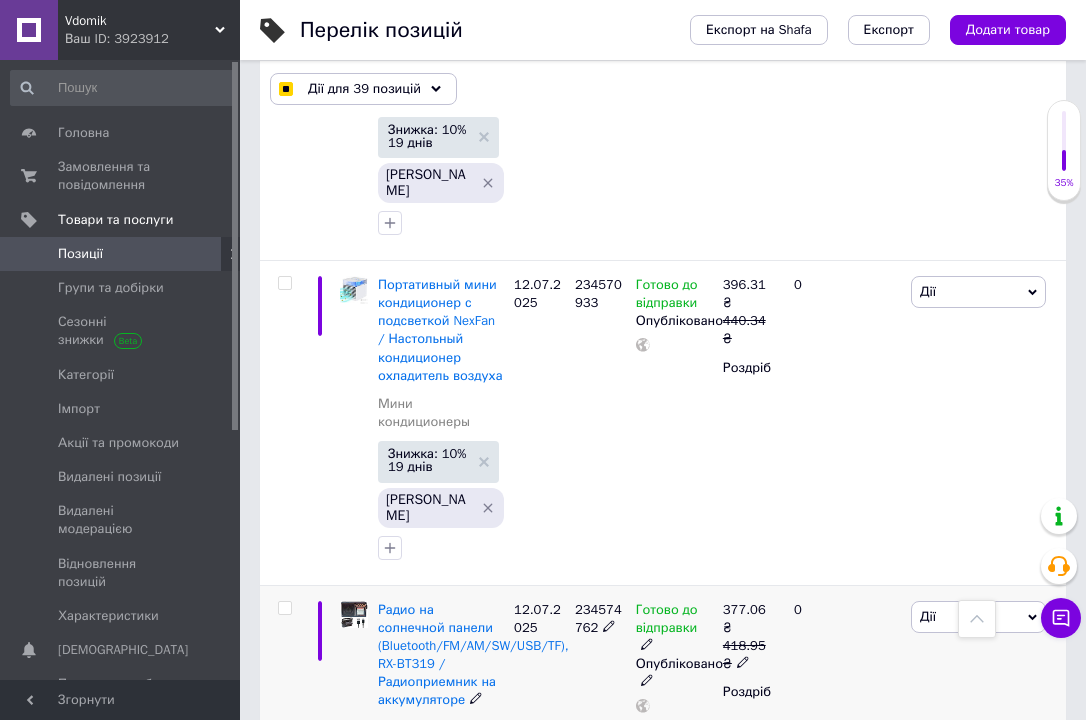 click at bounding box center [284, 608] 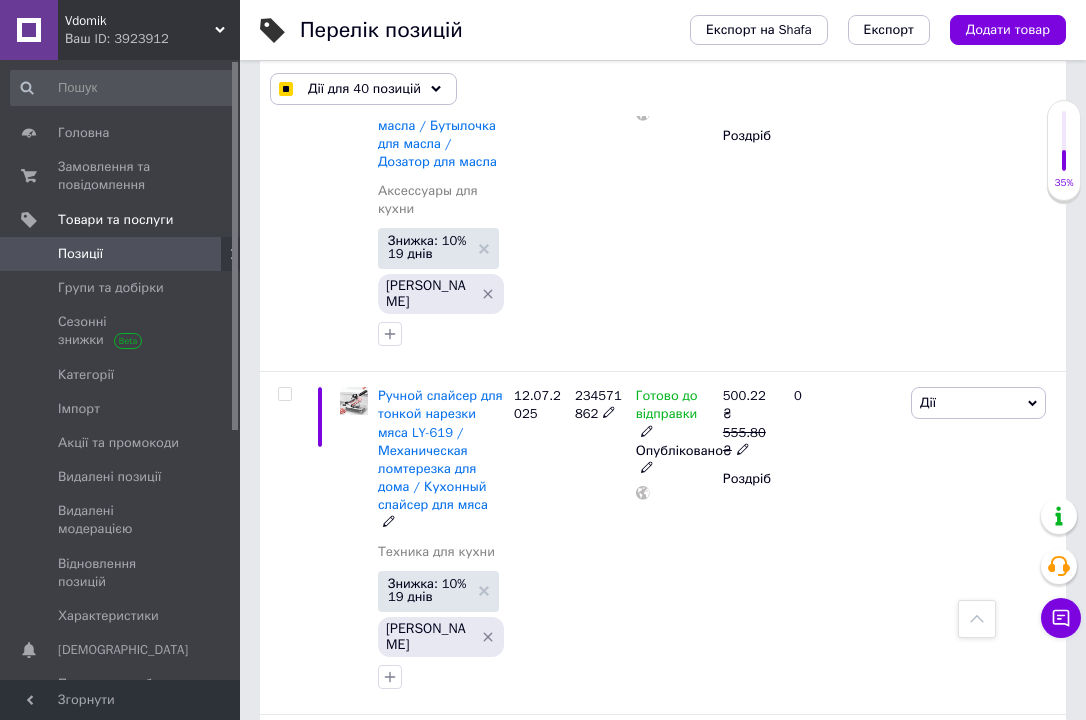 scroll, scrollTop: 3290, scrollLeft: 0, axis: vertical 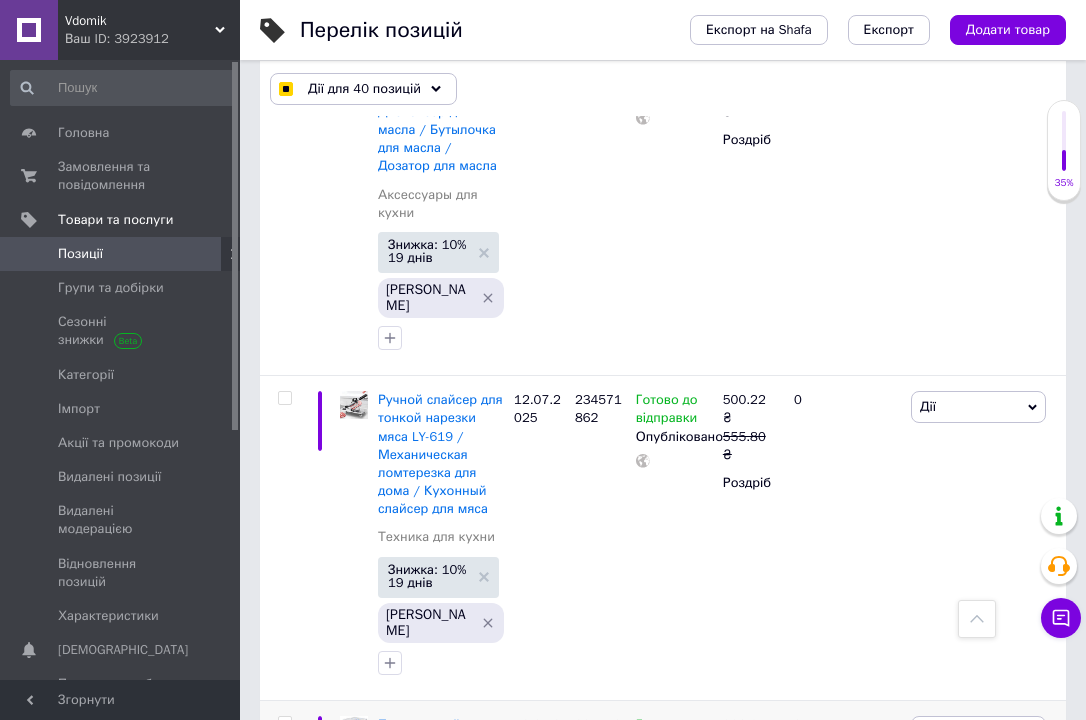 click at bounding box center [284, 723] 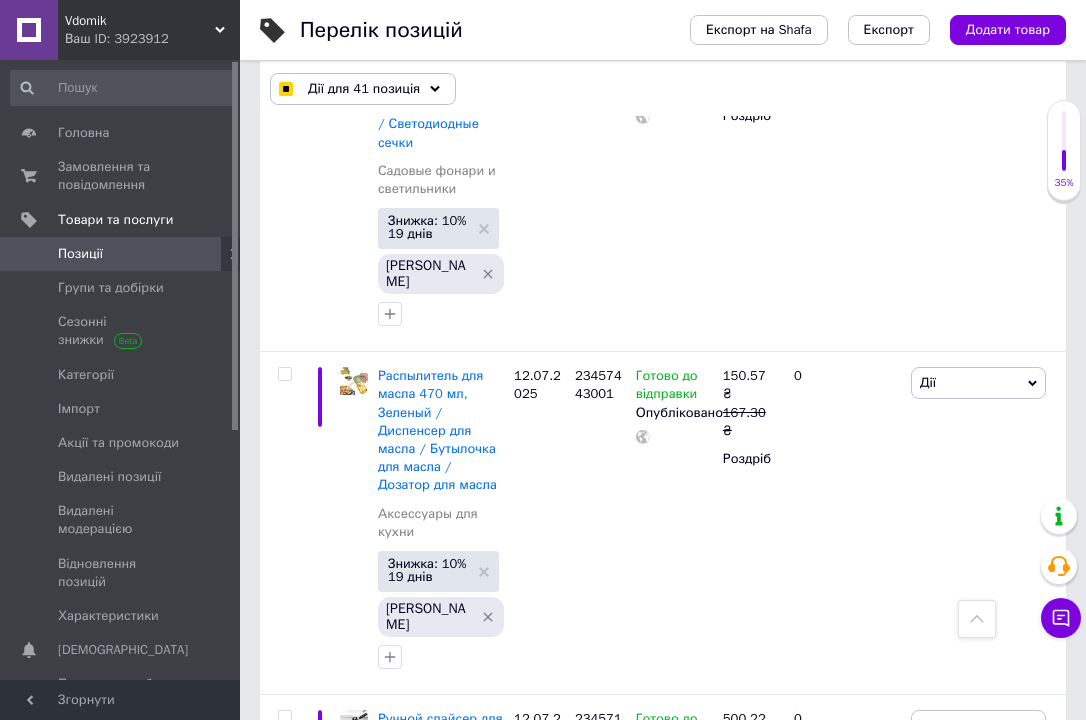 scroll, scrollTop: 2970, scrollLeft: 0, axis: vertical 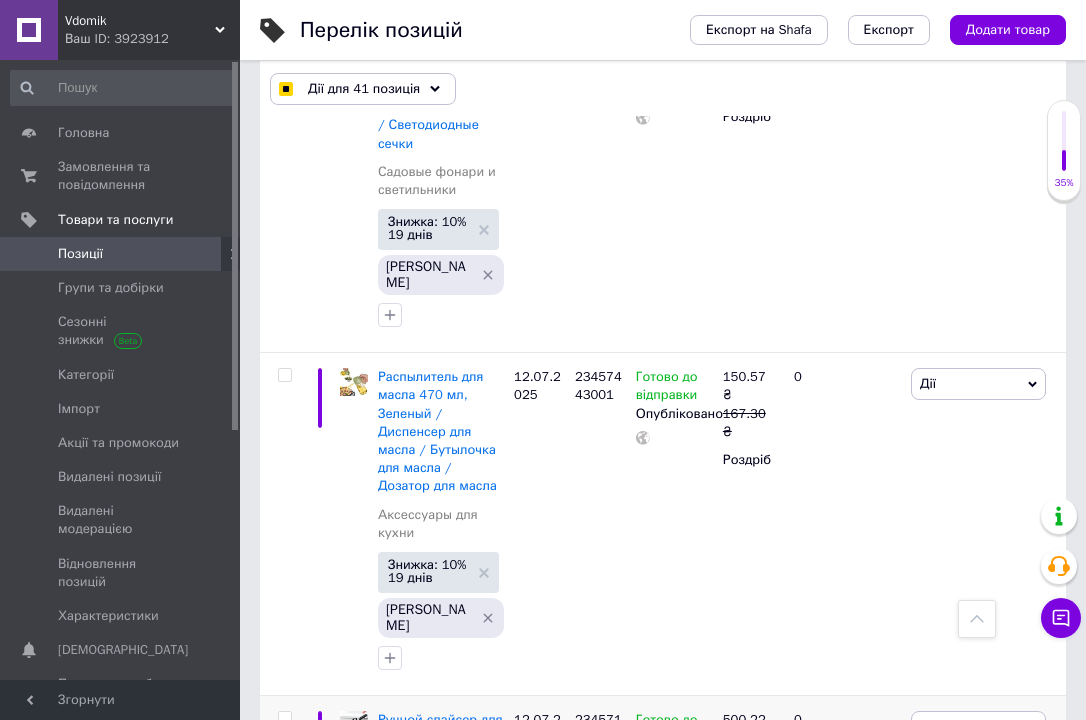 click at bounding box center [284, 718] 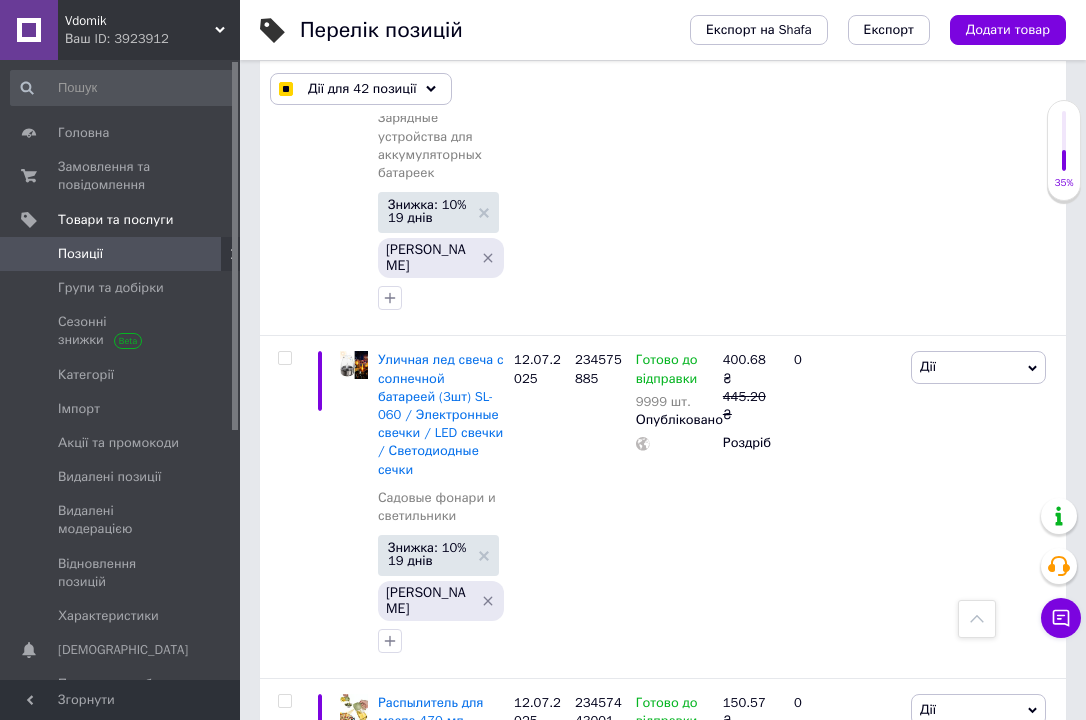 scroll, scrollTop: 2610, scrollLeft: 0, axis: vertical 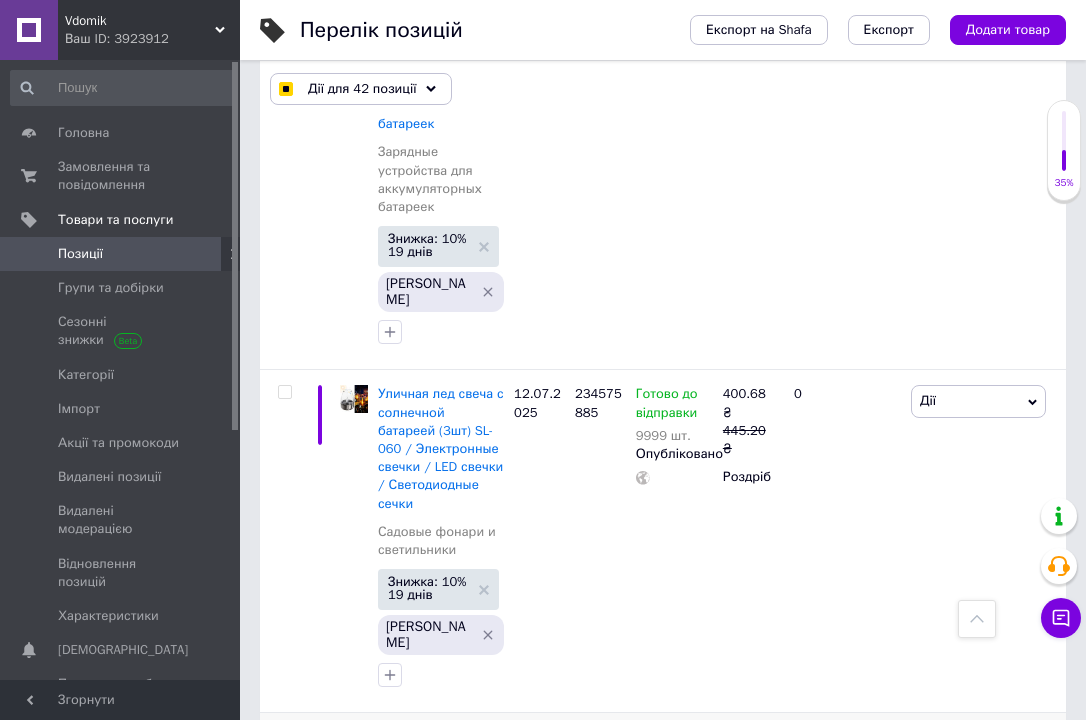 click at bounding box center (284, 735) 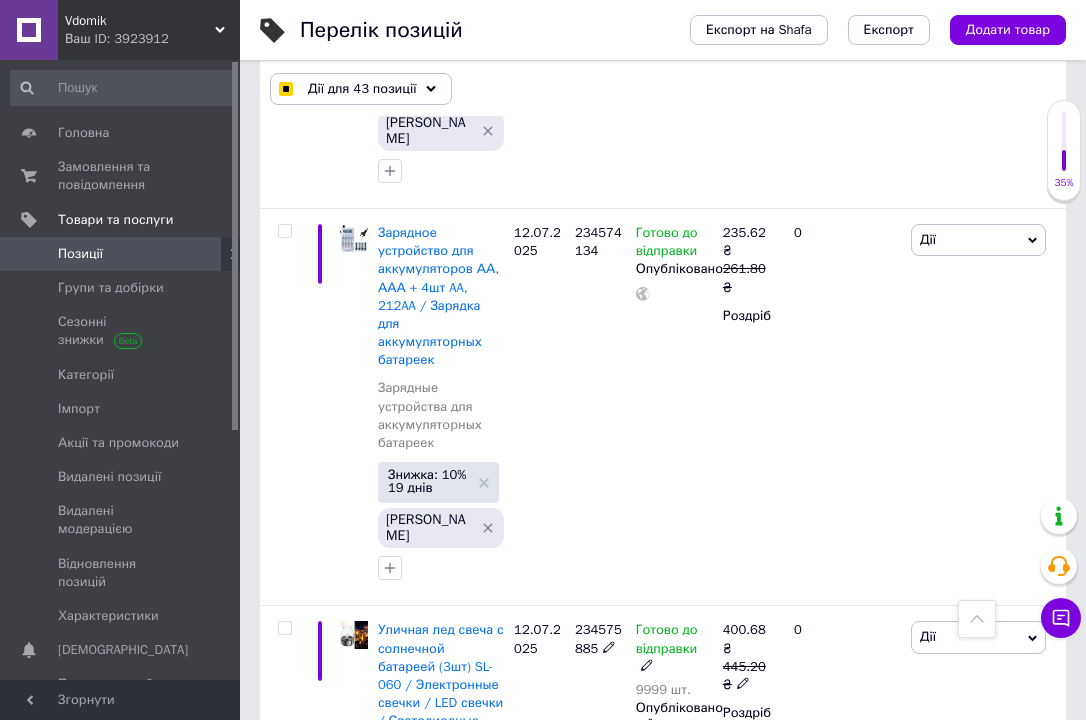 scroll, scrollTop: 2370, scrollLeft: 0, axis: vertical 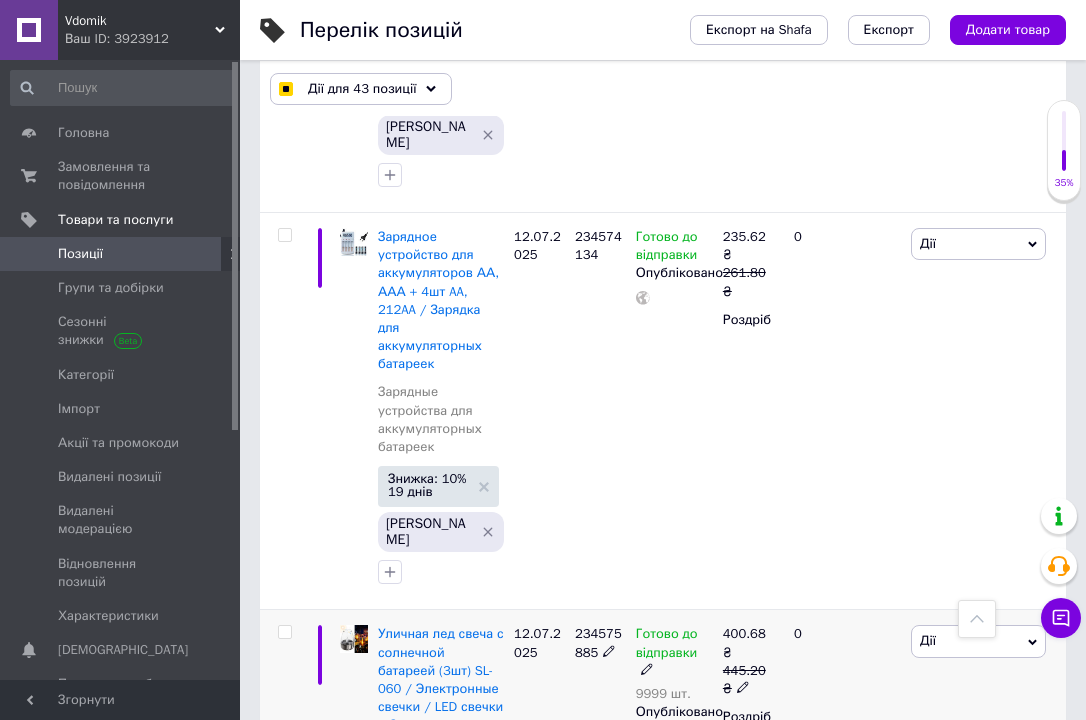 click at bounding box center [284, 632] 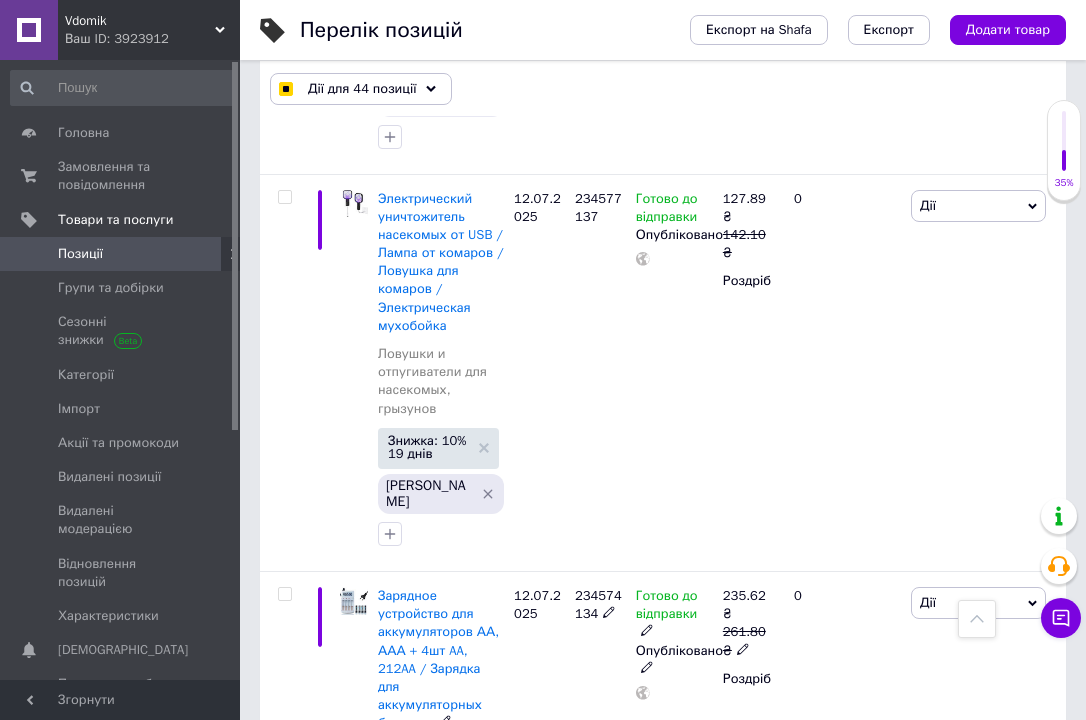scroll, scrollTop: 2010, scrollLeft: 0, axis: vertical 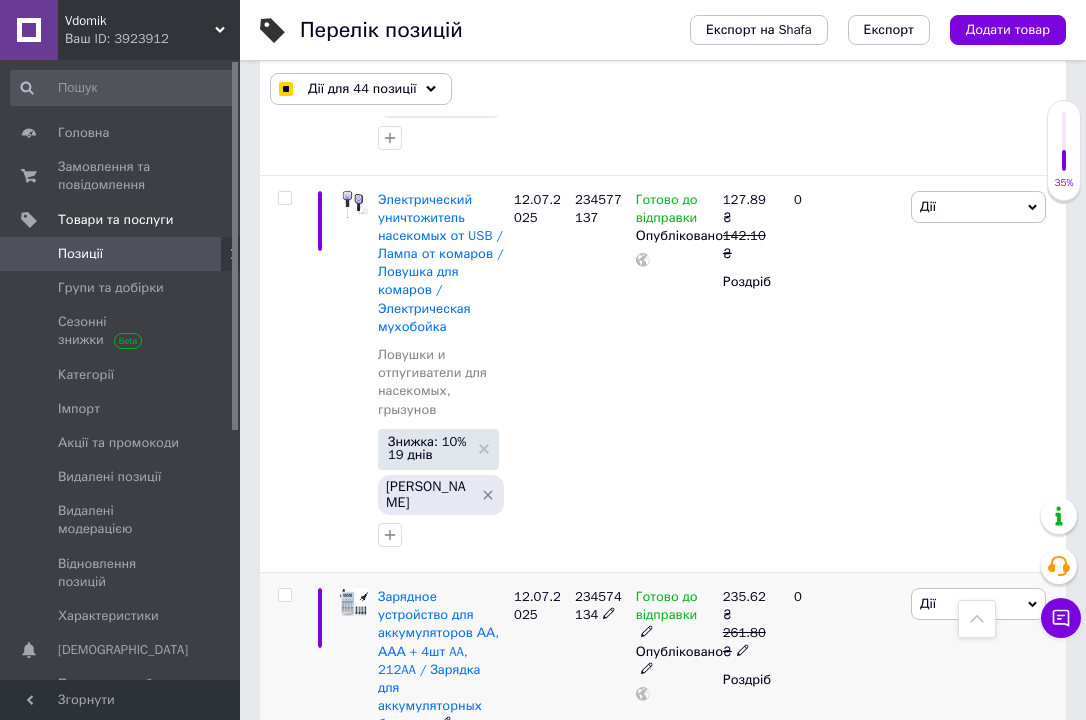 click at bounding box center (284, 595) 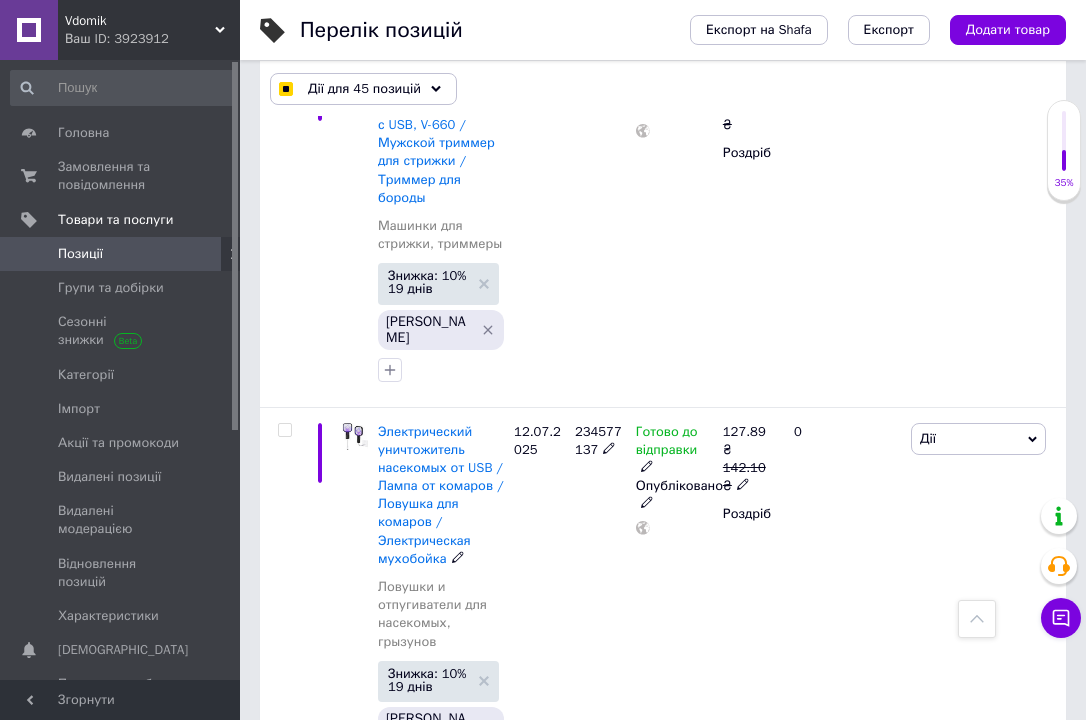 scroll, scrollTop: 1770, scrollLeft: 0, axis: vertical 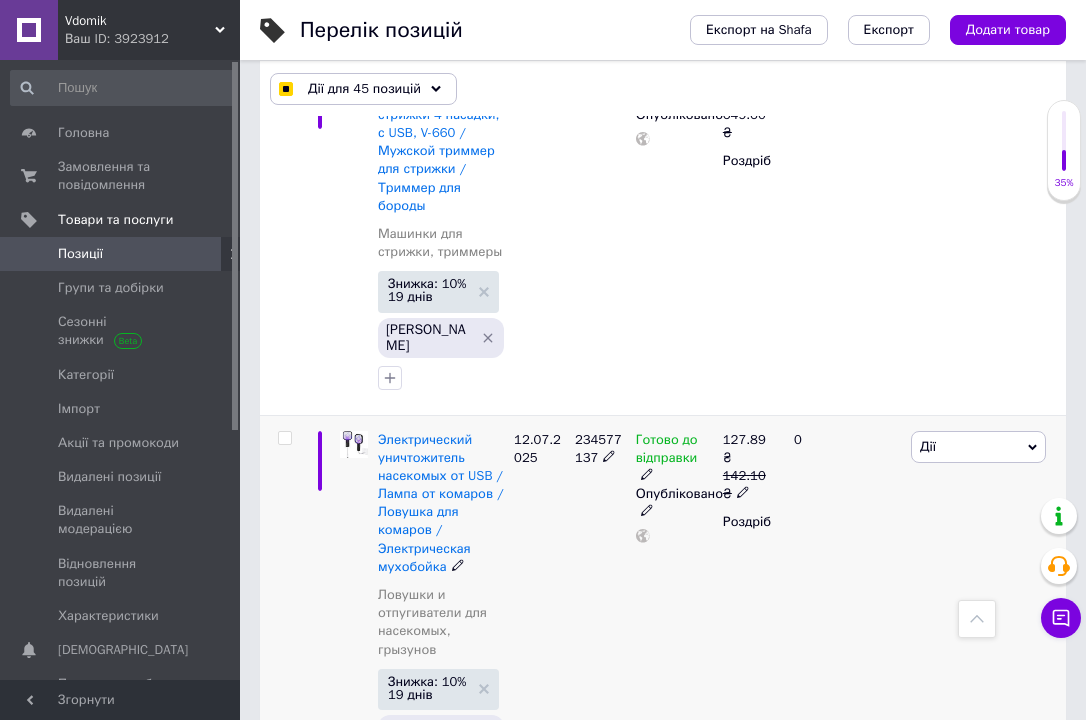 click at bounding box center [285, 438] 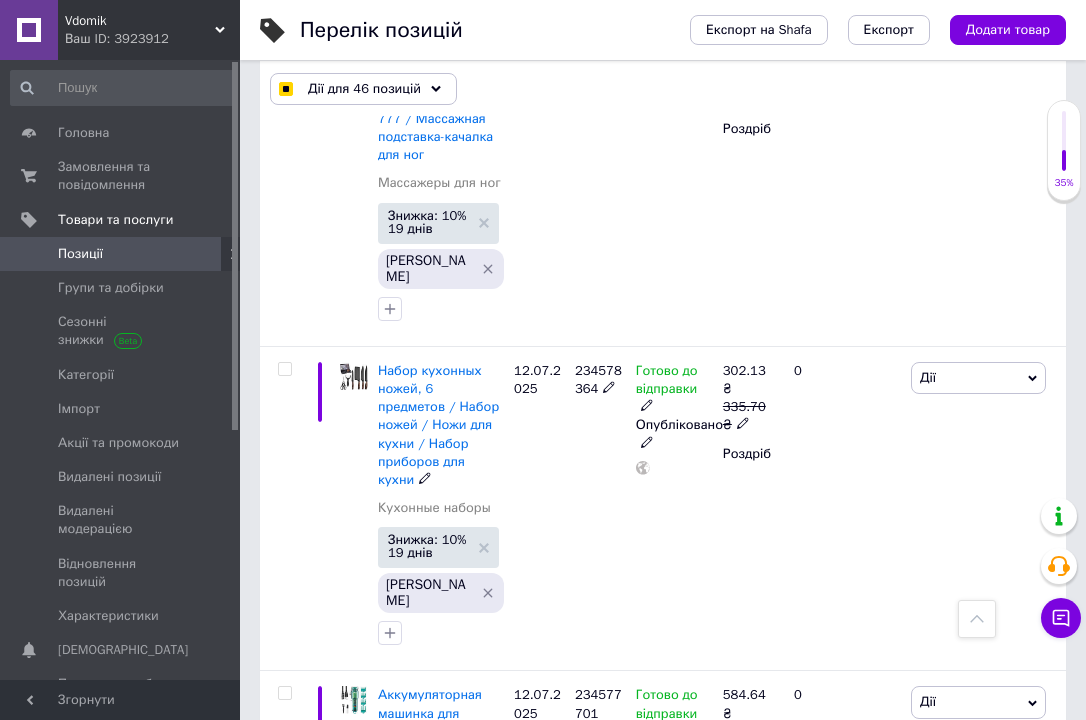 scroll, scrollTop: 1130, scrollLeft: 0, axis: vertical 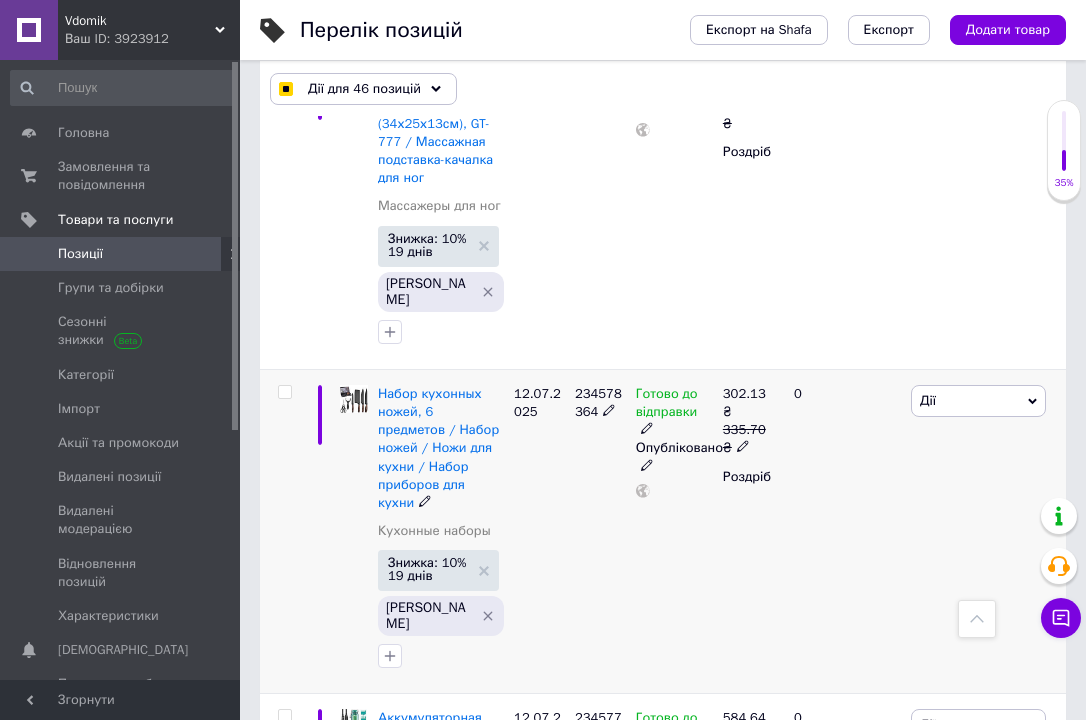 click at bounding box center [284, 392] 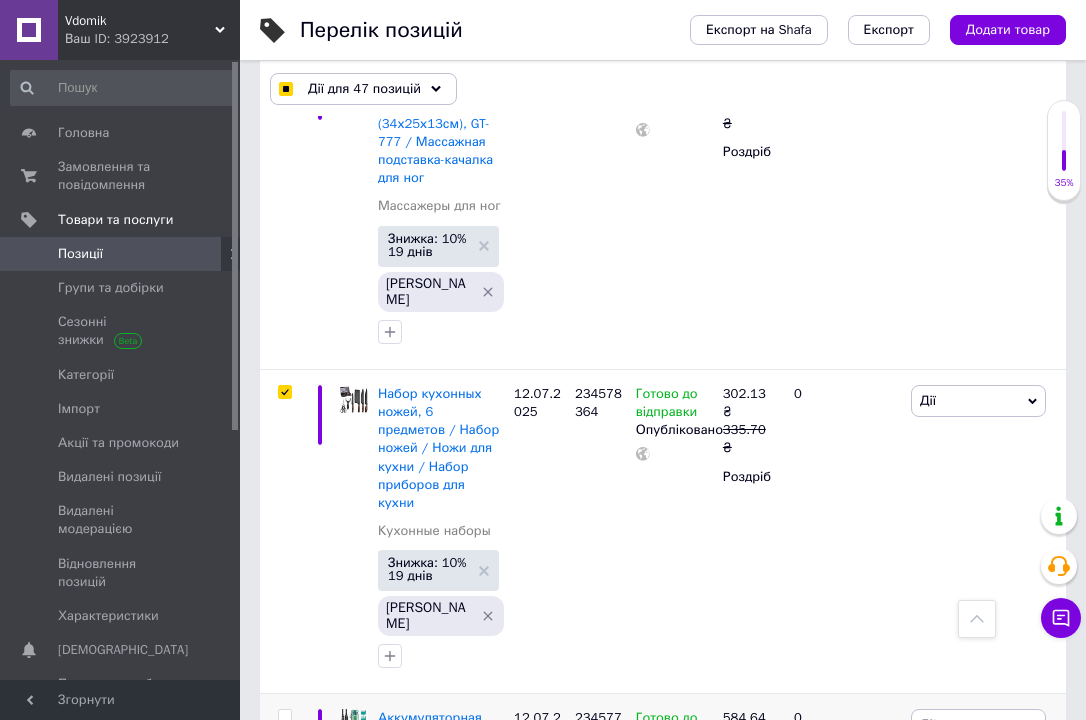 click at bounding box center (284, 716) 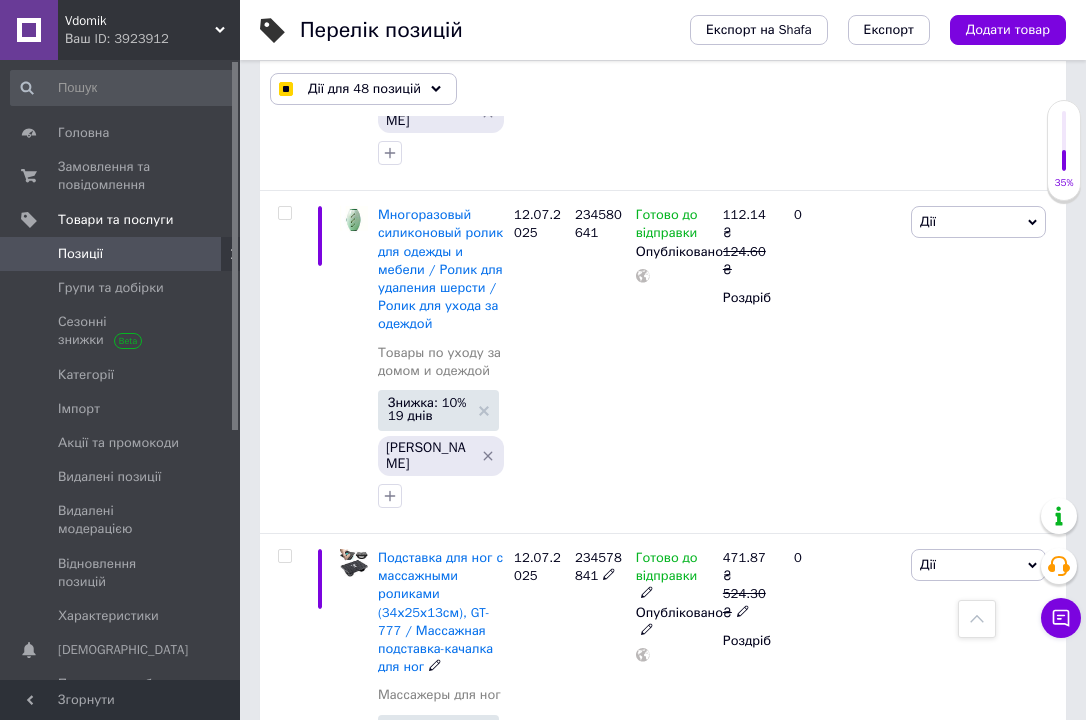 scroll, scrollTop: 610, scrollLeft: 0, axis: vertical 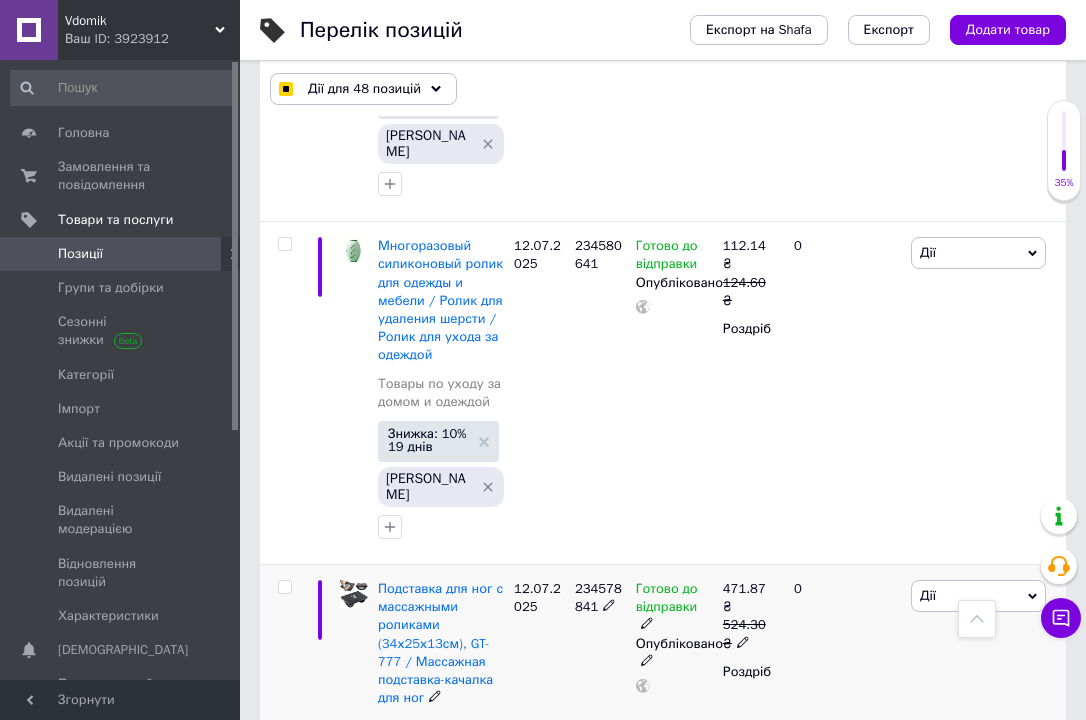 click at bounding box center (284, 587) 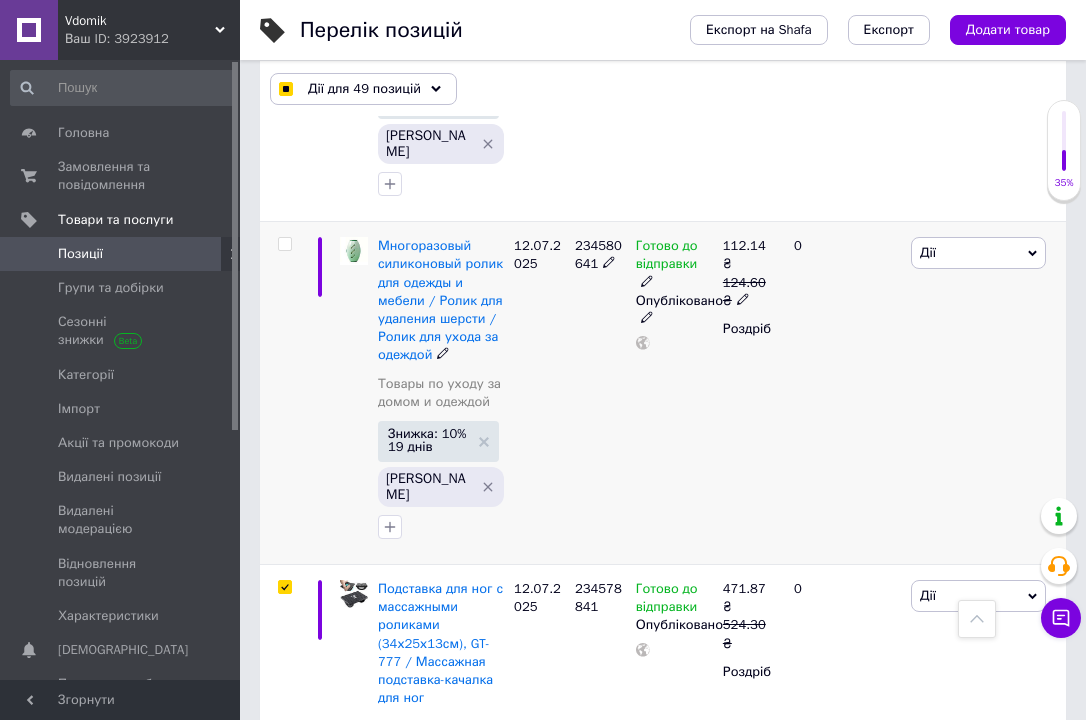 click at bounding box center (284, 244) 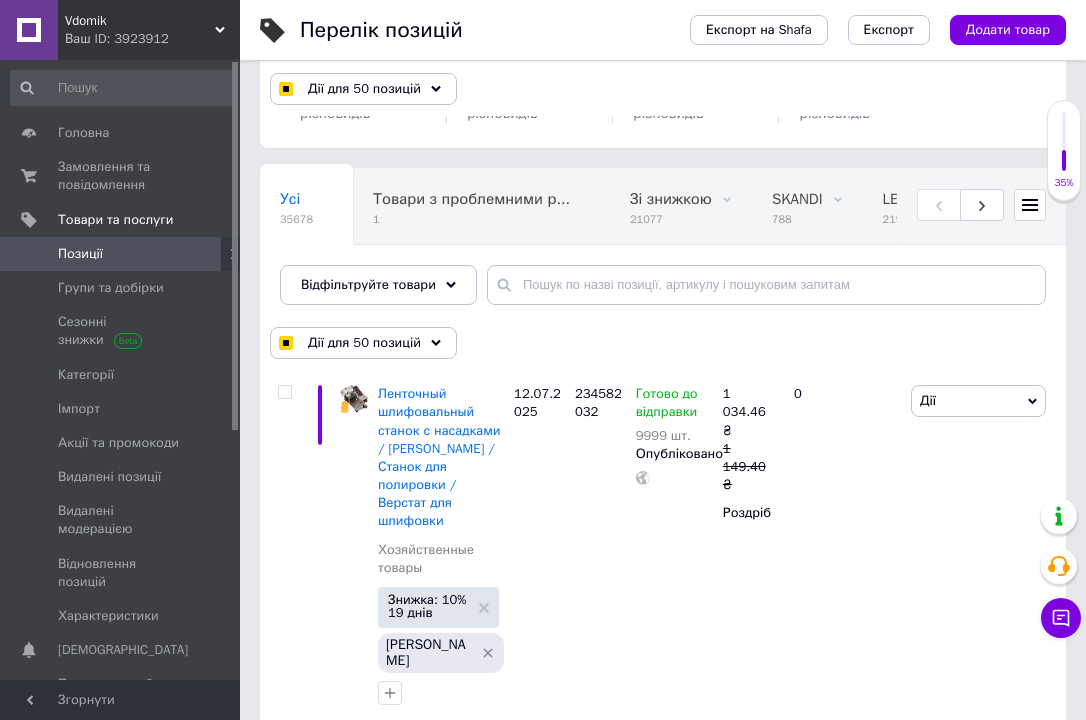 scroll, scrollTop: 90, scrollLeft: 0, axis: vertical 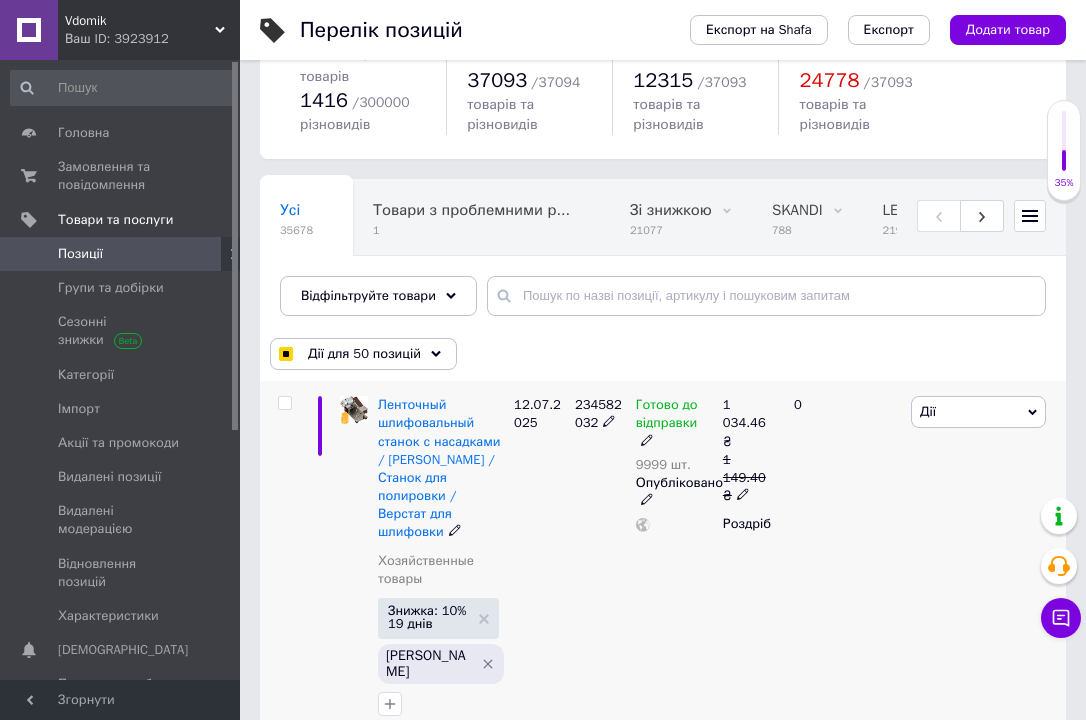 click at bounding box center (284, 403) 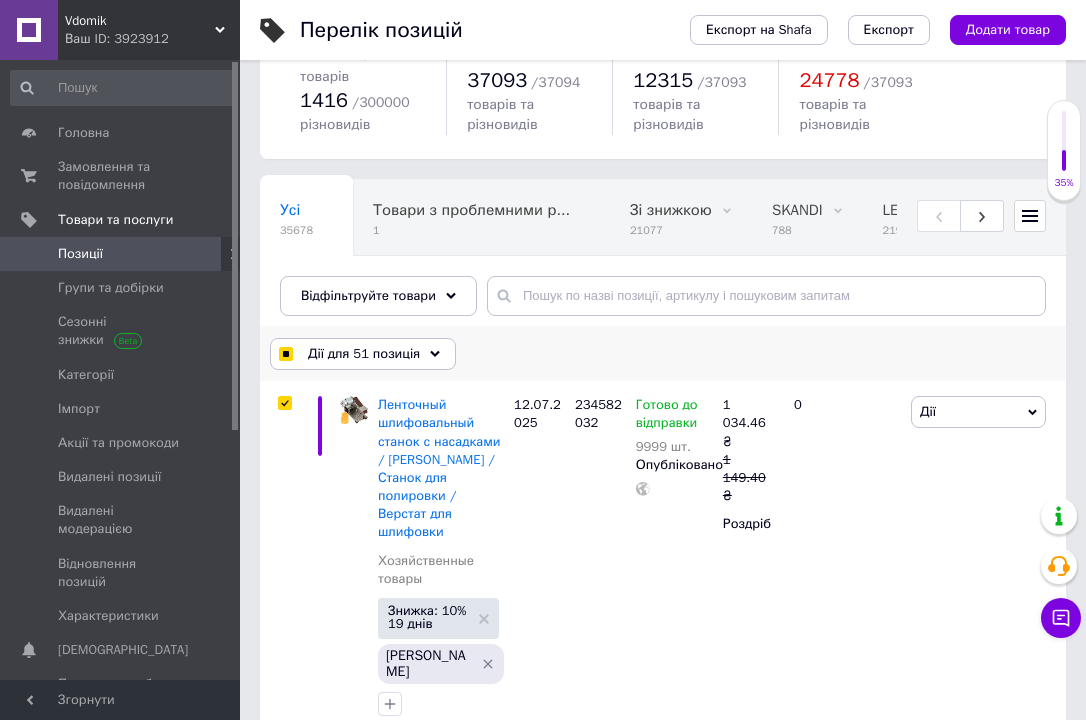 click 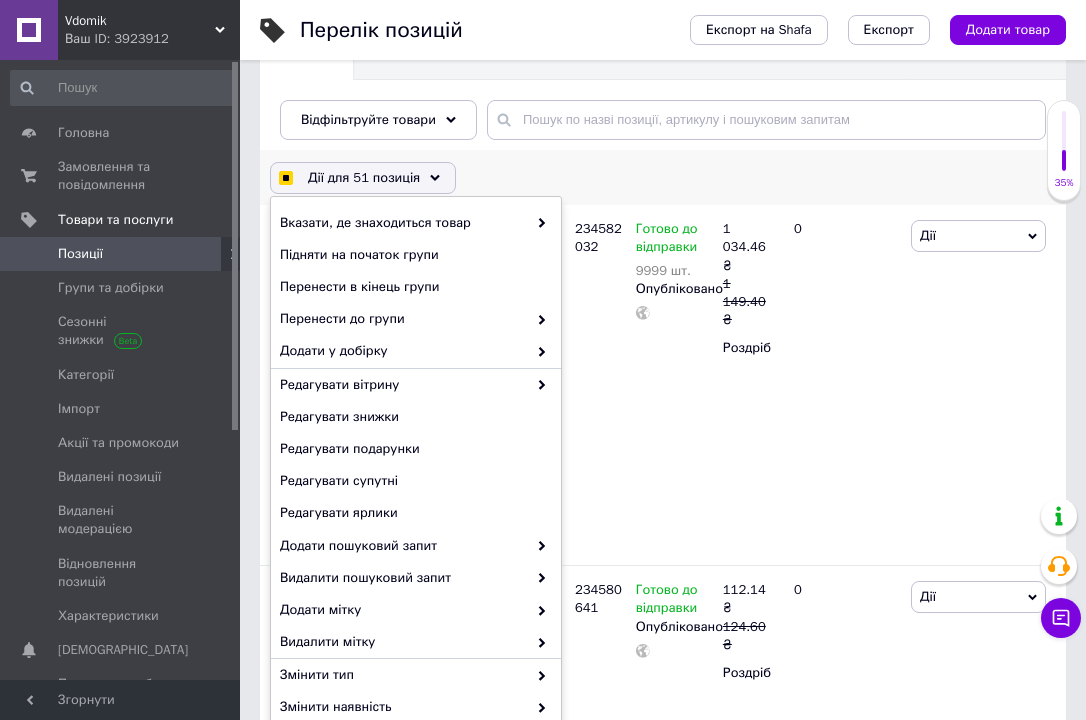 scroll, scrollTop: 290, scrollLeft: 0, axis: vertical 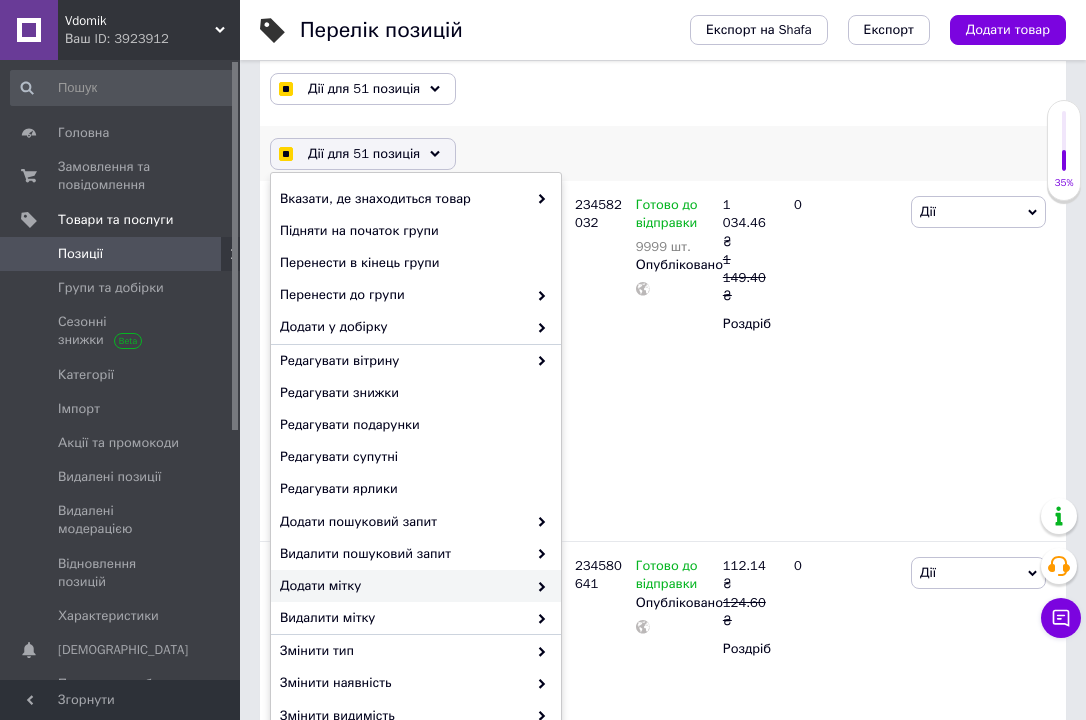 click on "Додати мітку" at bounding box center (403, 586) 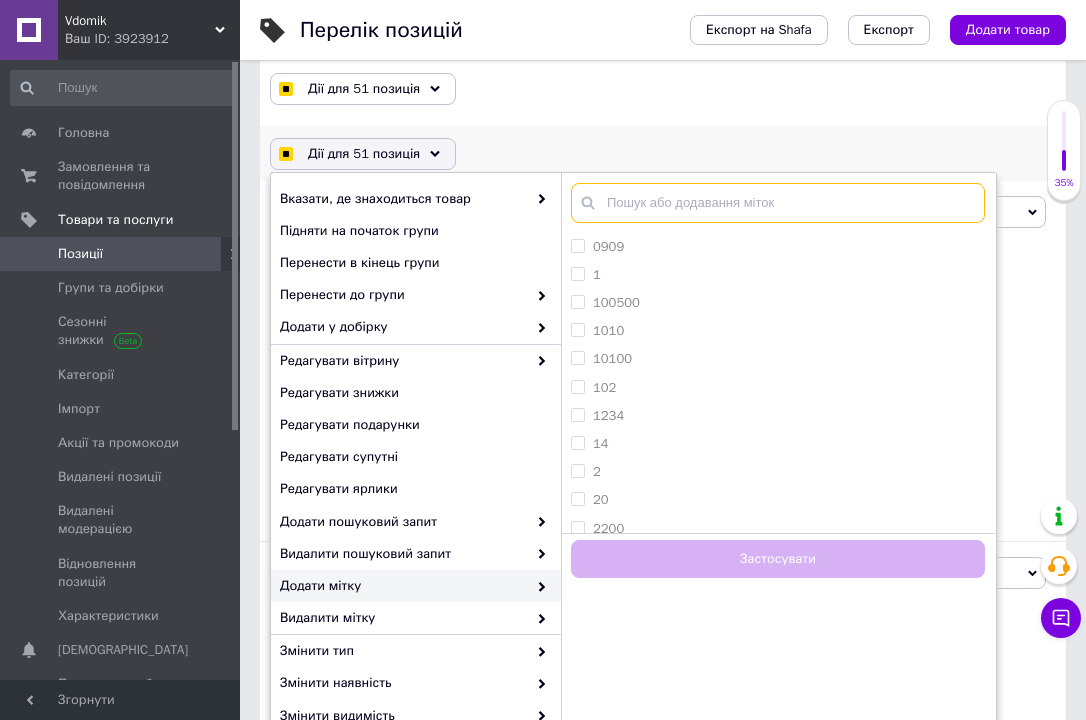 click at bounding box center [778, 203] 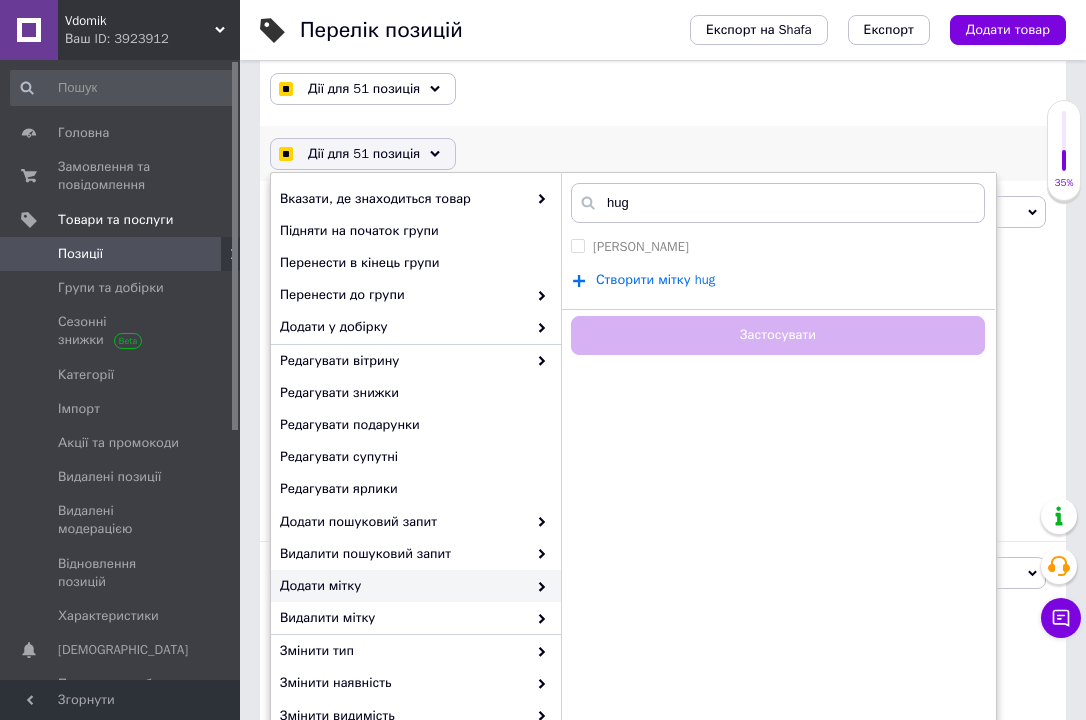click on "Створити мітку   hug" at bounding box center [655, 280] 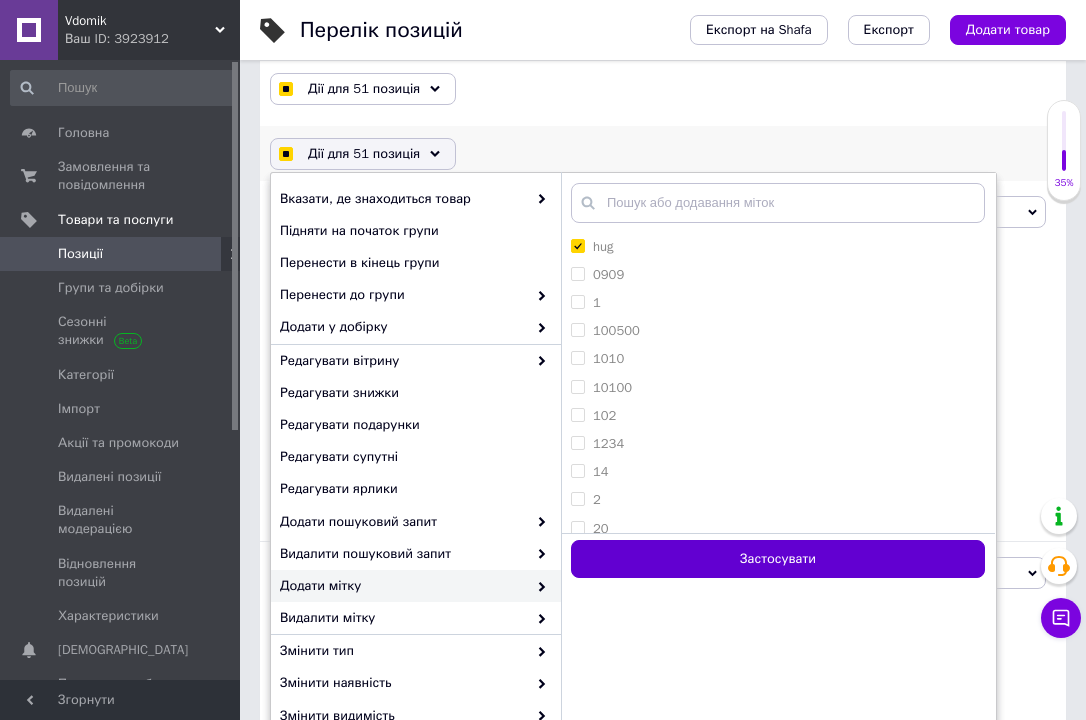 click on "Застосувати" at bounding box center (778, 559) 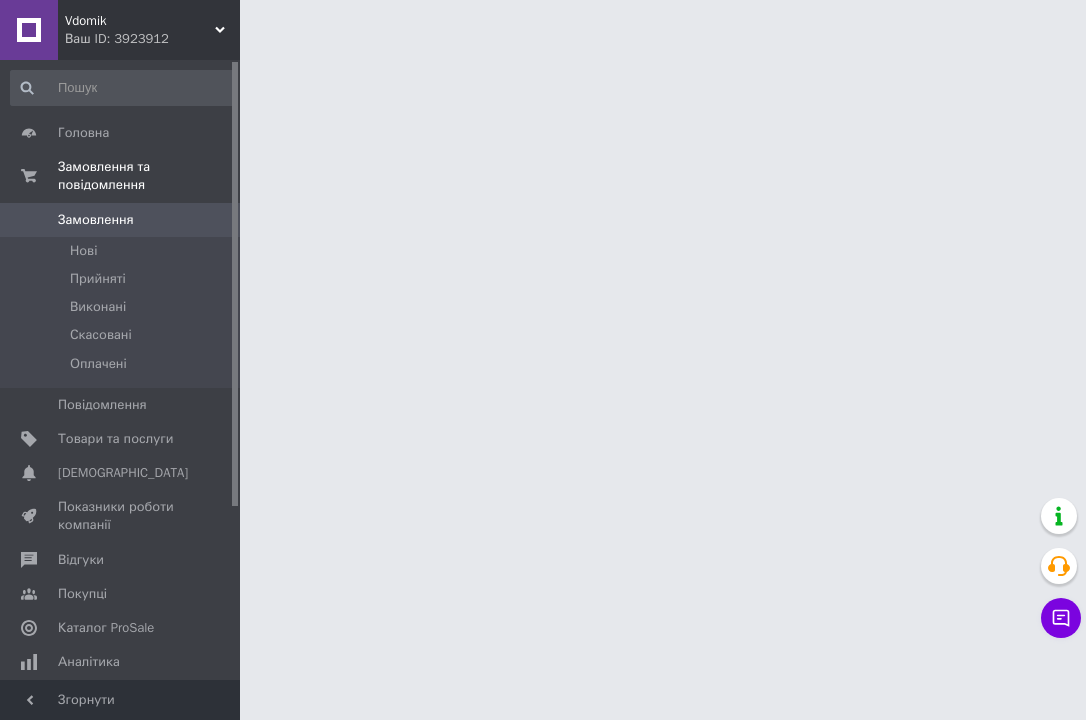 scroll, scrollTop: 0, scrollLeft: 0, axis: both 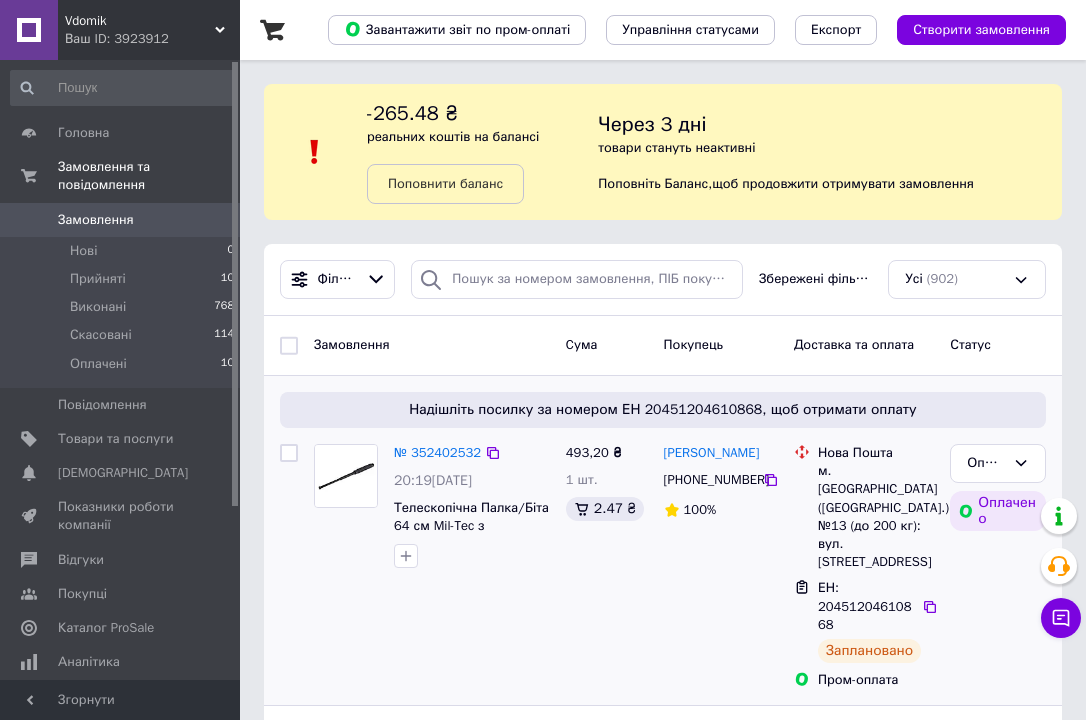 click on "№ 352402532 20:19, 12.07.2025 Телескопічна Палка/Біта 64 см Mil-Tec з футляром" at bounding box center [432, 566] 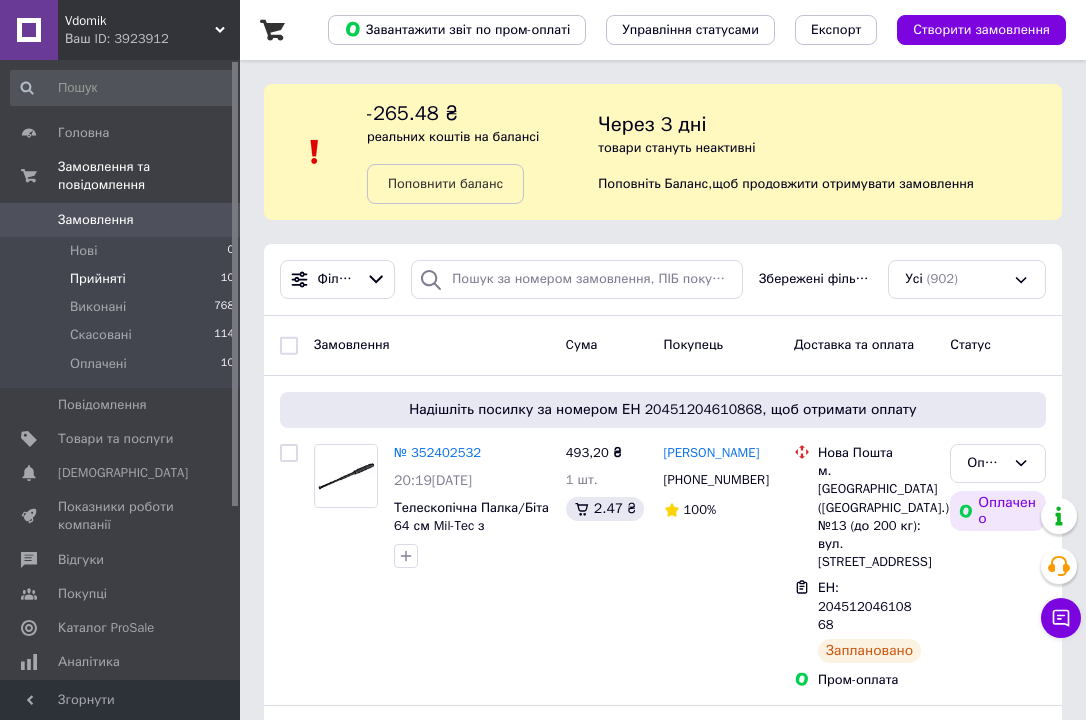 click on "Прийняті" at bounding box center (98, 279) 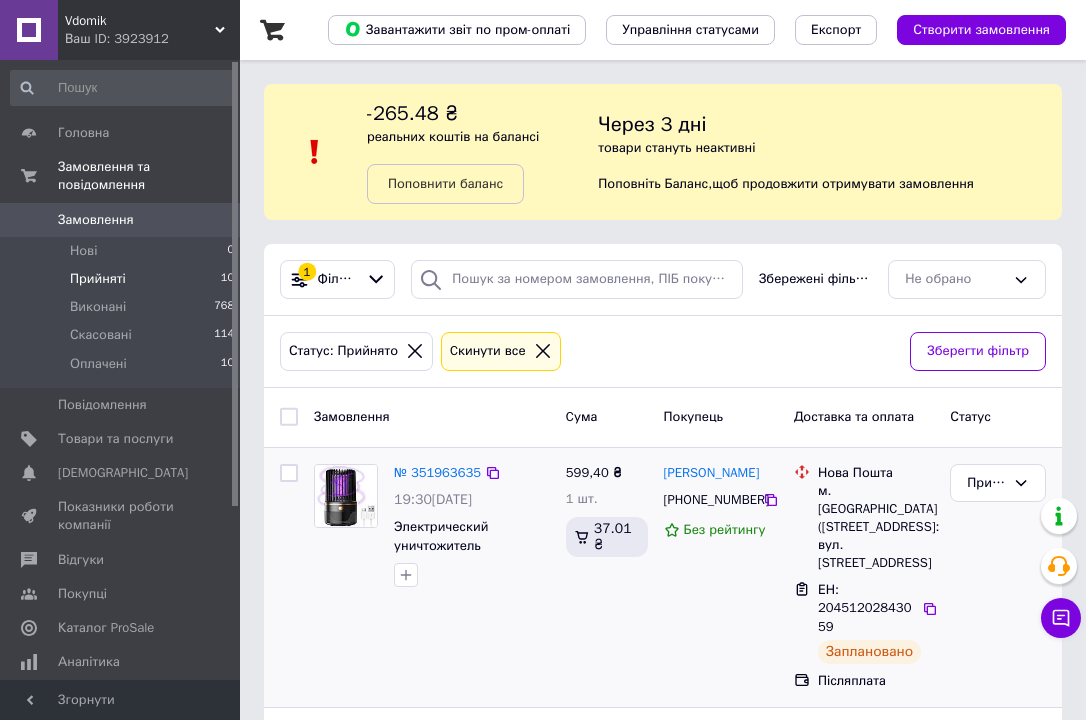 click on "599,40 ₴ 1 шт. 37.01 ₴" at bounding box center [607, 577] 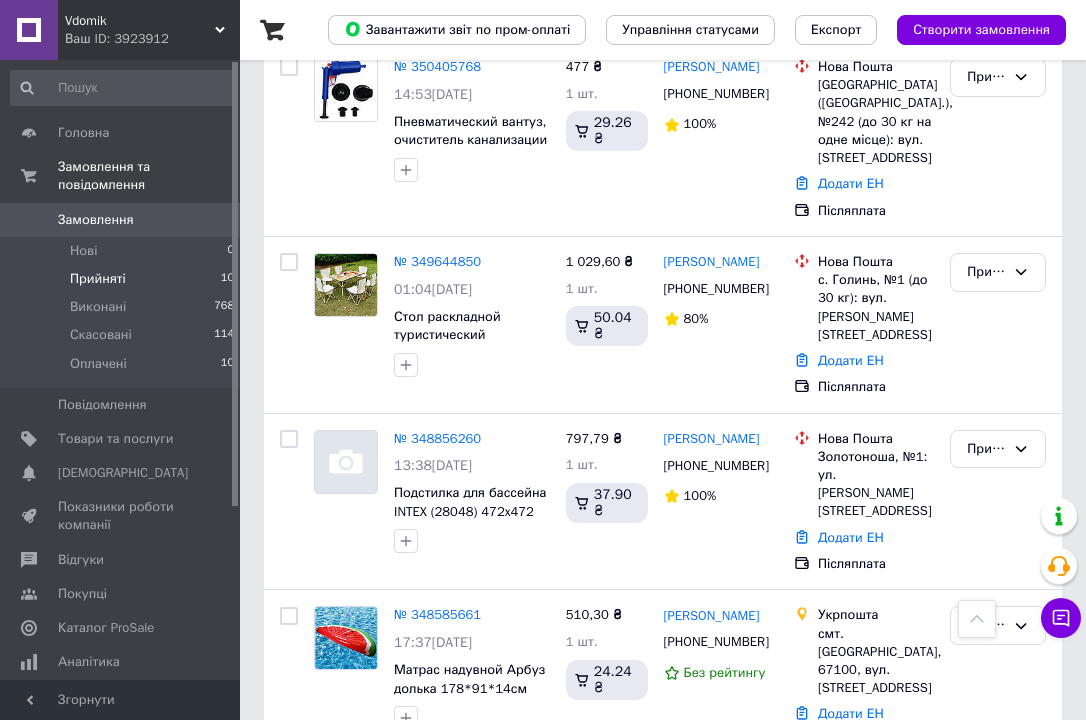 scroll, scrollTop: 1956, scrollLeft: 0, axis: vertical 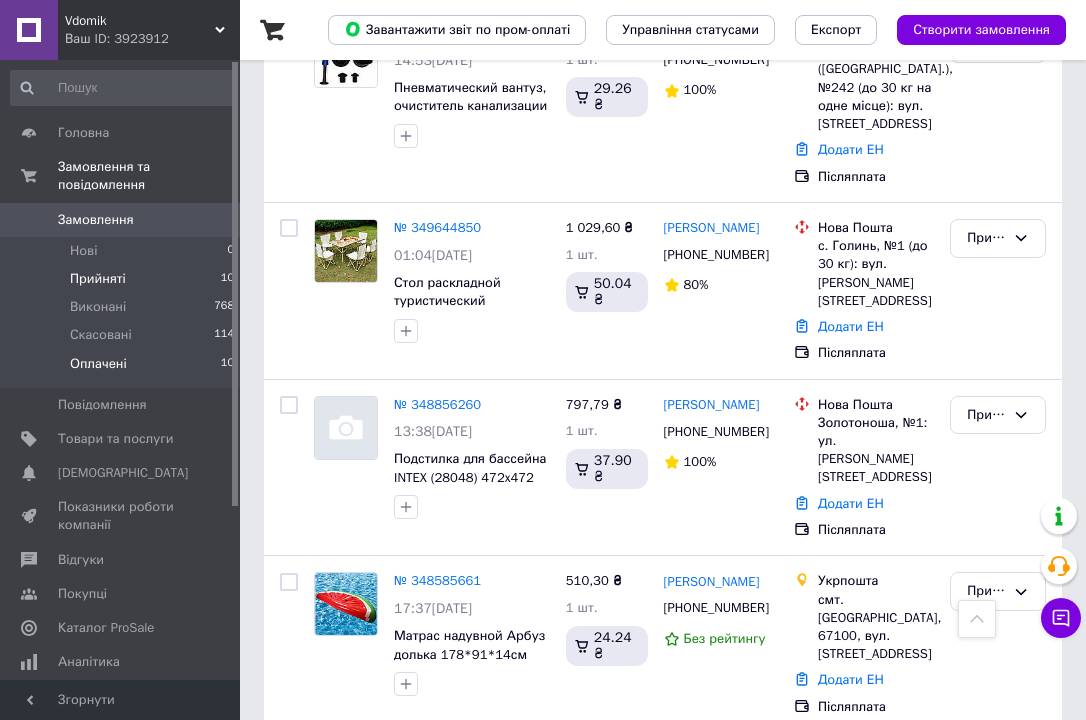 click on "Оплачені" at bounding box center [98, 364] 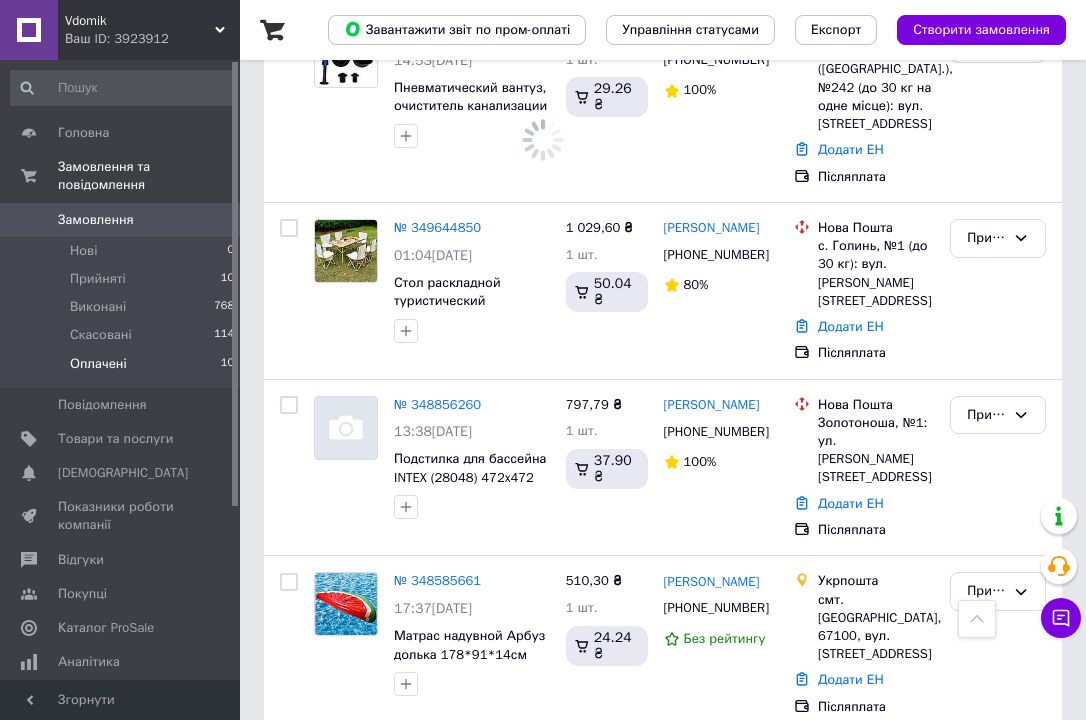 scroll, scrollTop: 0, scrollLeft: 0, axis: both 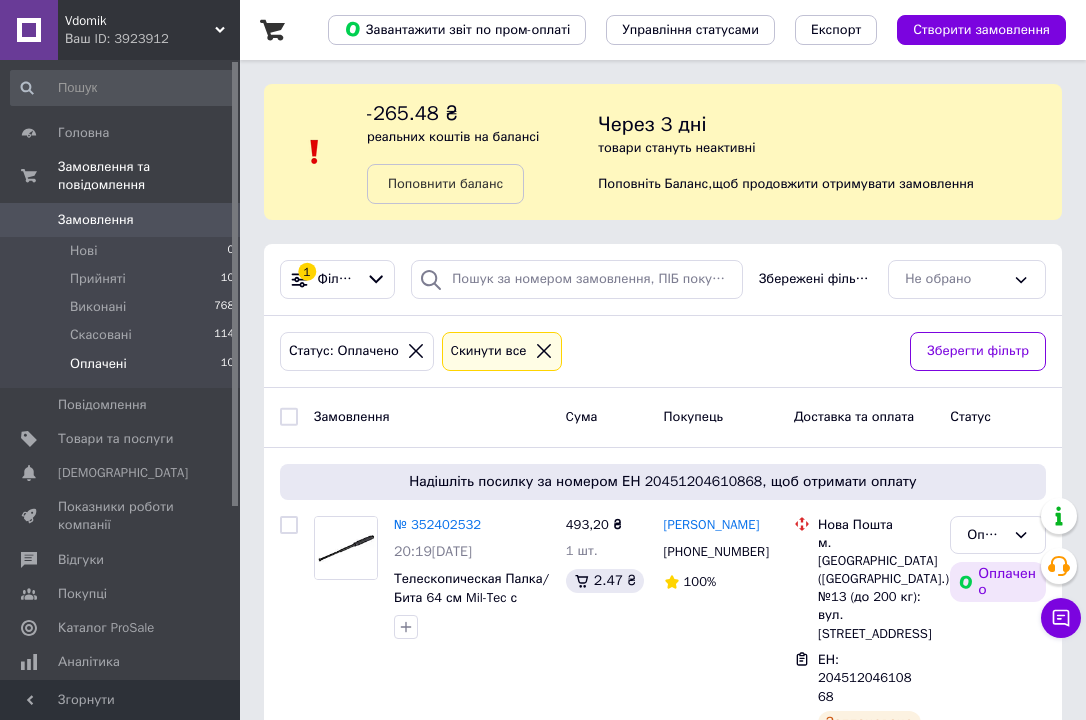 click on "Статус: Оплачено Cкинути все" at bounding box center (587, 351) 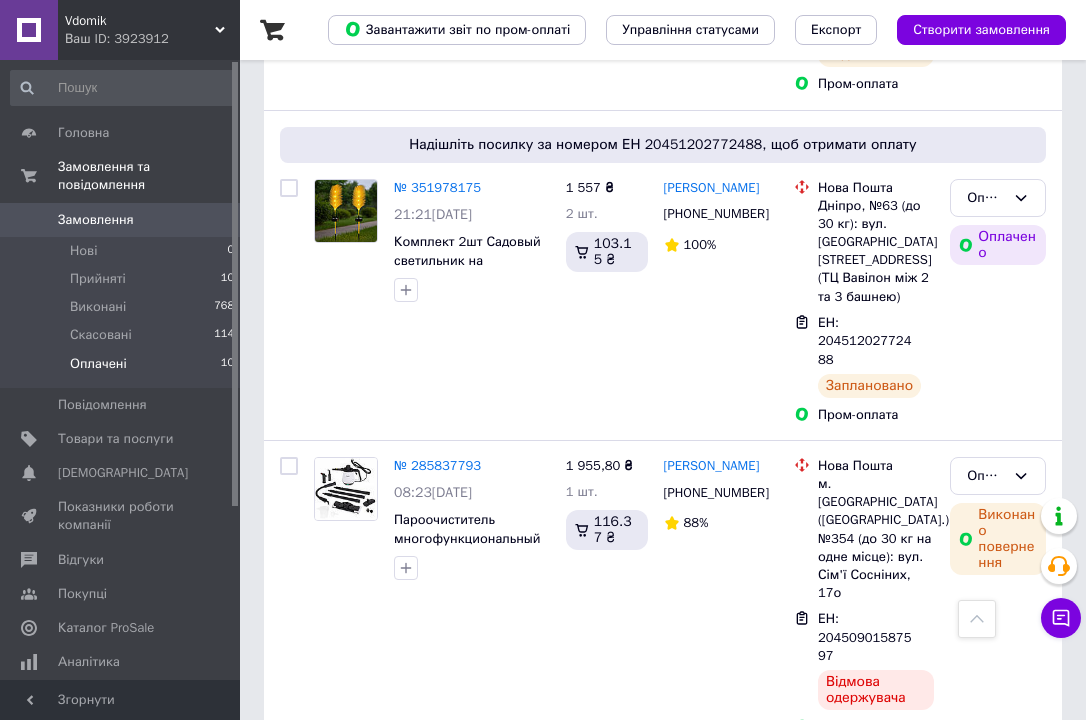 scroll, scrollTop: 1920, scrollLeft: 0, axis: vertical 